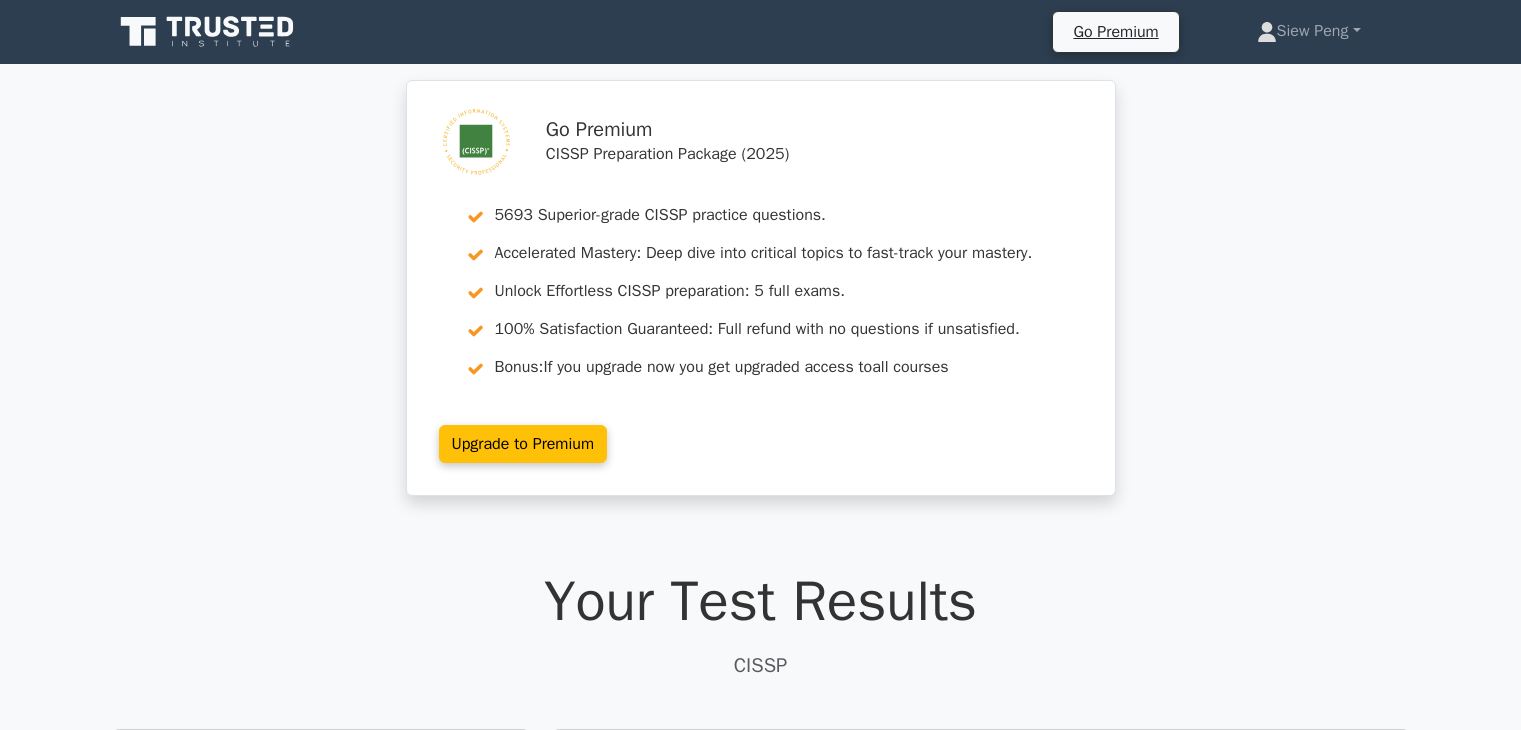 scroll, scrollTop: 0, scrollLeft: 0, axis: both 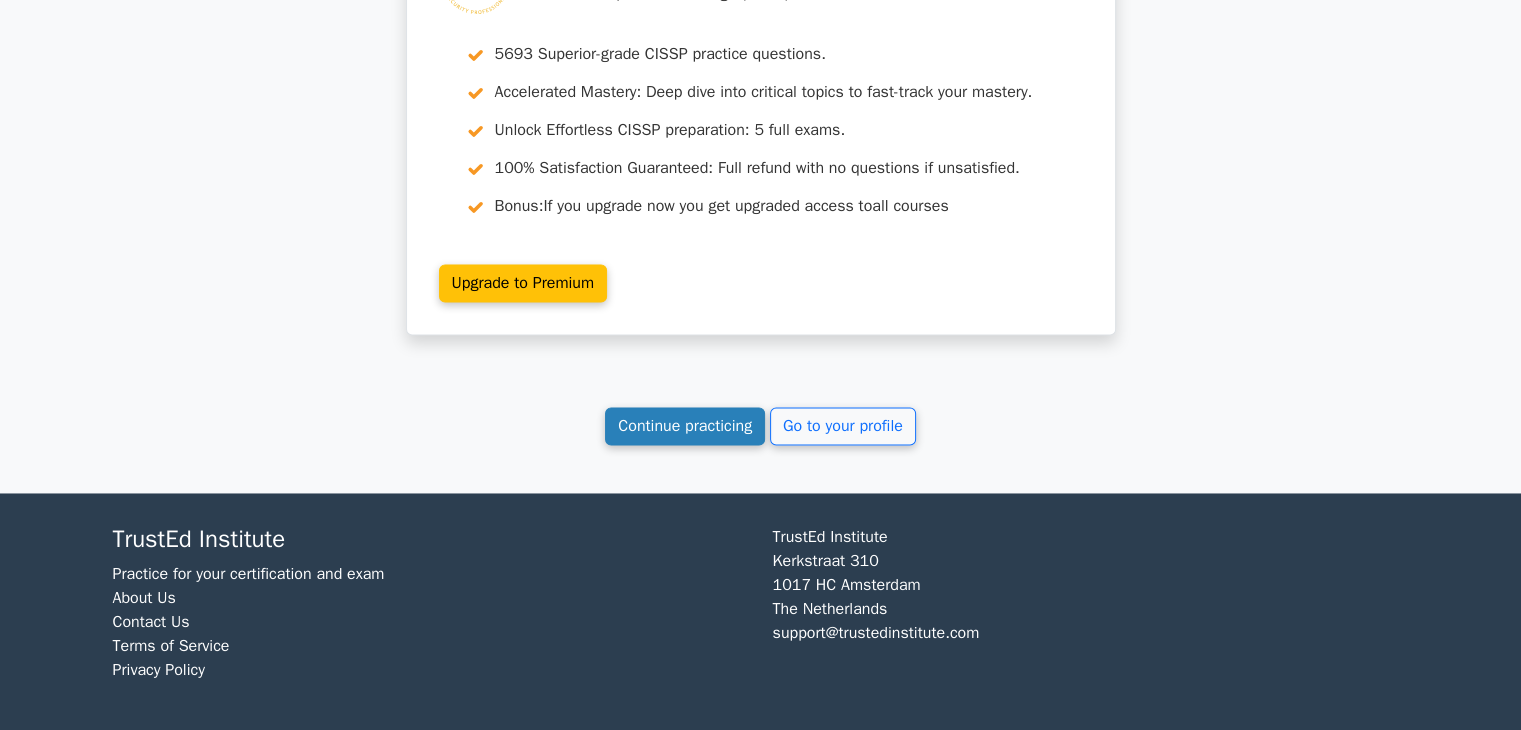 click on "Continue practicing" at bounding box center (685, 426) 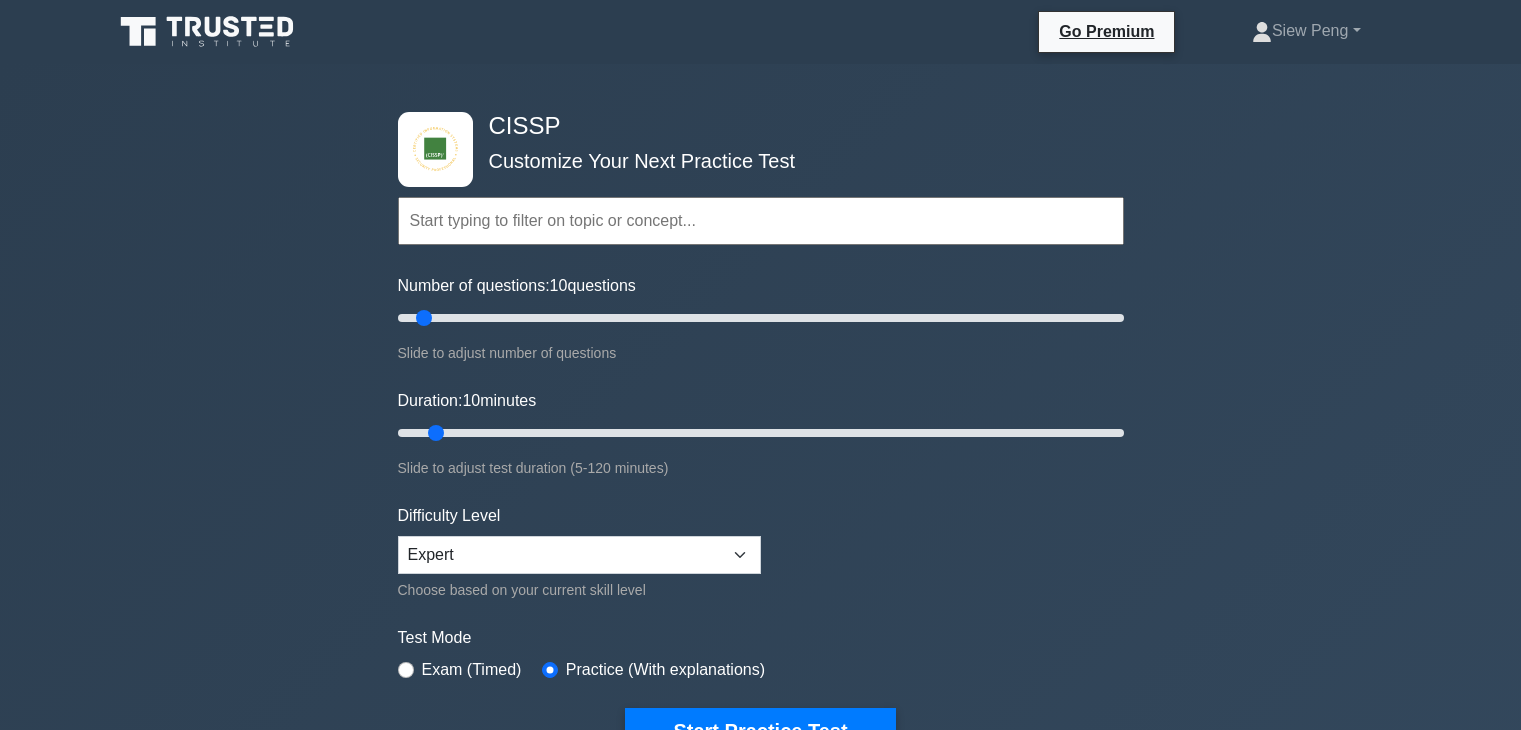 scroll, scrollTop: 0, scrollLeft: 0, axis: both 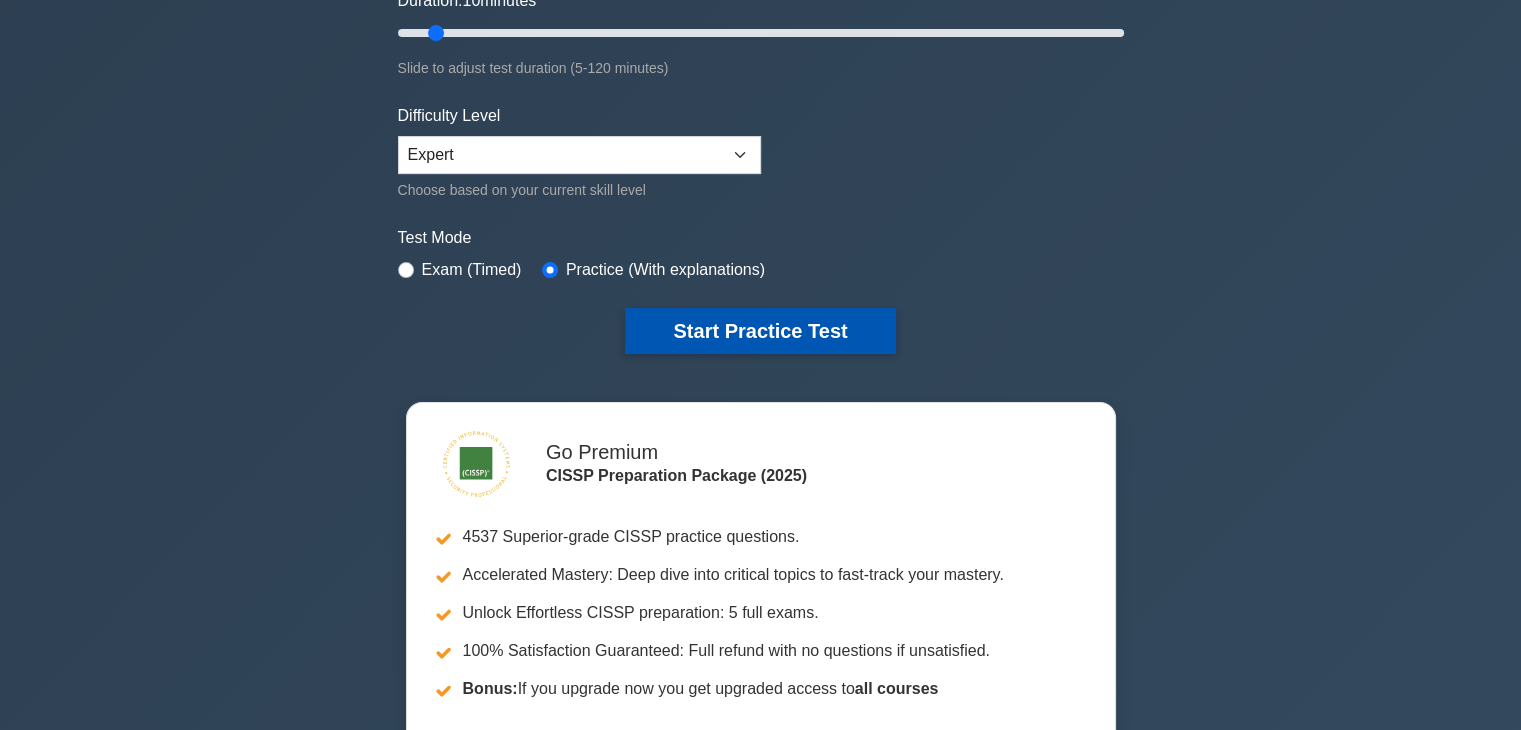 click on "Start Practice Test" at bounding box center (760, 331) 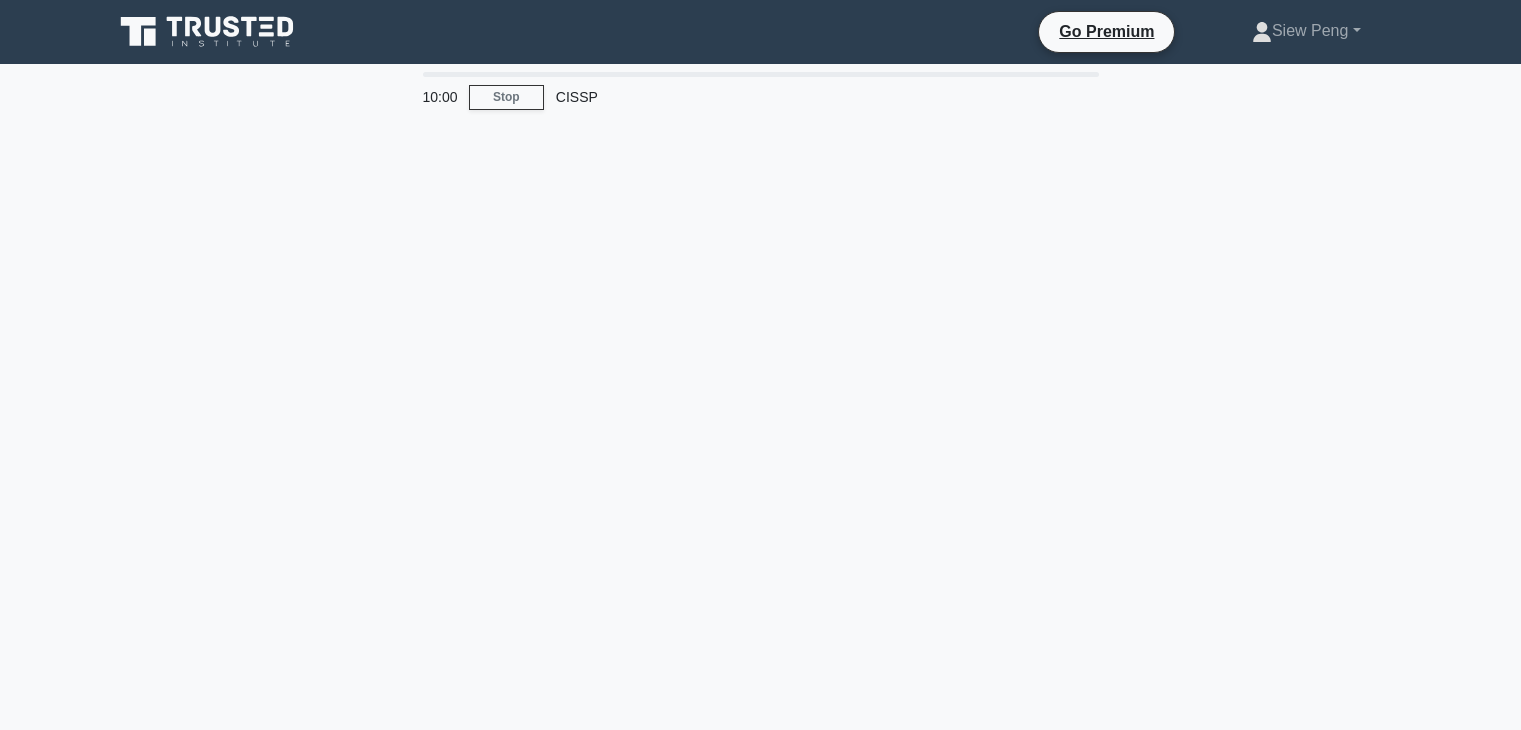 scroll, scrollTop: 0, scrollLeft: 0, axis: both 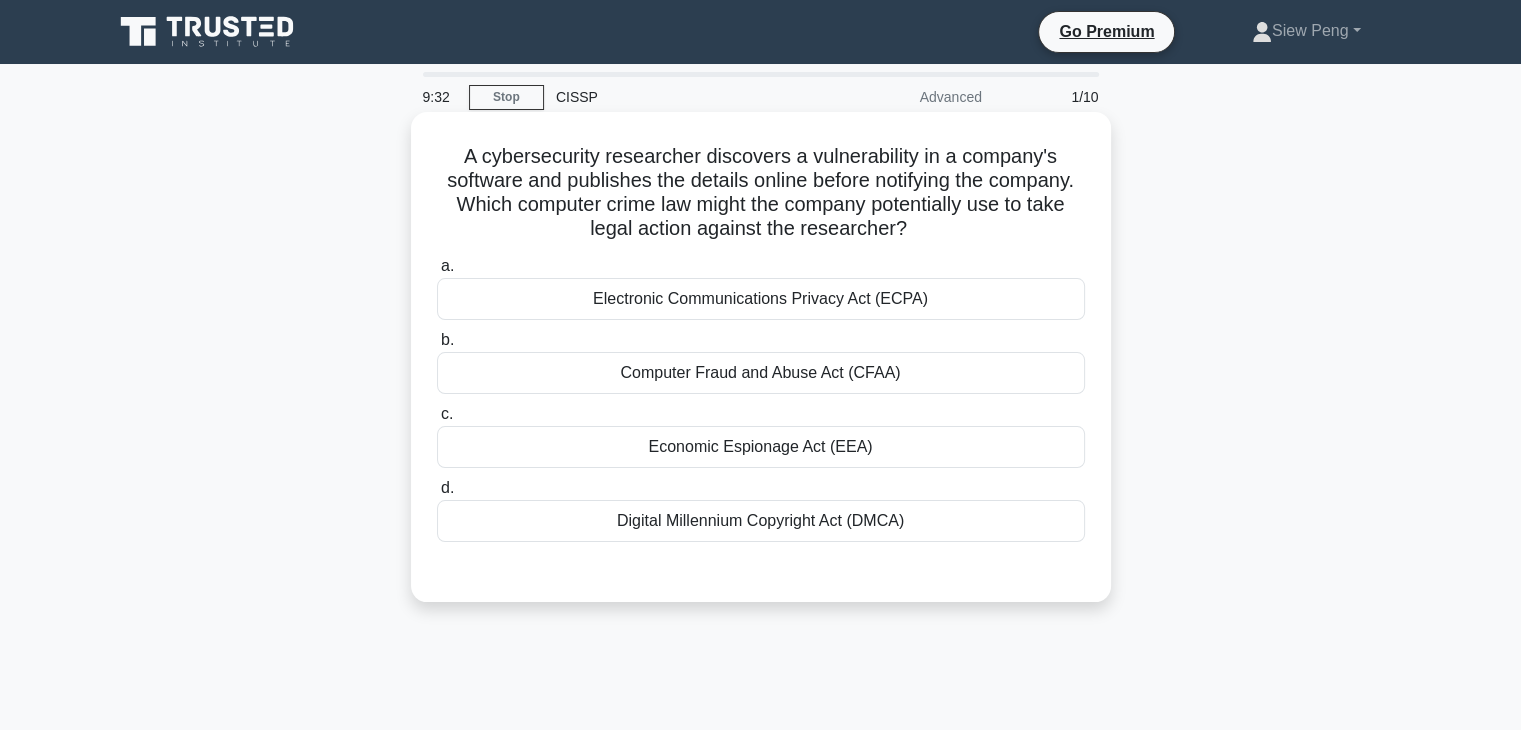 click on "Electronic Communications Privacy Act (ECPA)" at bounding box center [761, 299] 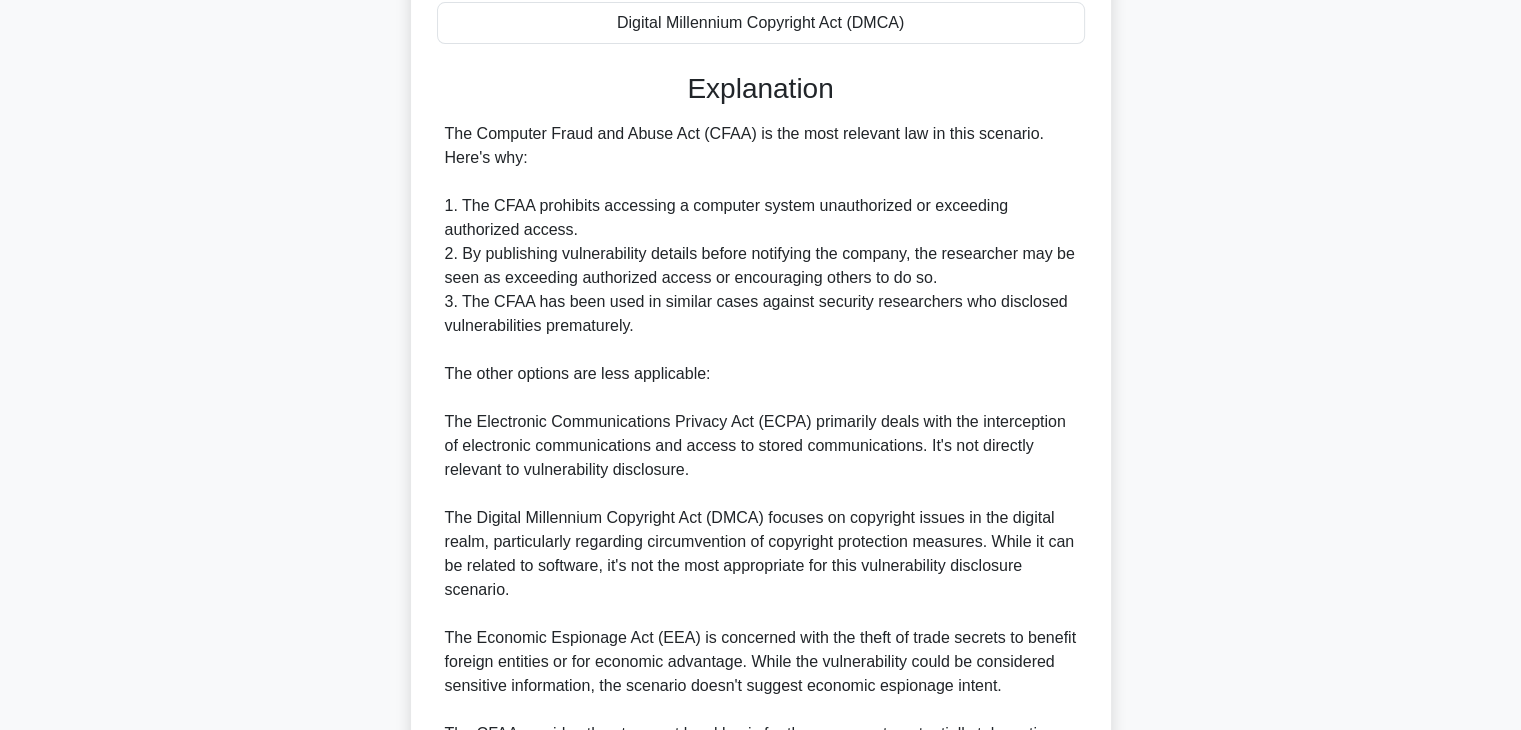 scroll, scrollTop: 700, scrollLeft: 0, axis: vertical 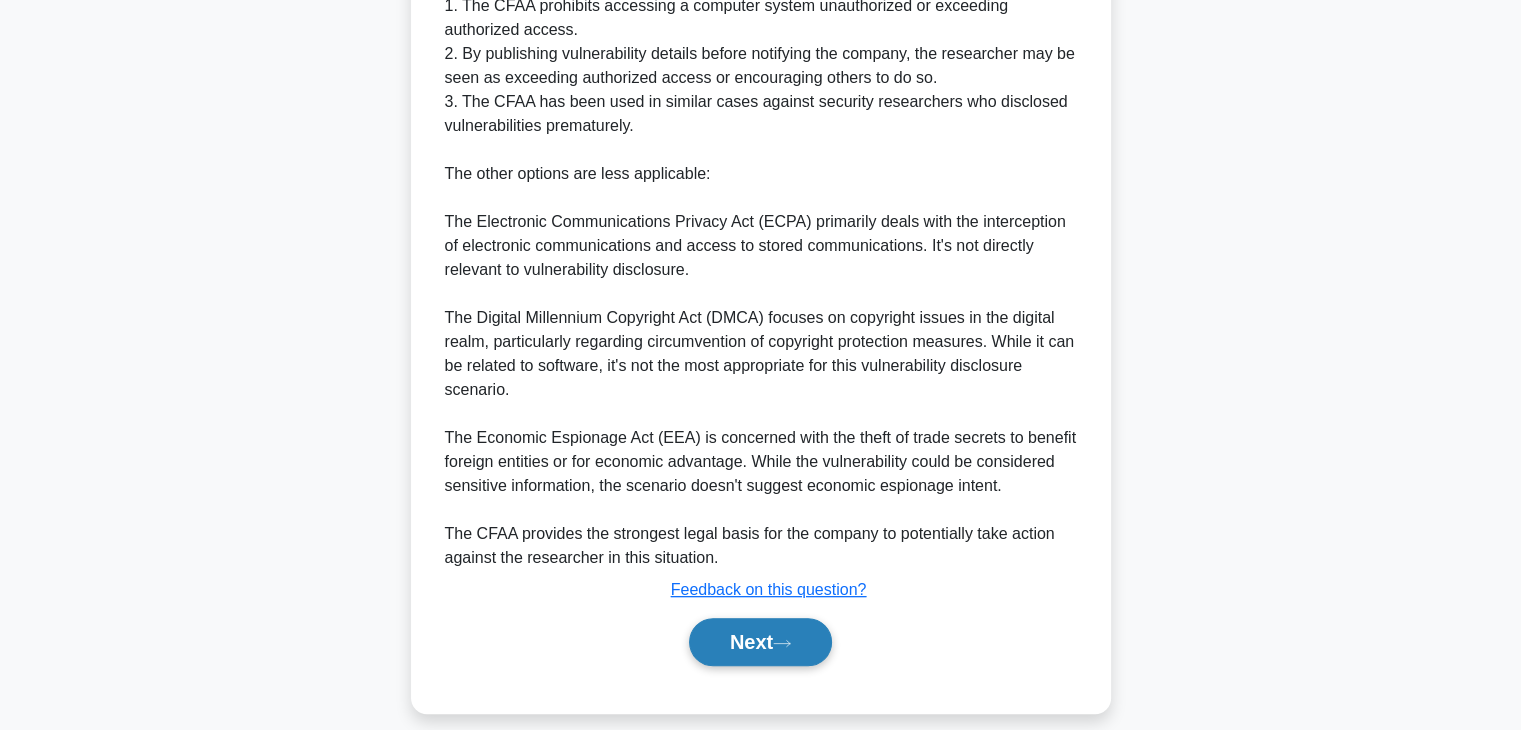 click on "Next" at bounding box center [760, 642] 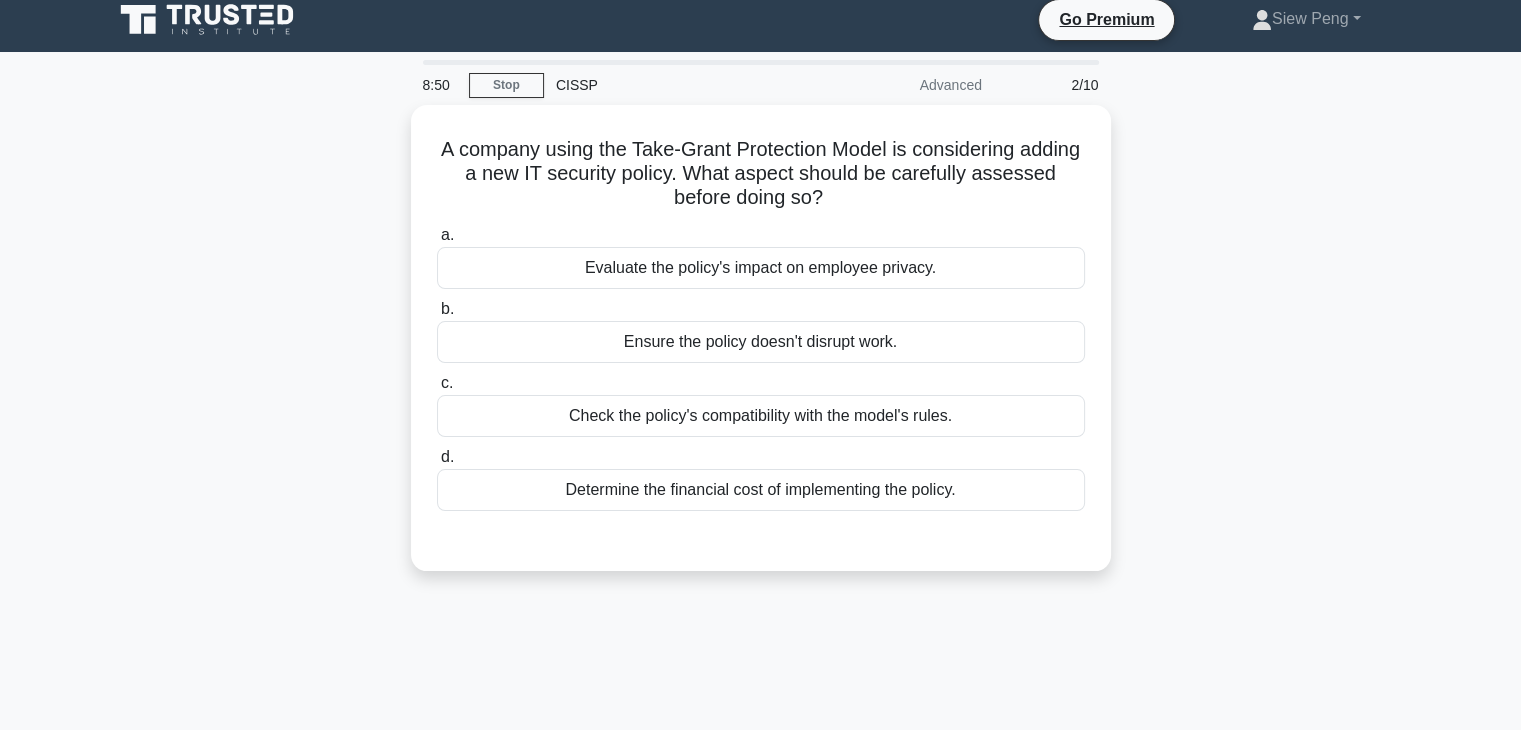 scroll, scrollTop: 0, scrollLeft: 0, axis: both 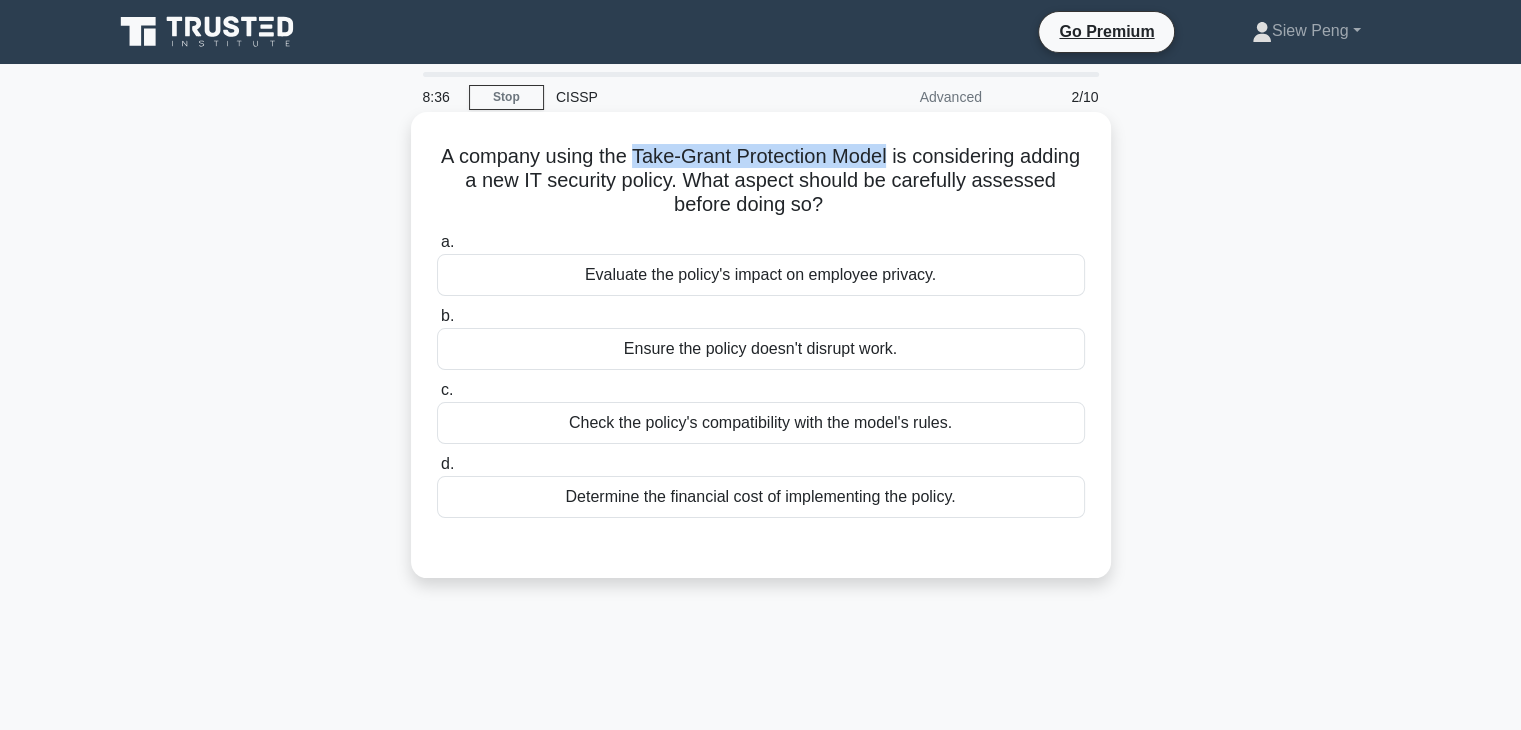 drag, startPoint x: 664, startPoint y: 157, endPoint x: 922, endPoint y: 152, distance: 258.04843 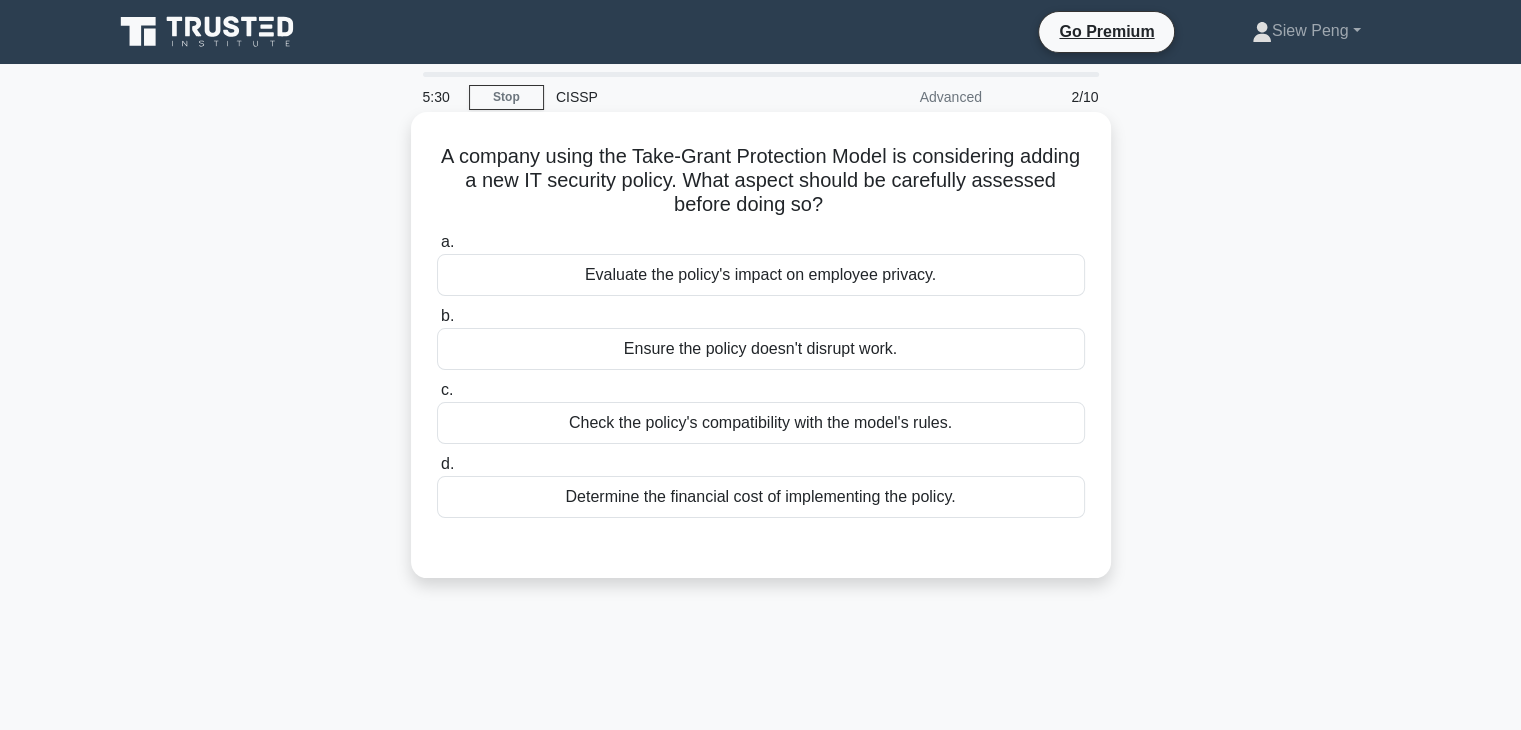 click on "Check the policy's compatibility with the model's rules." at bounding box center (761, 423) 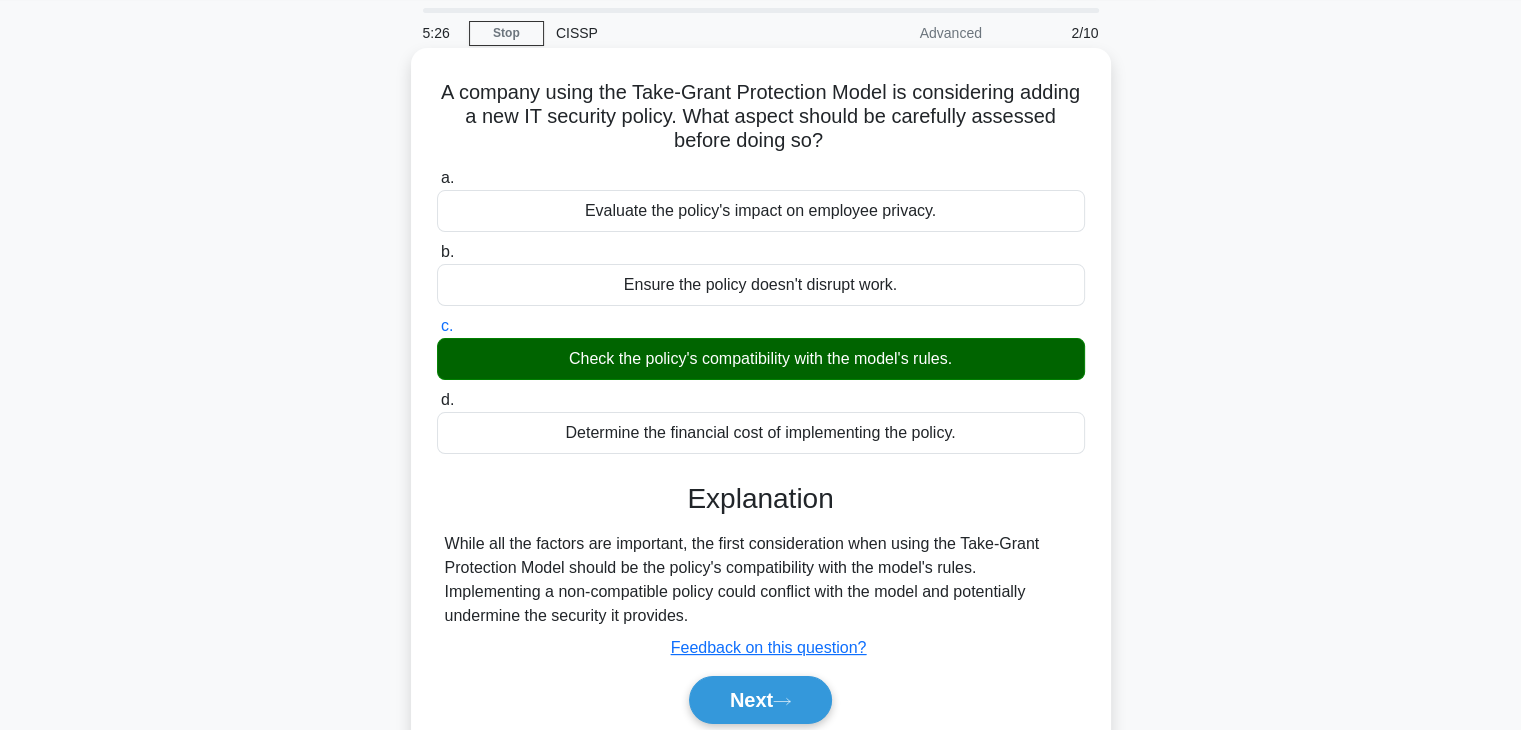 scroll, scrollTop: 100, scrollLeft: 0, axis: vertical 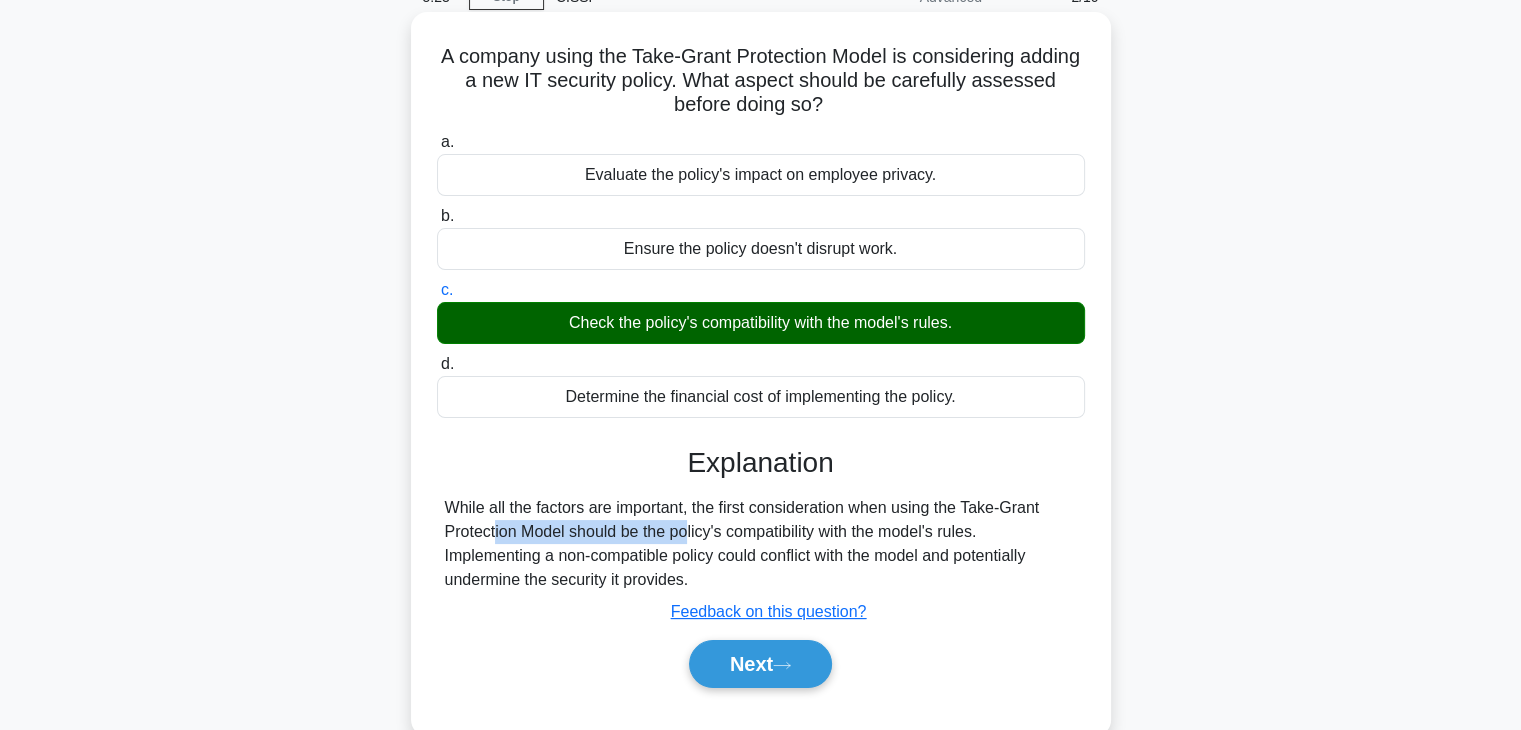 drag, startPoint x: 971, startPoint y: 503, endPoint x: 568, endPoint y: 541, distance: 404.7876 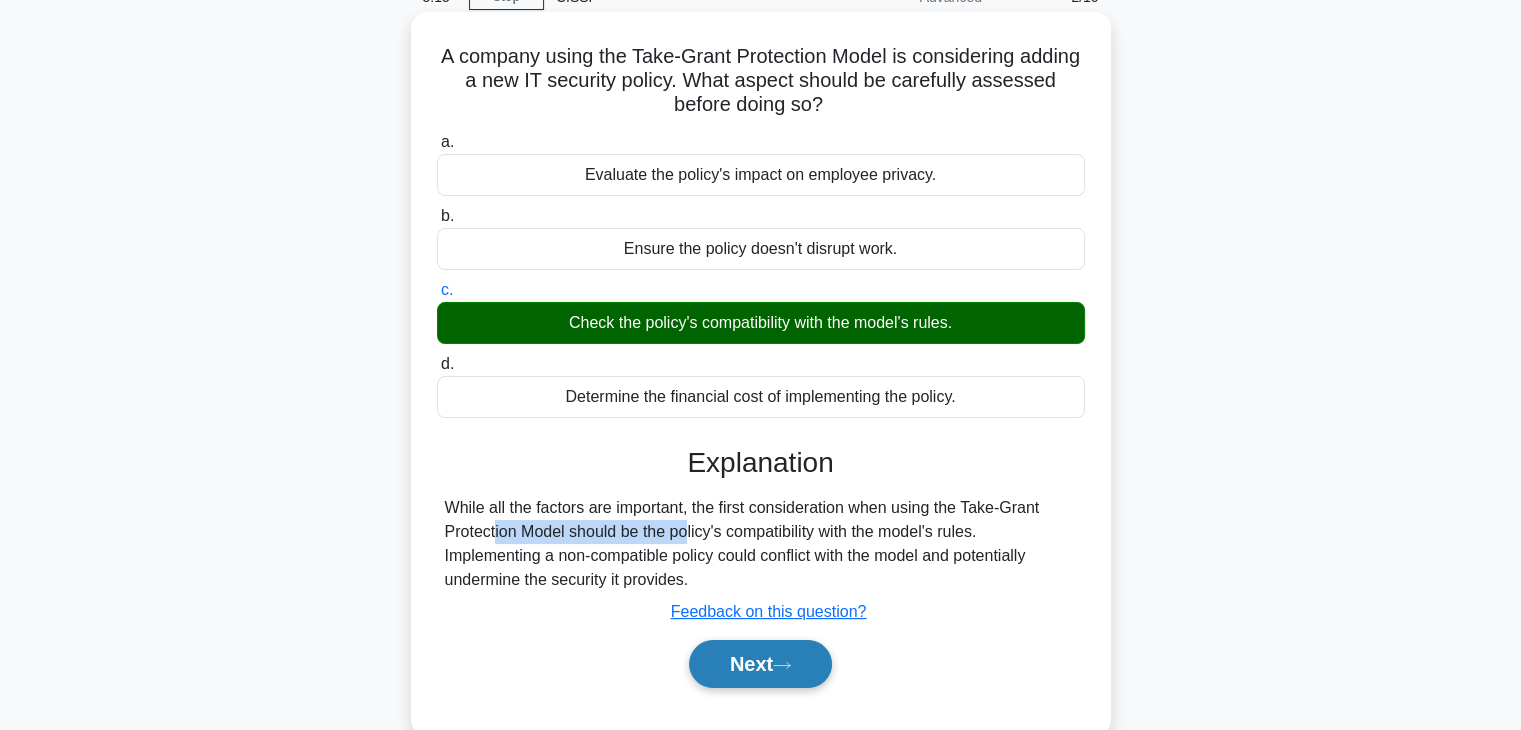 click 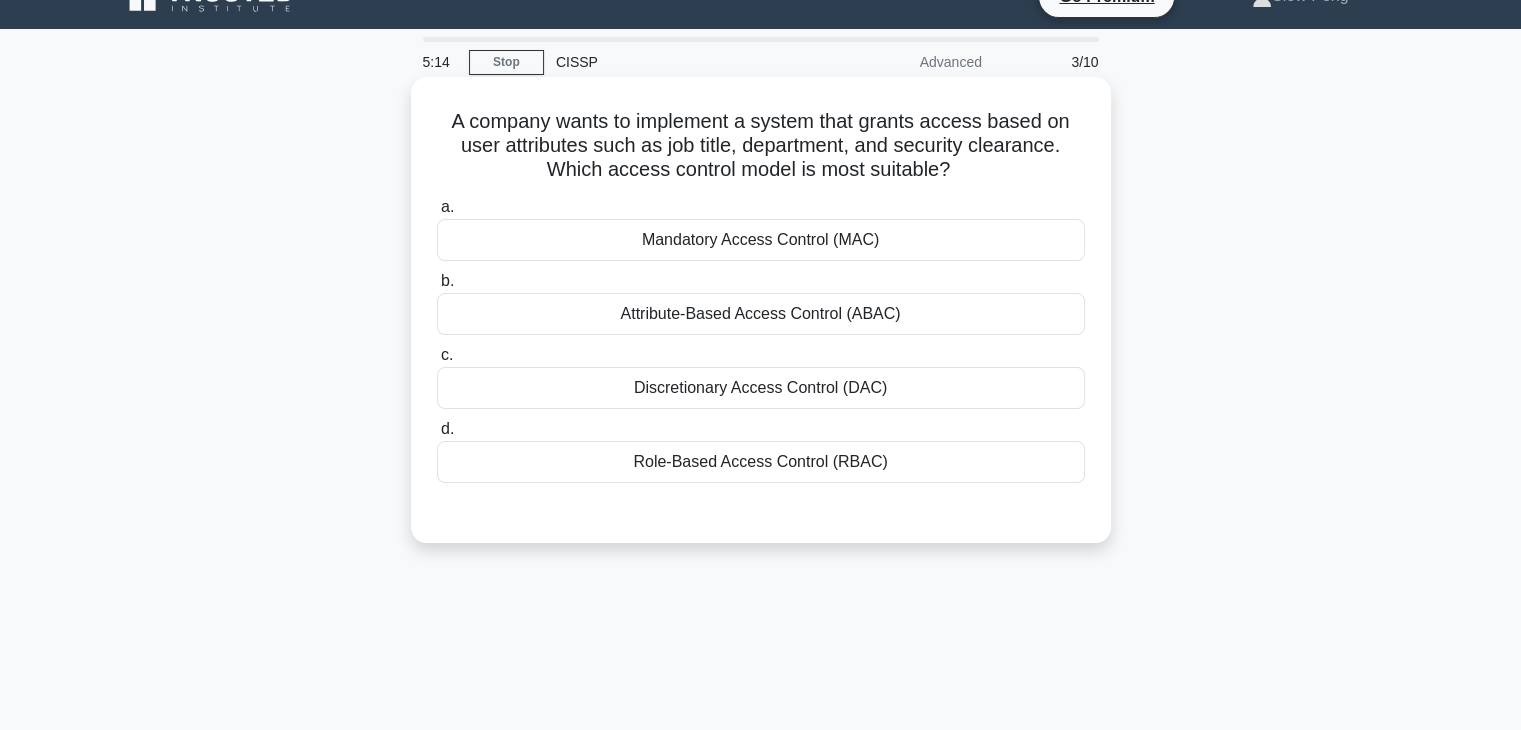 scroll, scrollTop: 0, scrollLeft: 0, axis: both 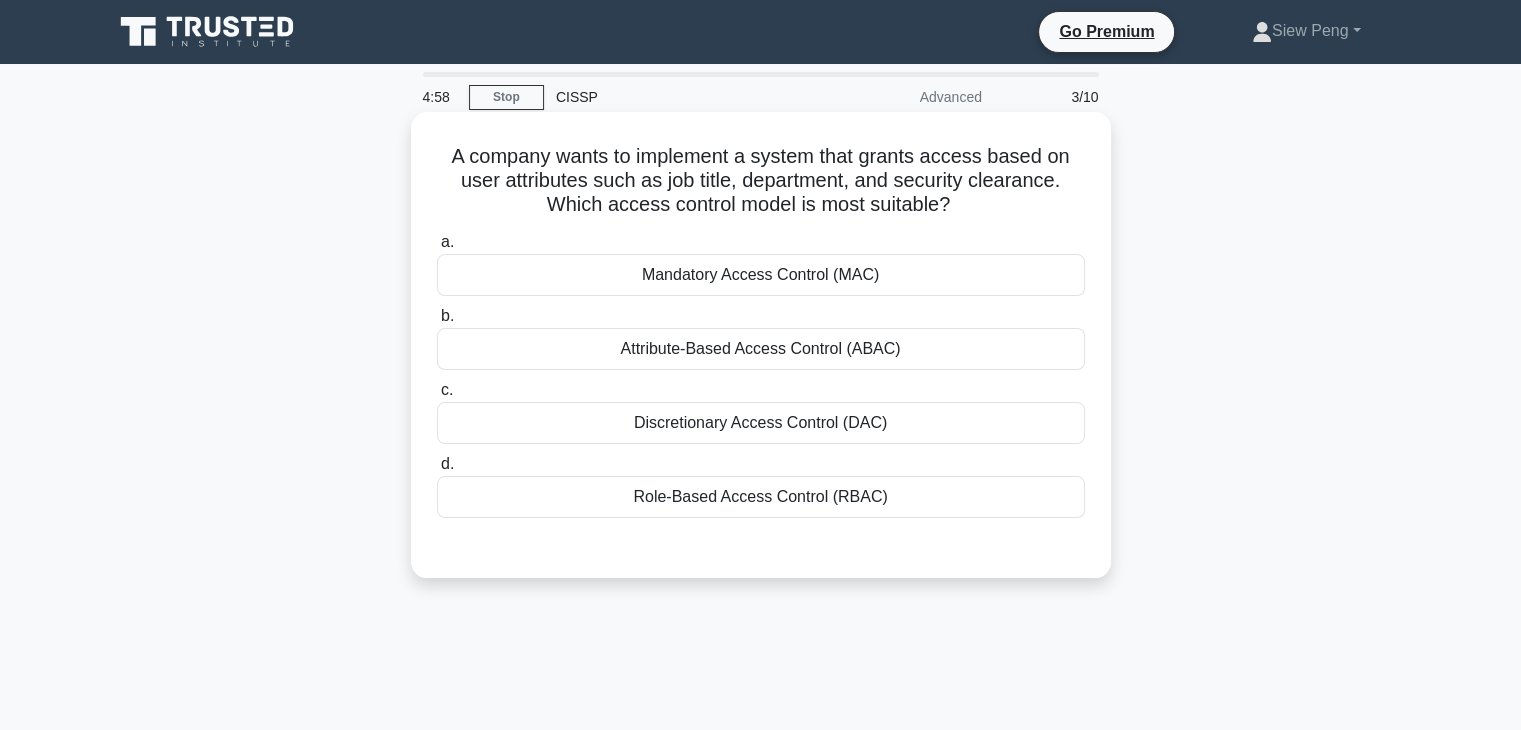 click on "Role-Based Access Control (RBAC)" at bounding box center (761, 497) 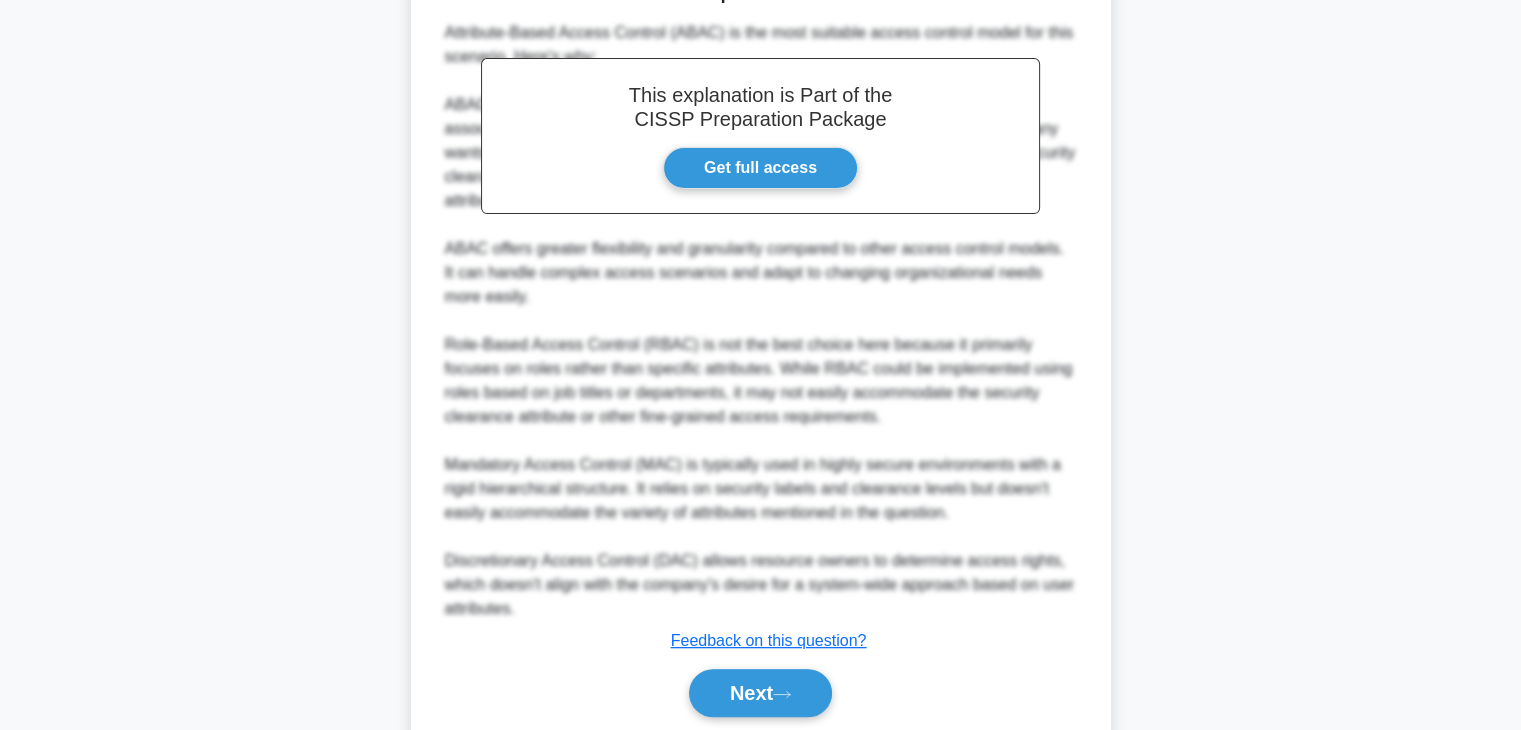 scroll, scrollTop: 648, scrollLeft: 0, axis: vertical 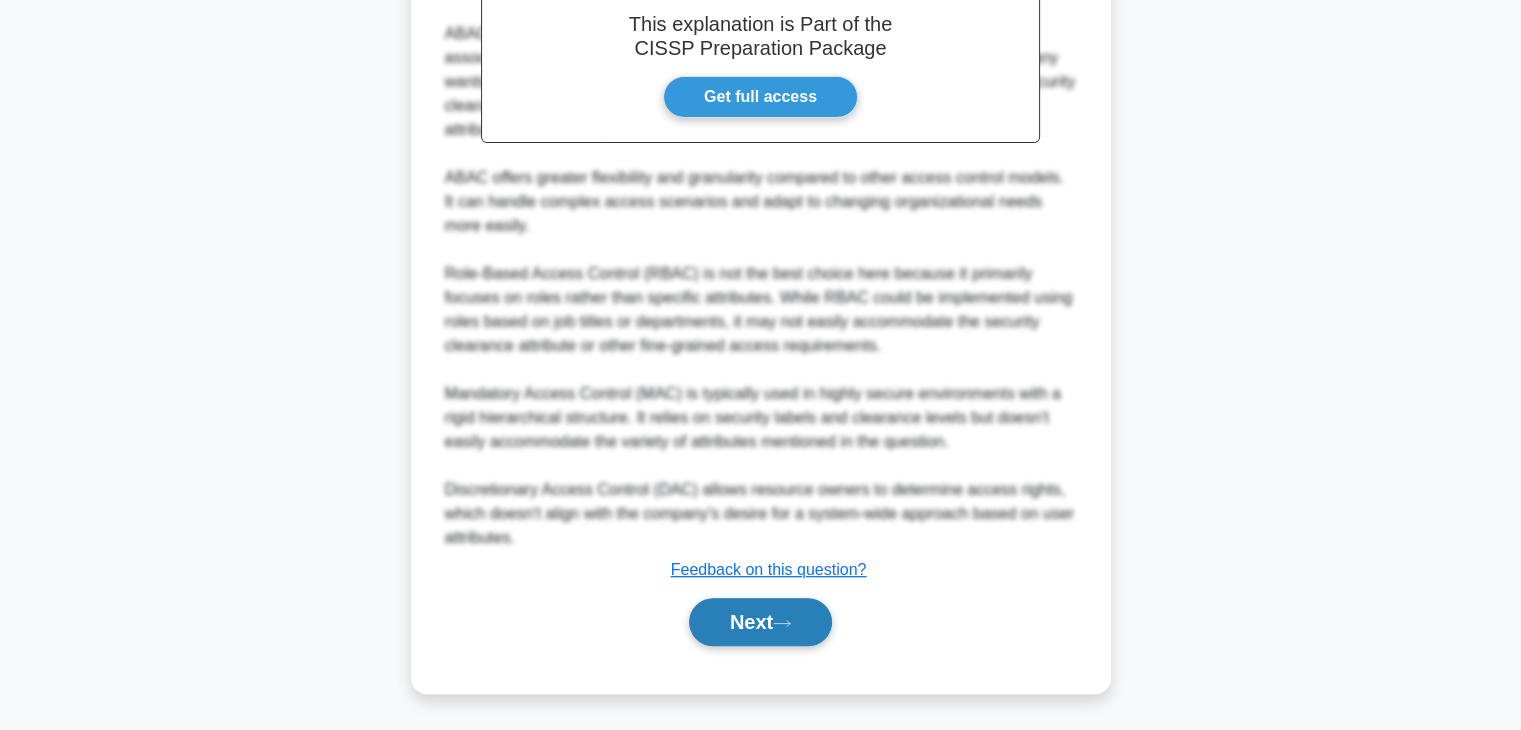 click on "Next" at bounding box center [760, 622] 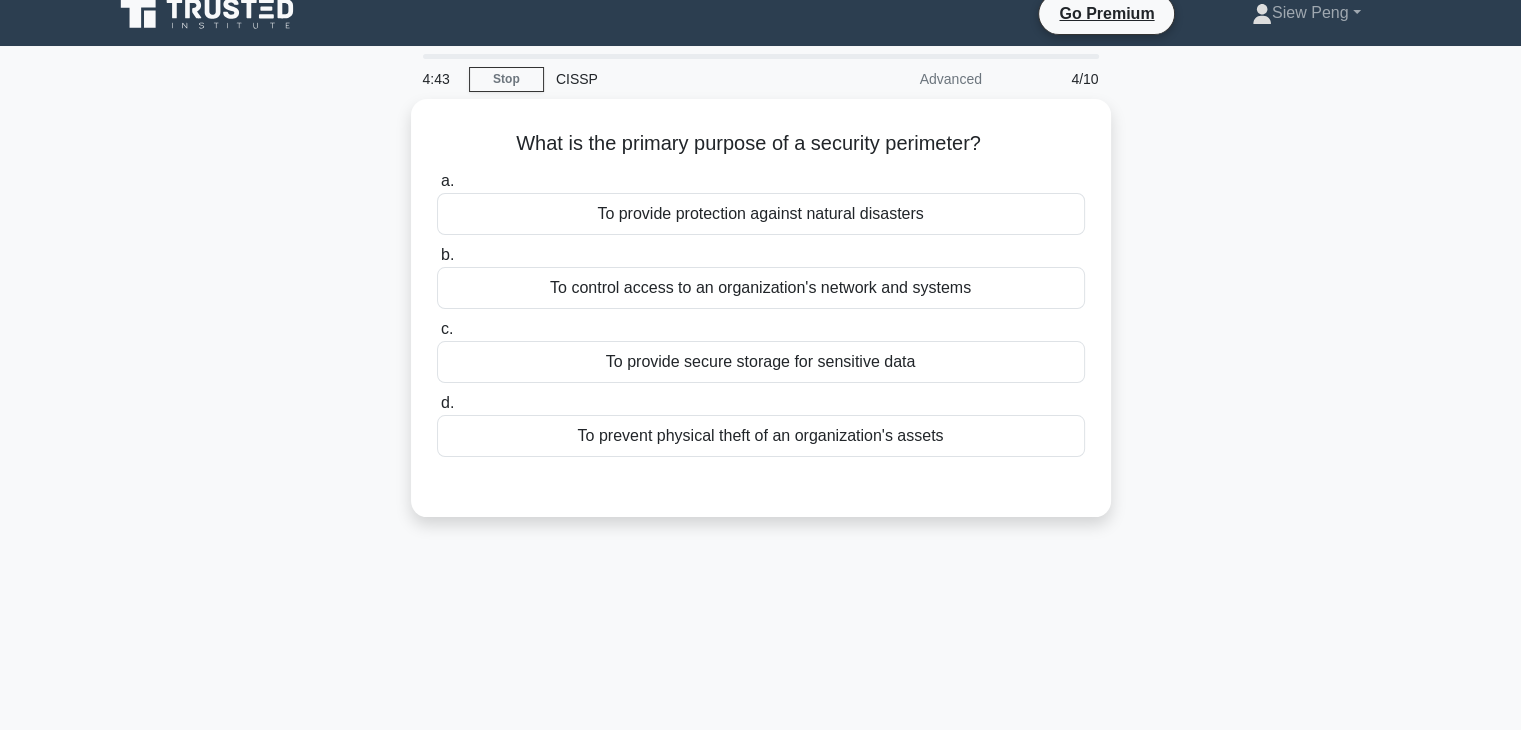 scroll, scrollTop: 0, scrollLeft: 0, axis: both 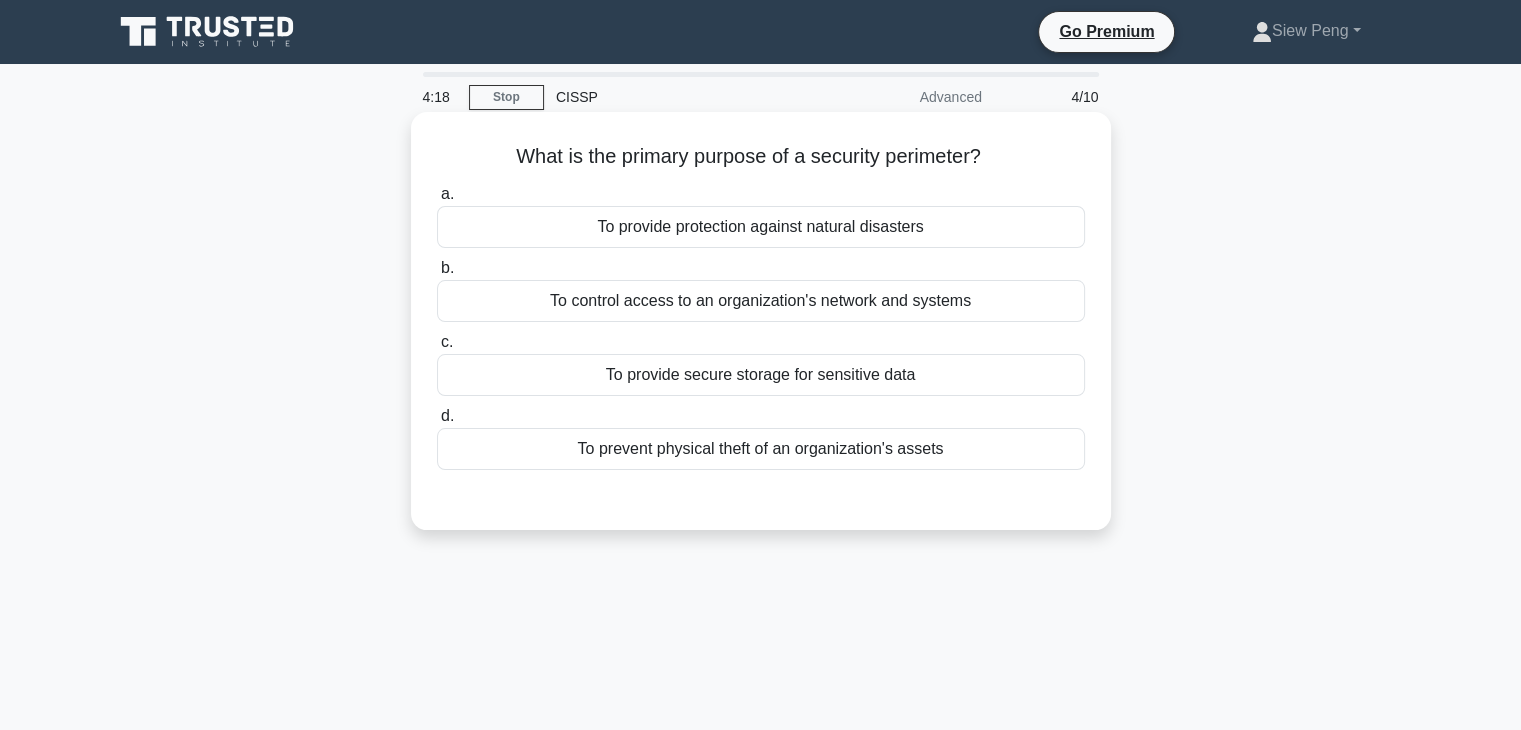 click on "To control access to an organization's network and systems" at bounding box center [761, 301] 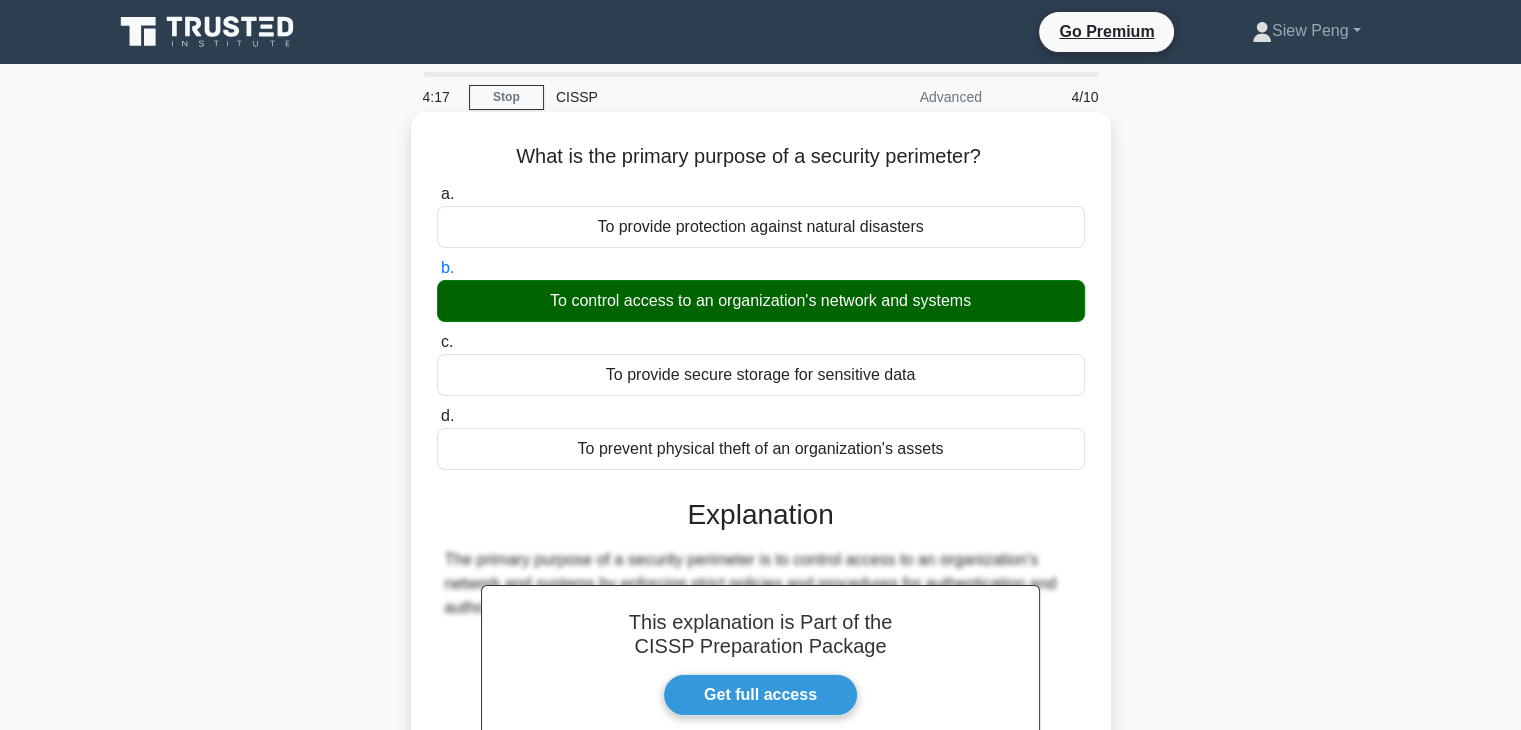 scroll, scrollTop: 351, scrollLeft: 0, axis: vertical 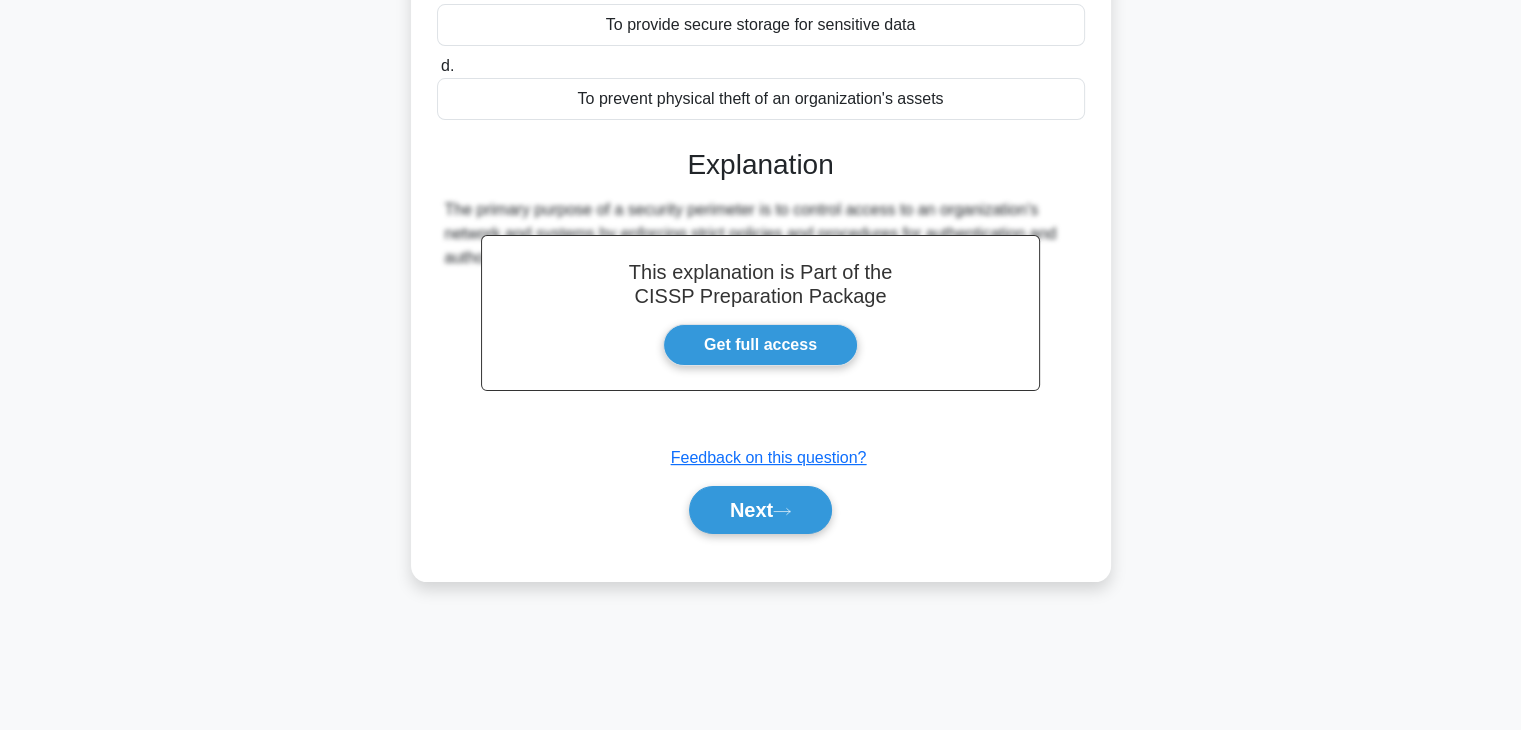 click on "Next" at bounding box center [761, 510] 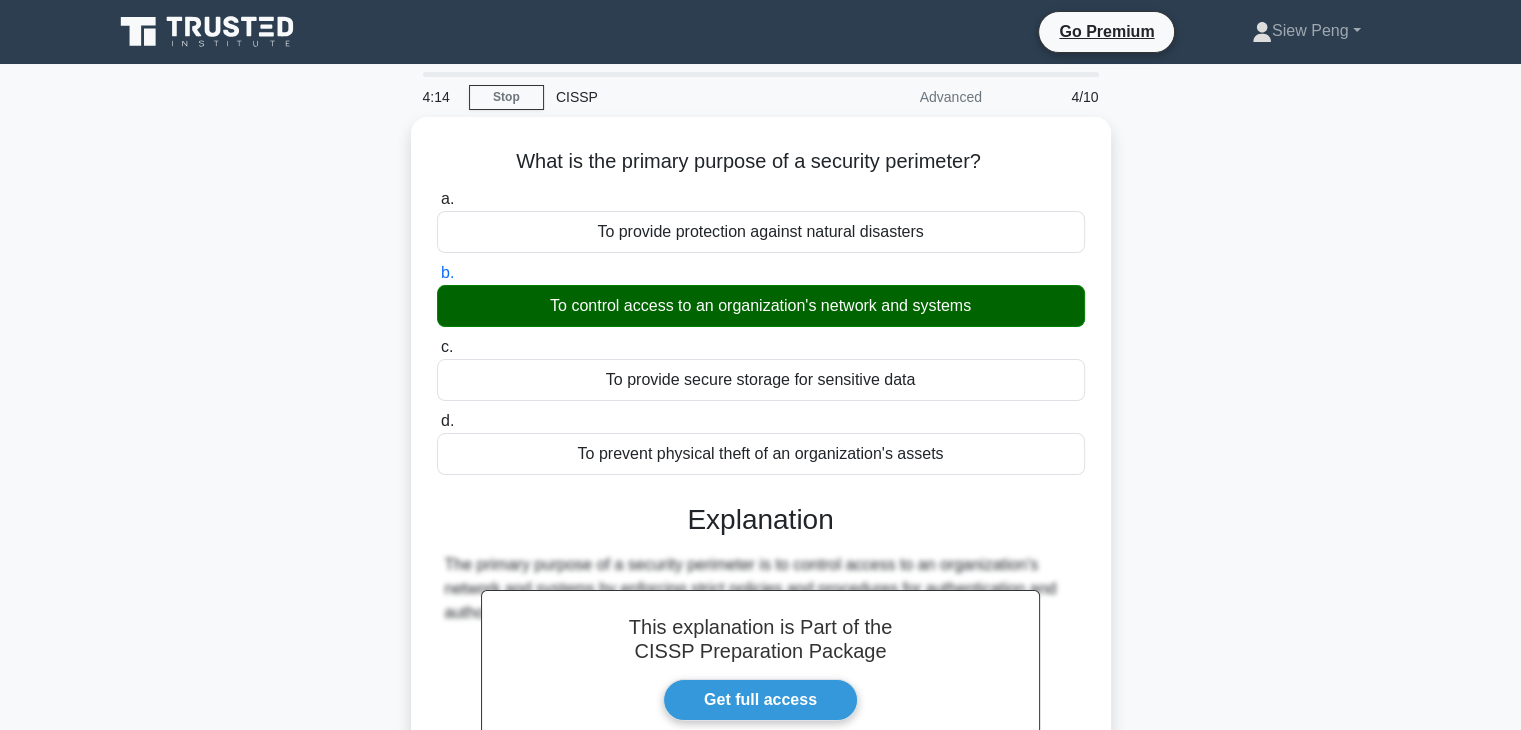 scroll, scrollTop: 300, scrollLeft: 0, axis: vertical 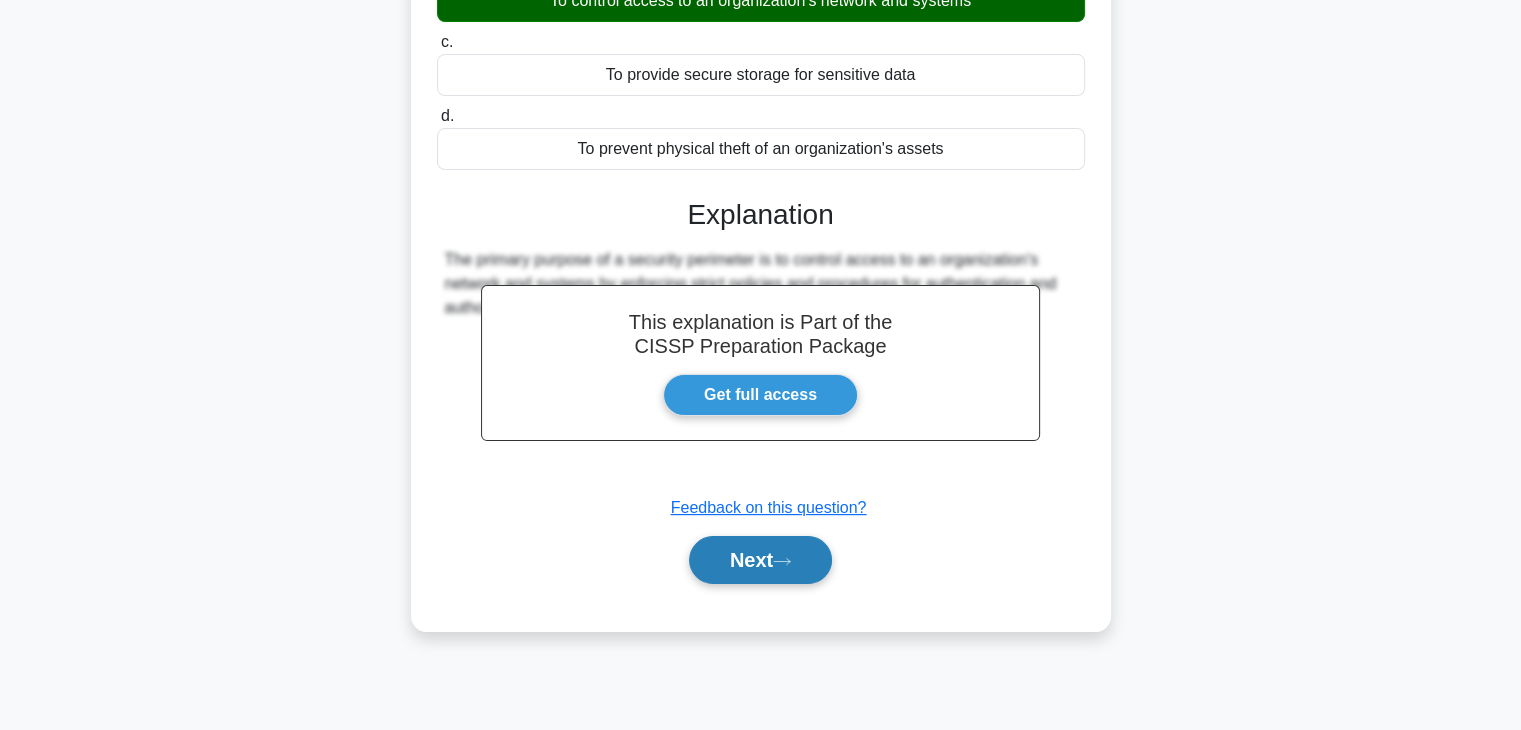 click on "Next" at bounding box center [760, 560] 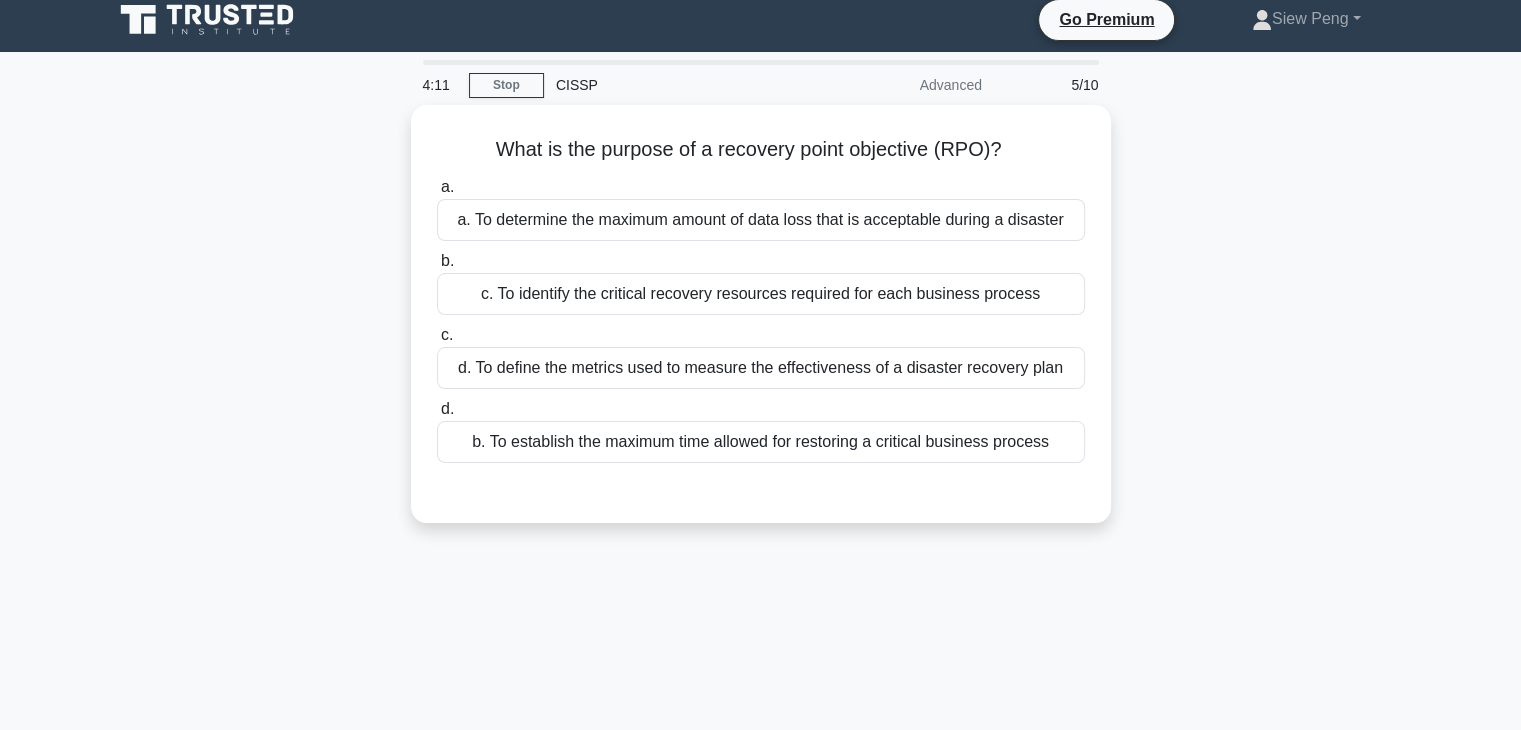 scroll, scrollTop: 0, scrollLeft: 0, axis: both 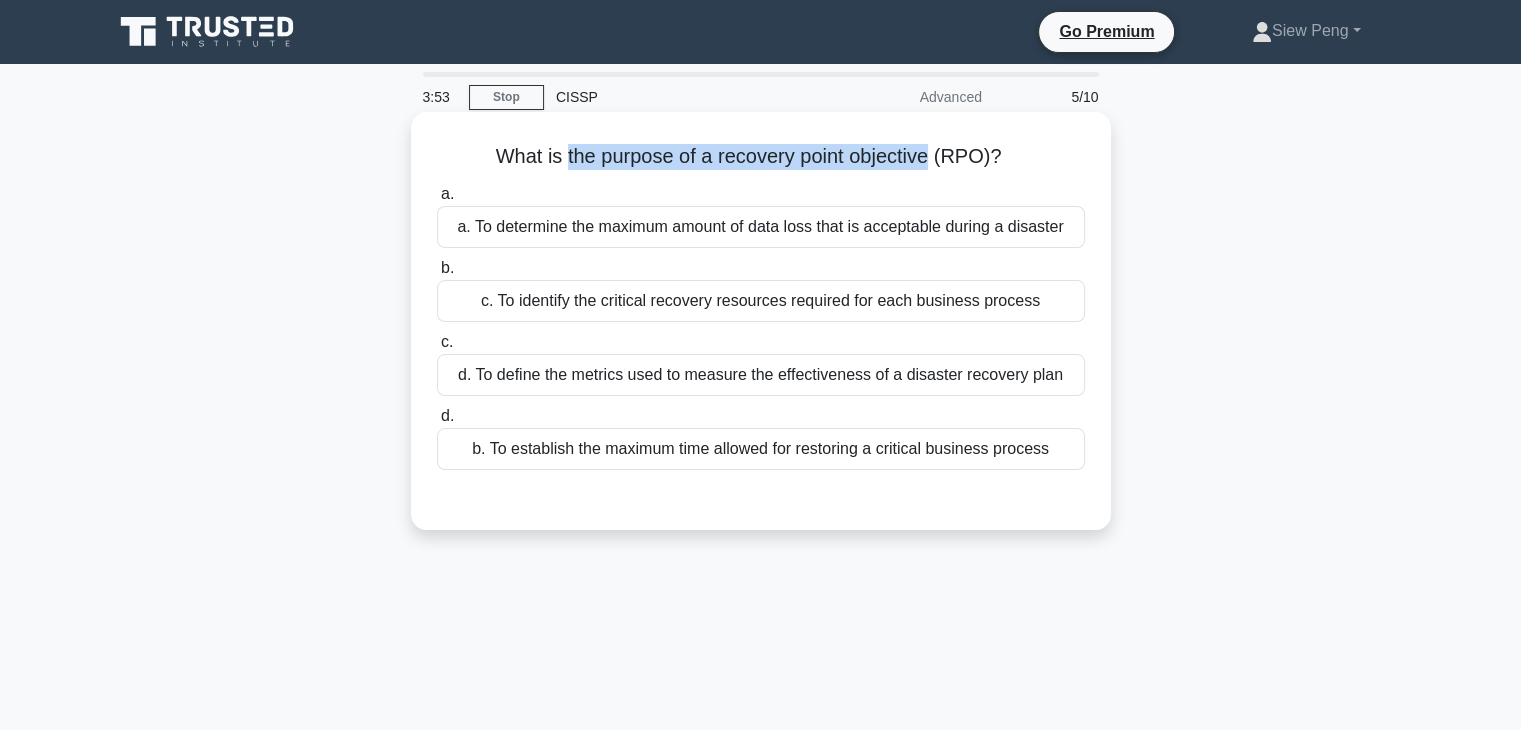 drag, startPoint x: 564, startPoint y: 160, endPoint x: 936, endPoint y: 165, distance: 372.0336 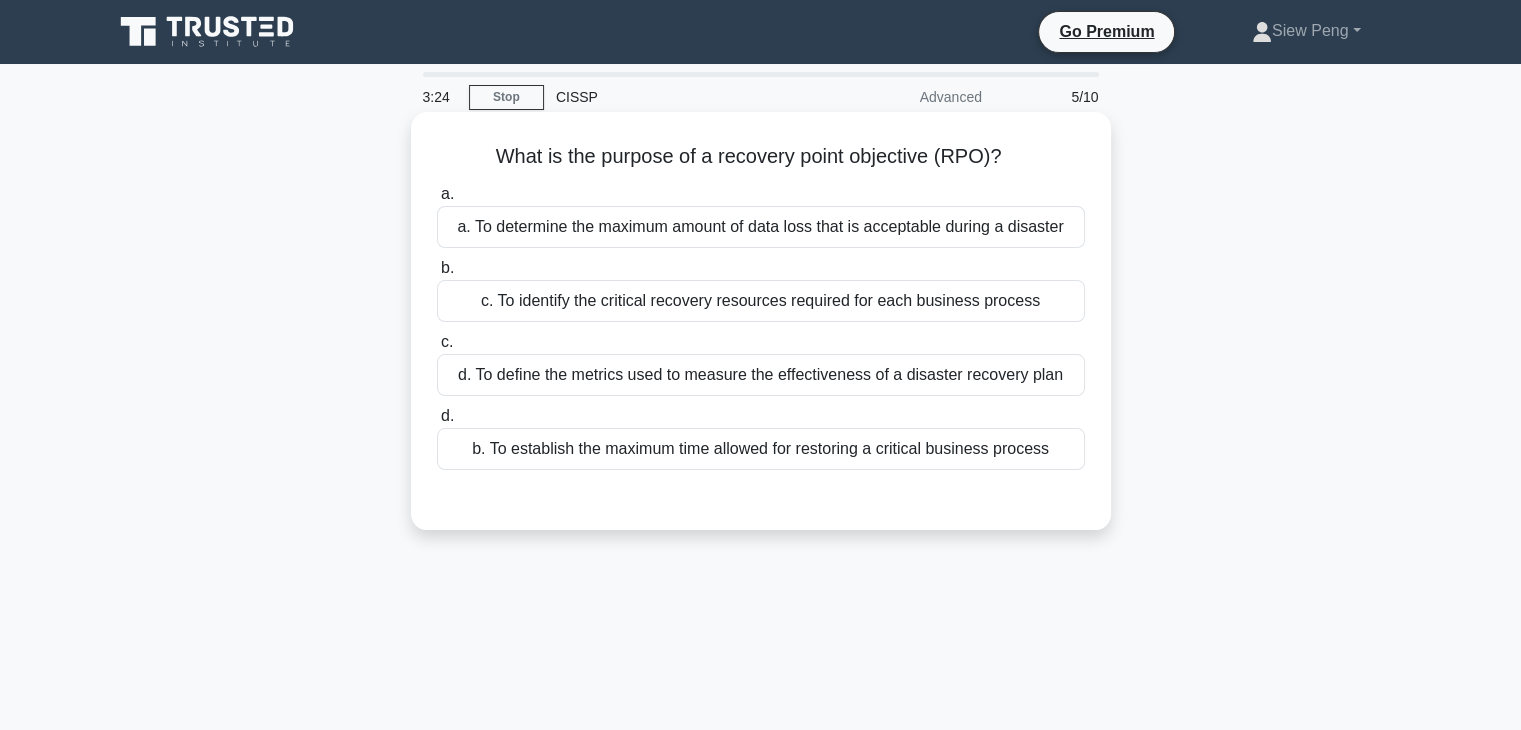 click on "a. To determine the maximum amount of data loss that is acceptable during a disaster" at bounding box center (761, 227) 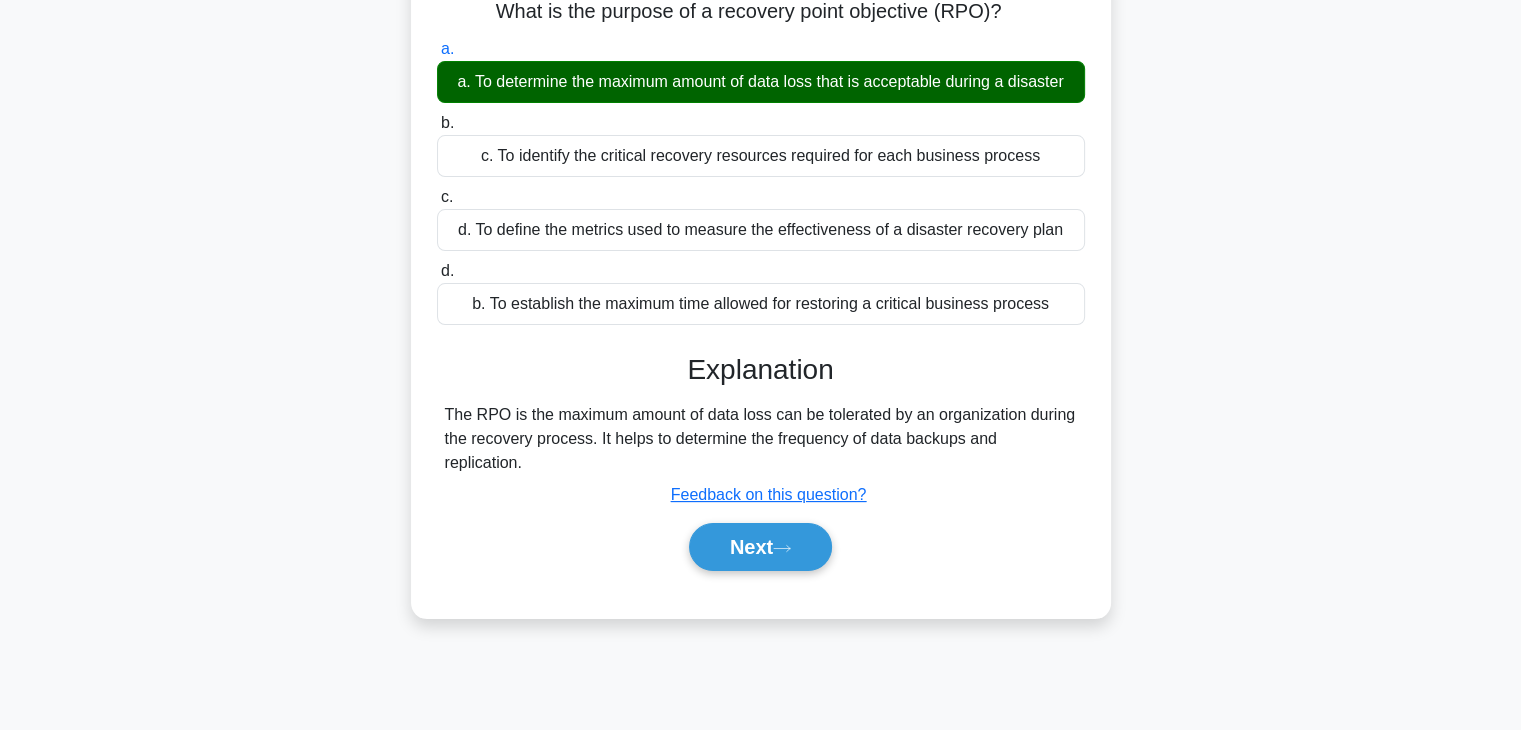 scroll, scrollTop: 300, scrollLeft: 0, axis: vertical 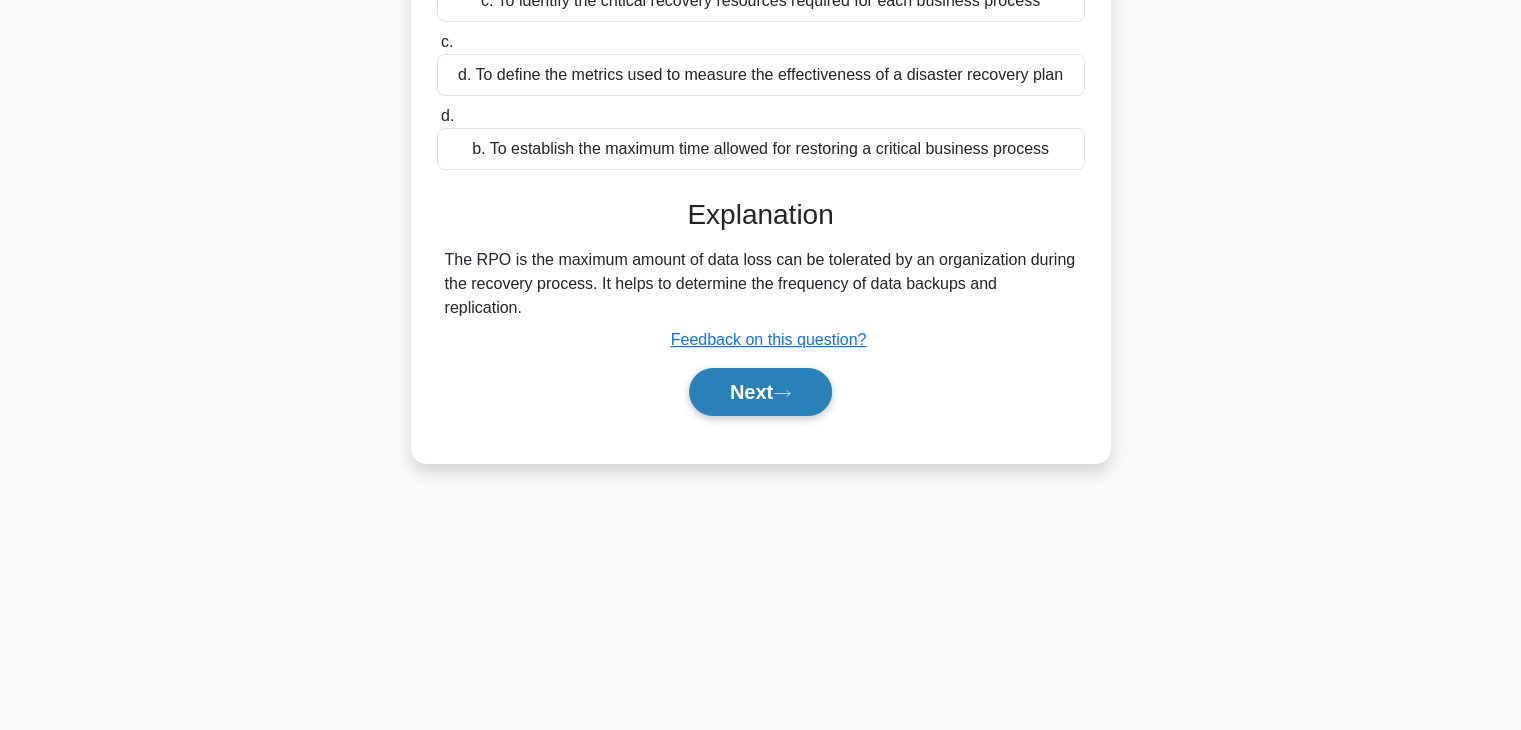 click on "Next" at bounding box center (760, 392) 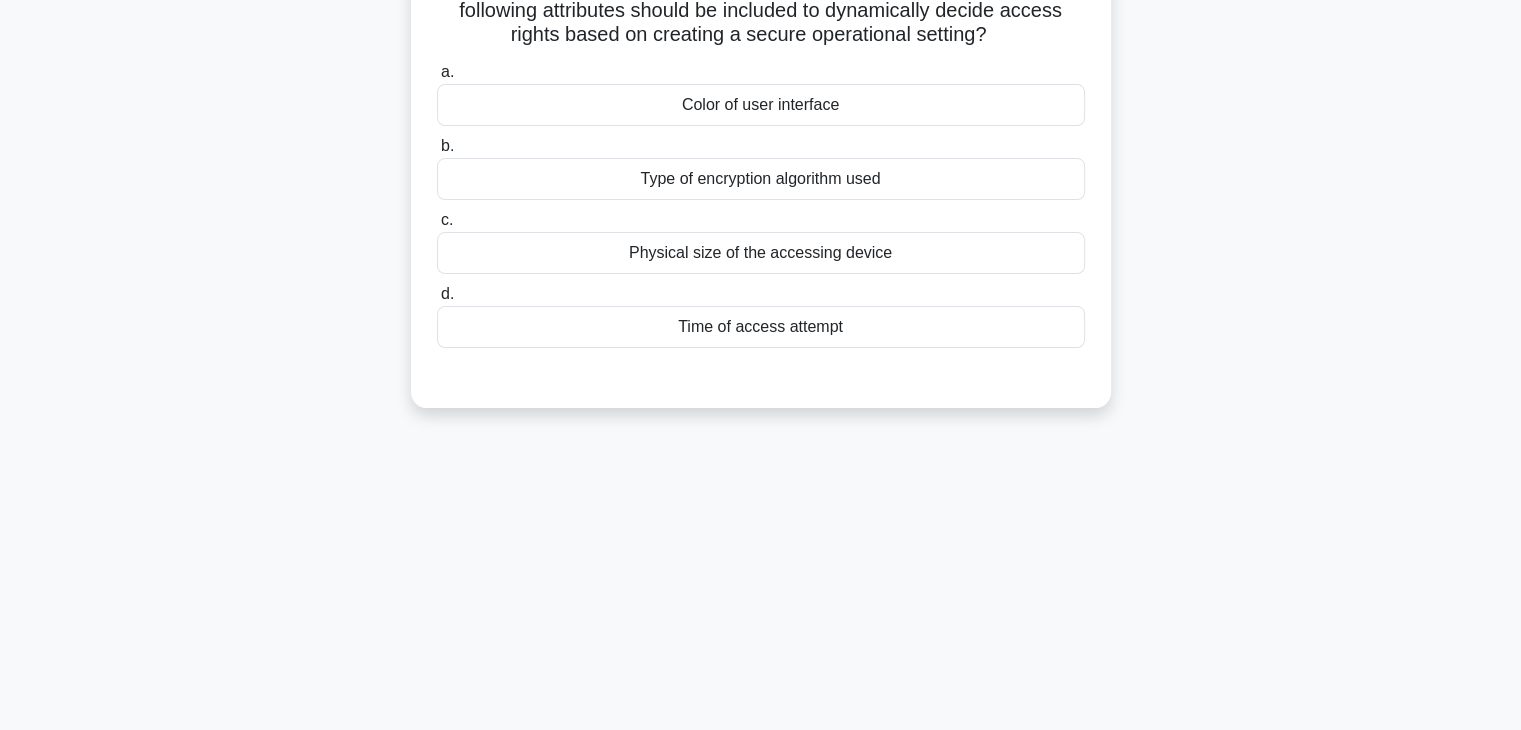 scroll, scrollTop: 0, scrollLeft: 0, axis: both 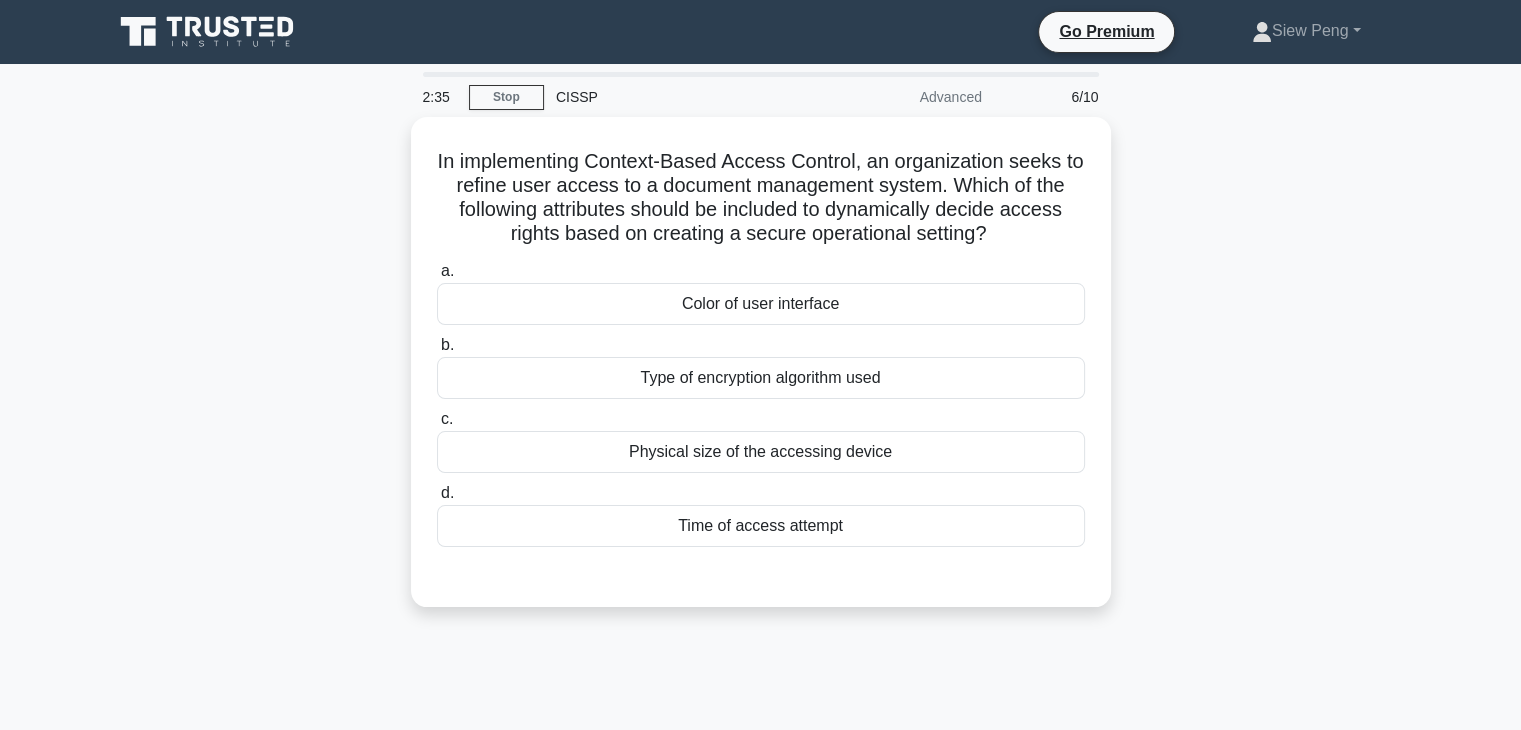 click on "Time of access attempt" at bounding box center (761, 526) 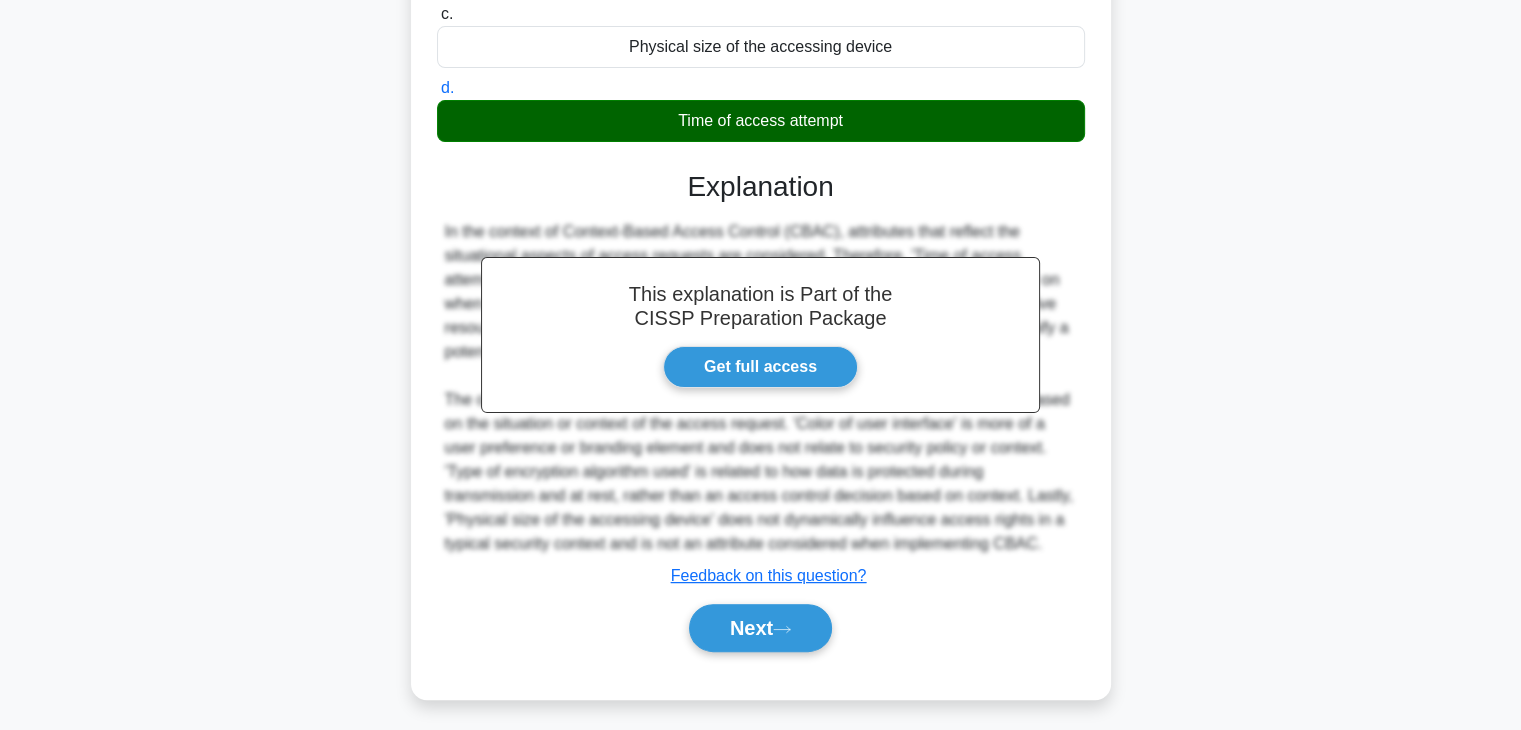 scroll, scrollTop: 406, scrollLeft: 0, axis: vertical 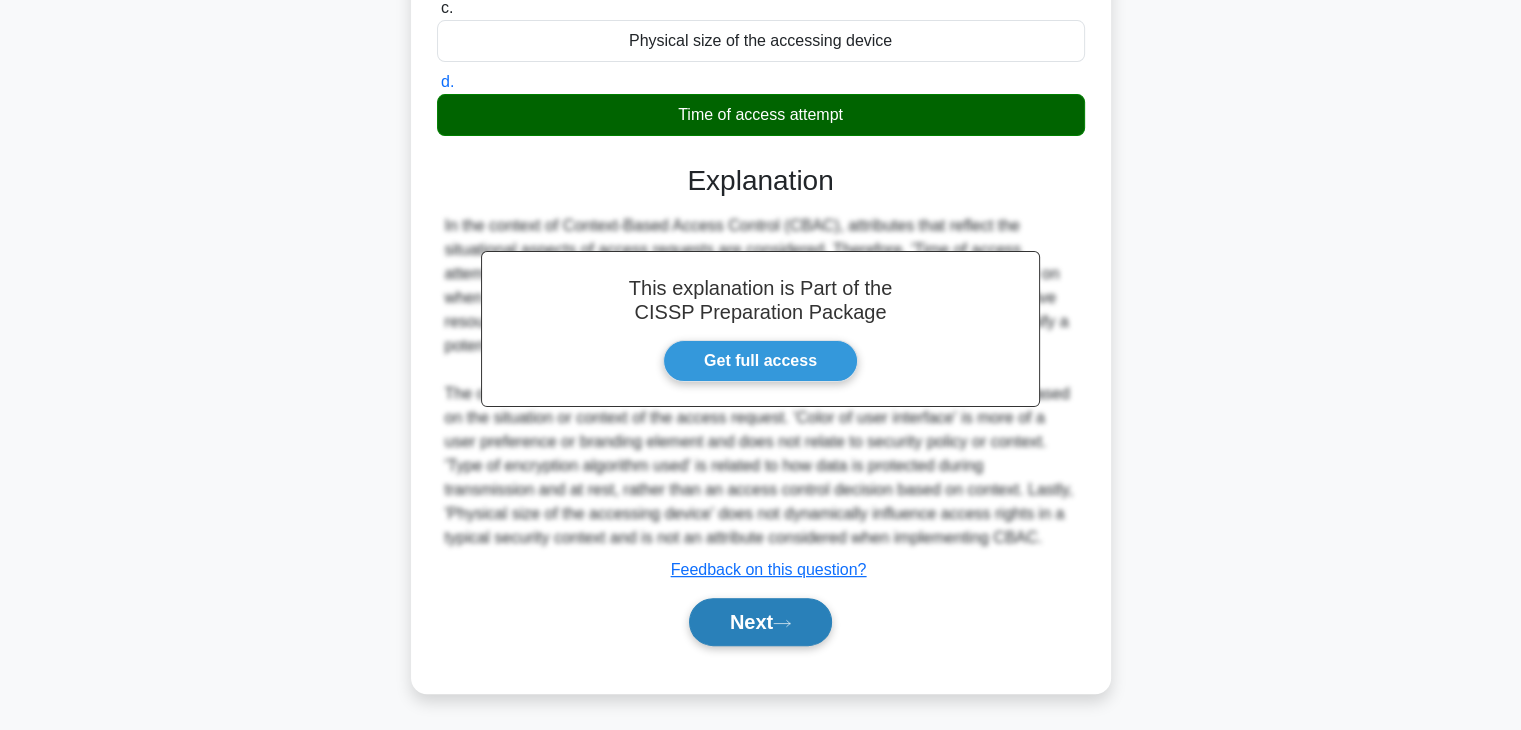 click on "Next" at bounding box center [760, 622] 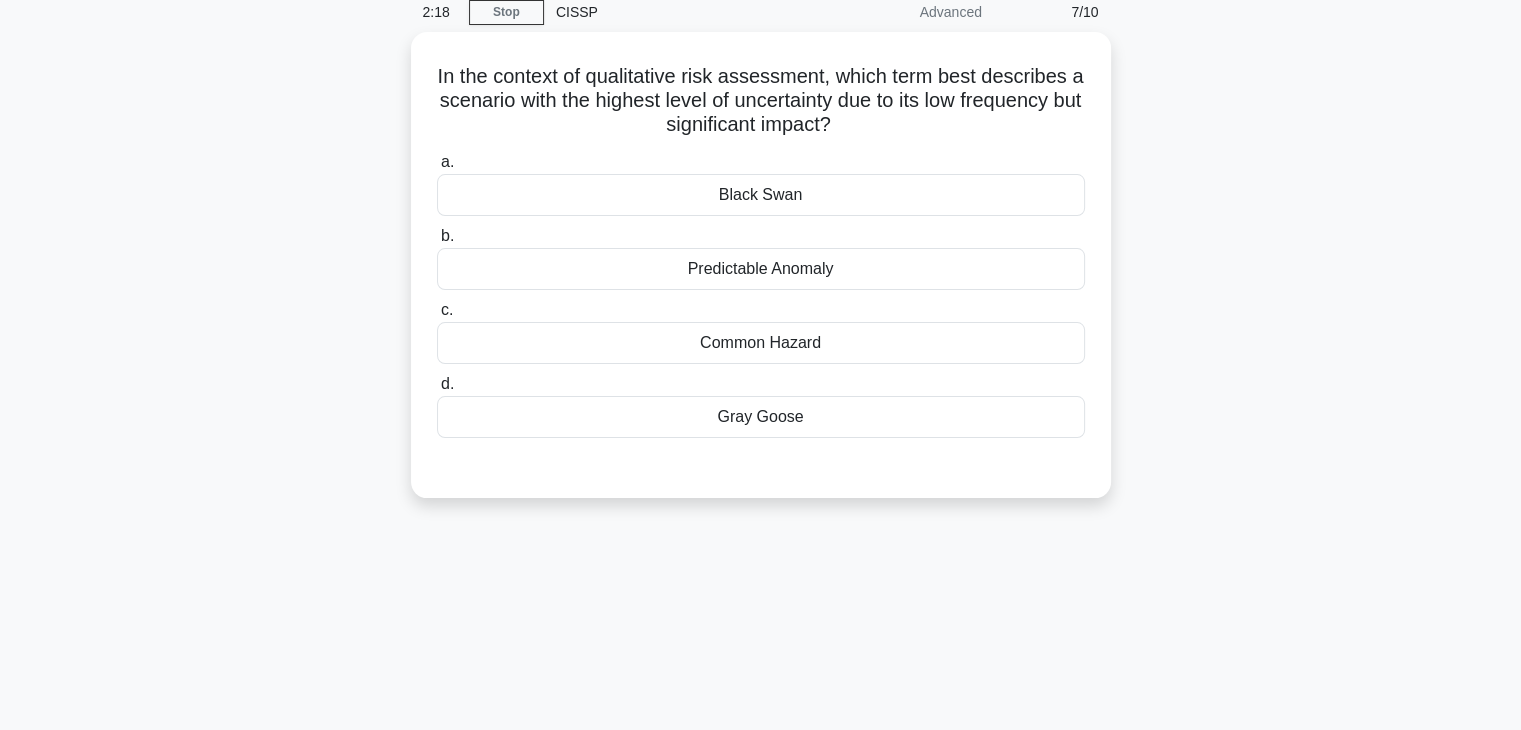 scroll, scrollTop: 51, scrollLeft: 0, axis: vertical 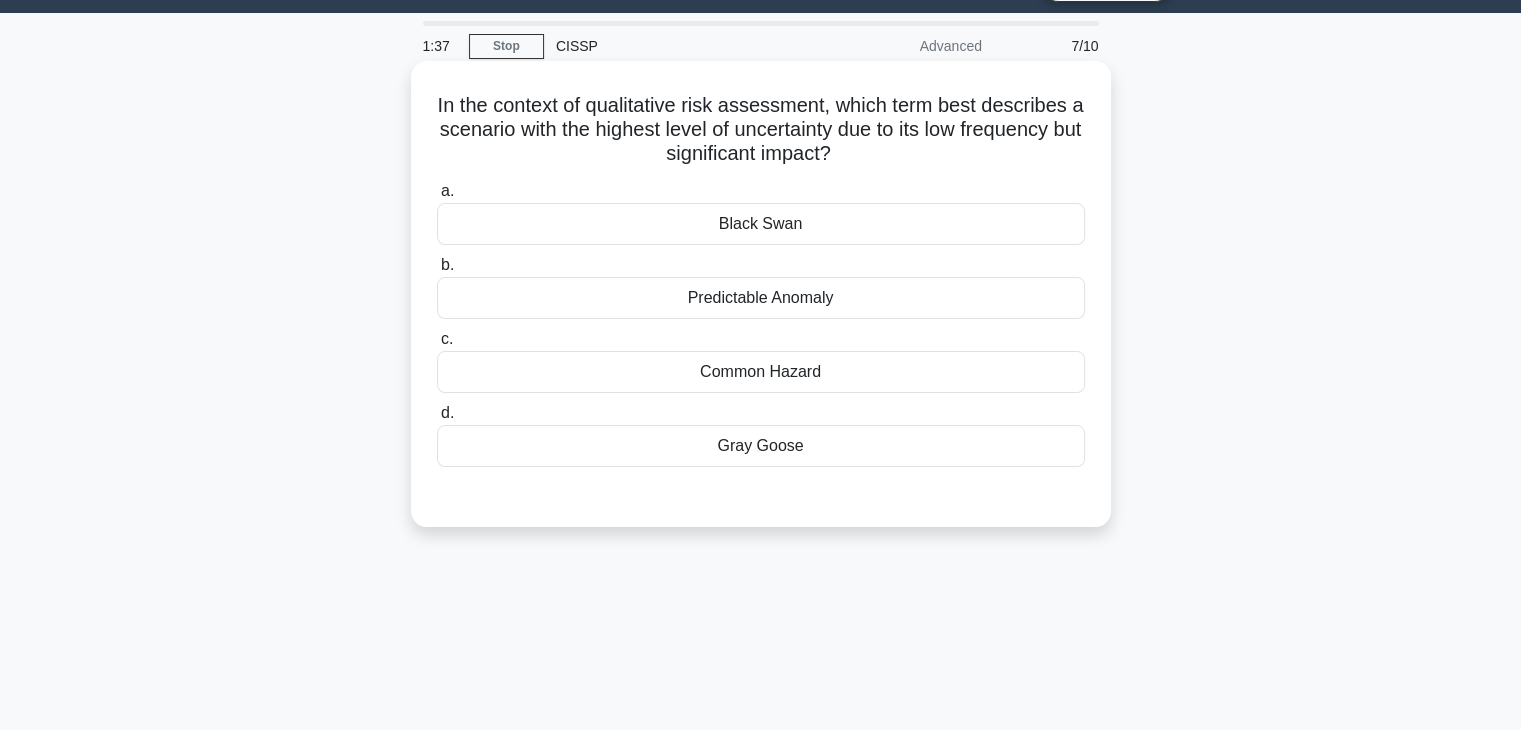 click on "Common Hazard" at bounding box center (761, 372) 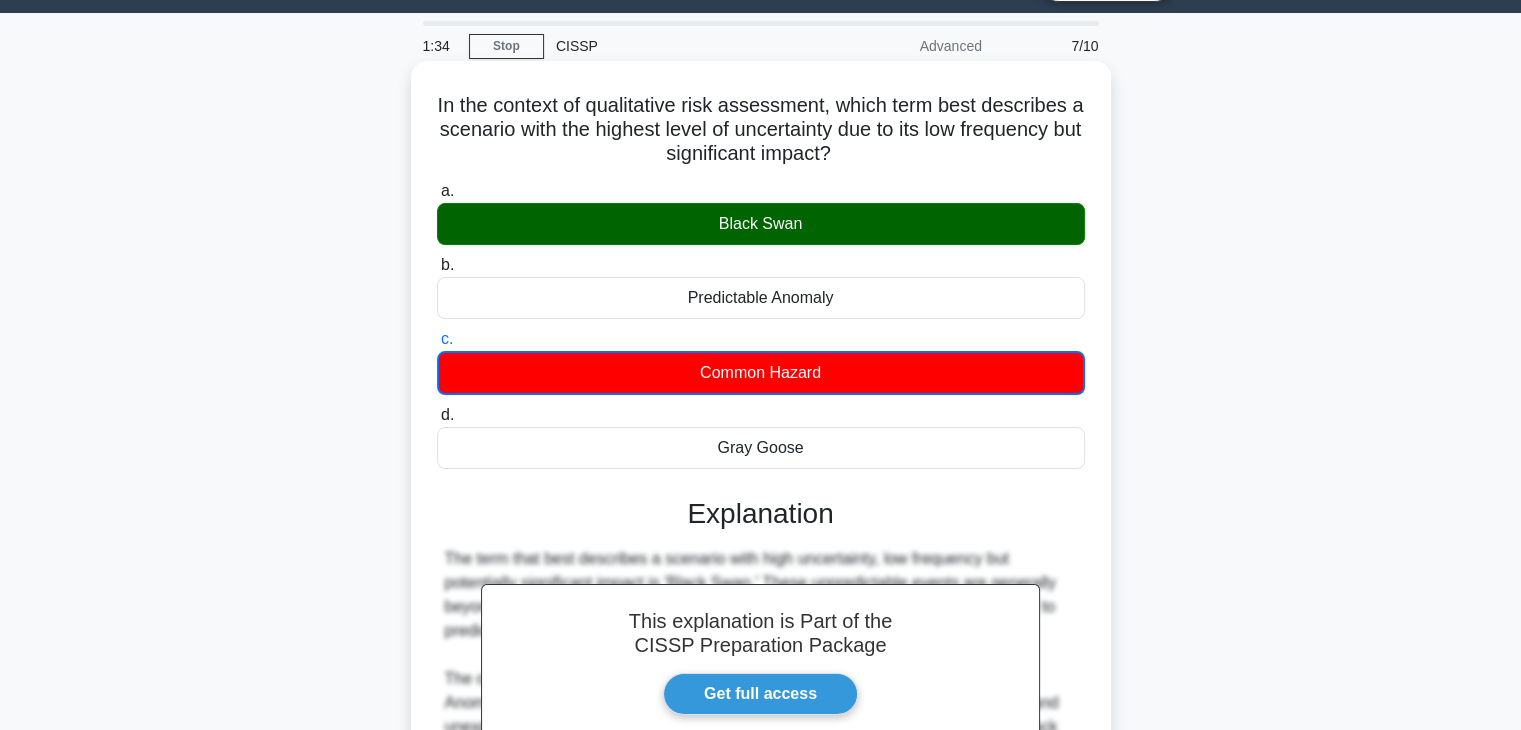 drag, startPoint x: 720, startPoint y: 237, endPoint x: 835, endPoint y: 234, distance: 115.03912 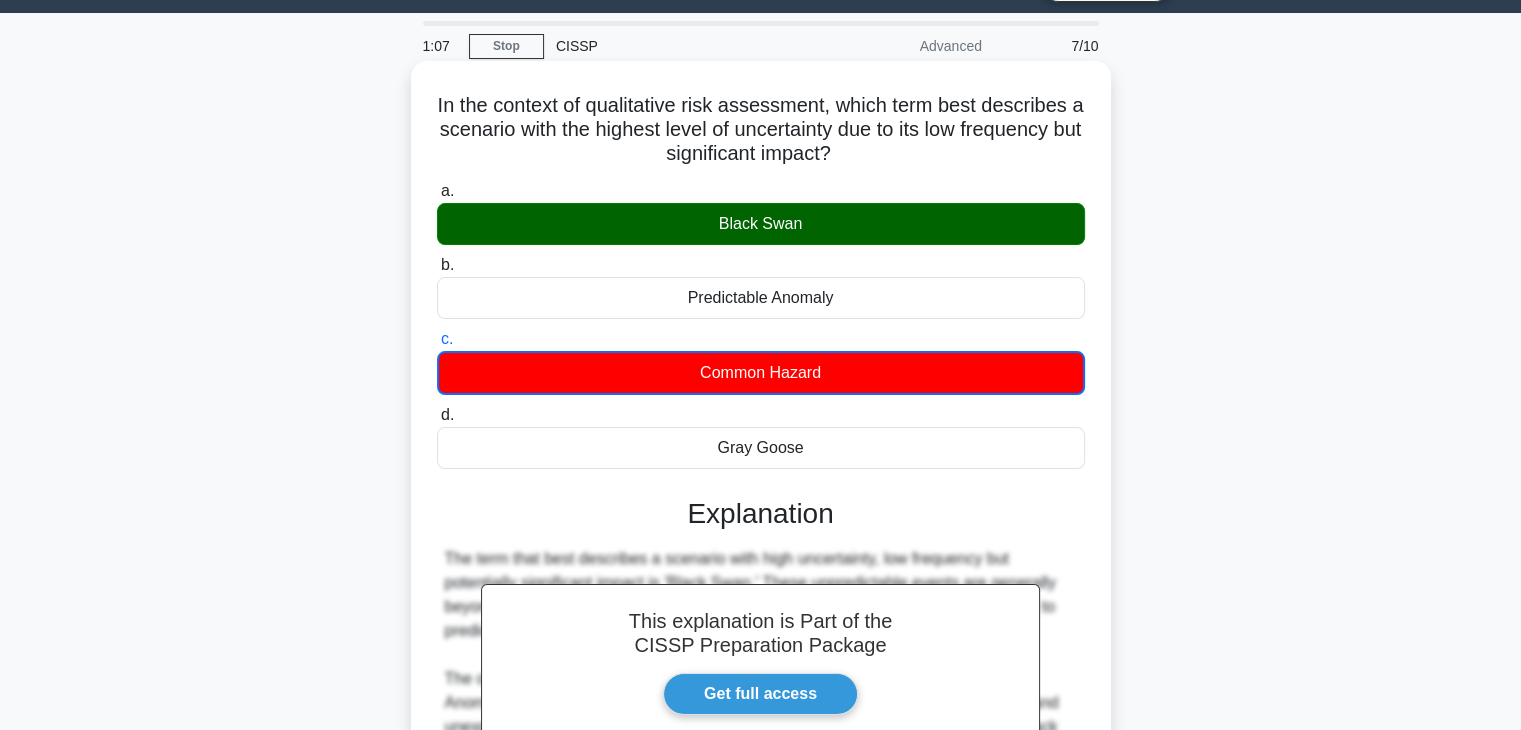 drag, startPoint x: 712, startPoint y: 456, endPoint x: 845, endPoint y: 453, distance: 133.03383 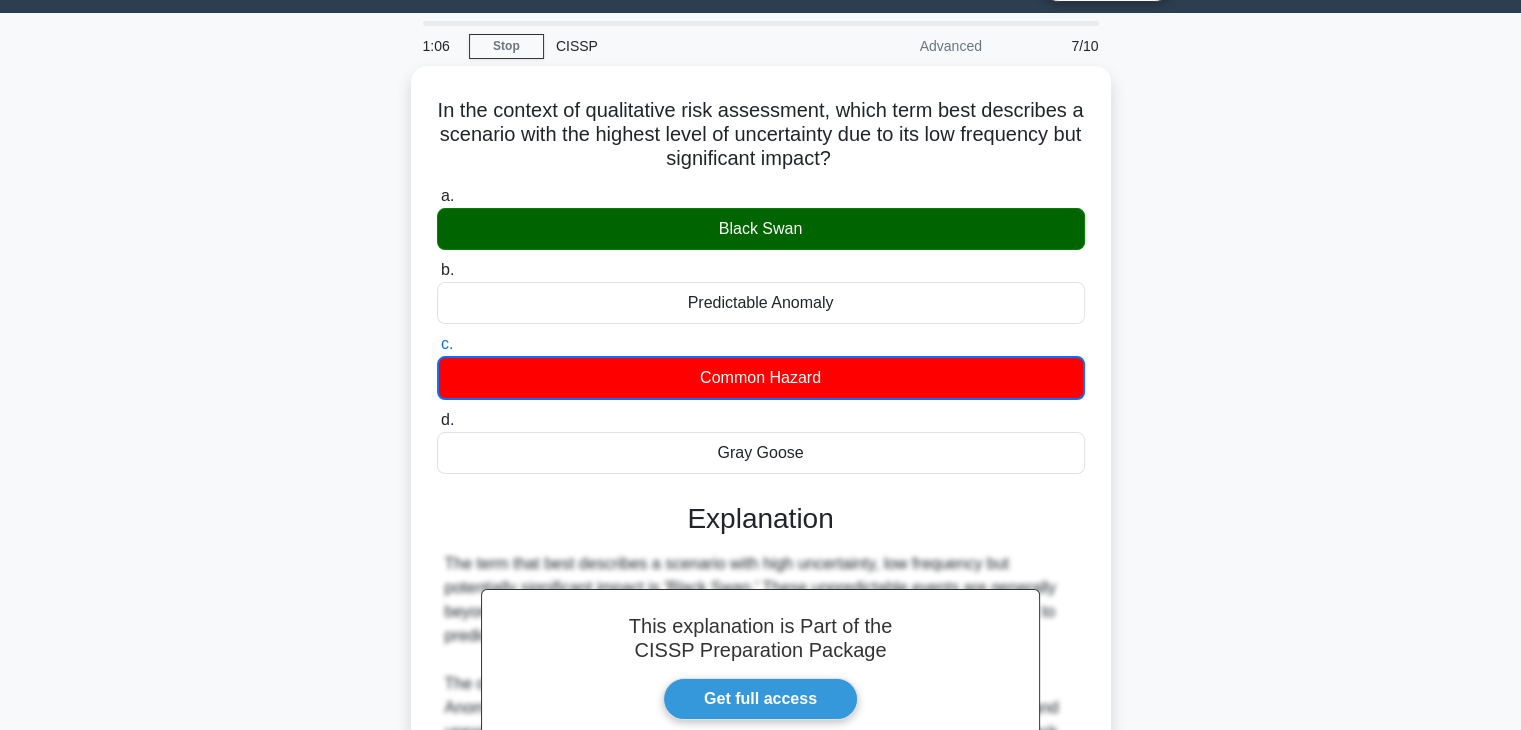 copy on "Gray Goose" 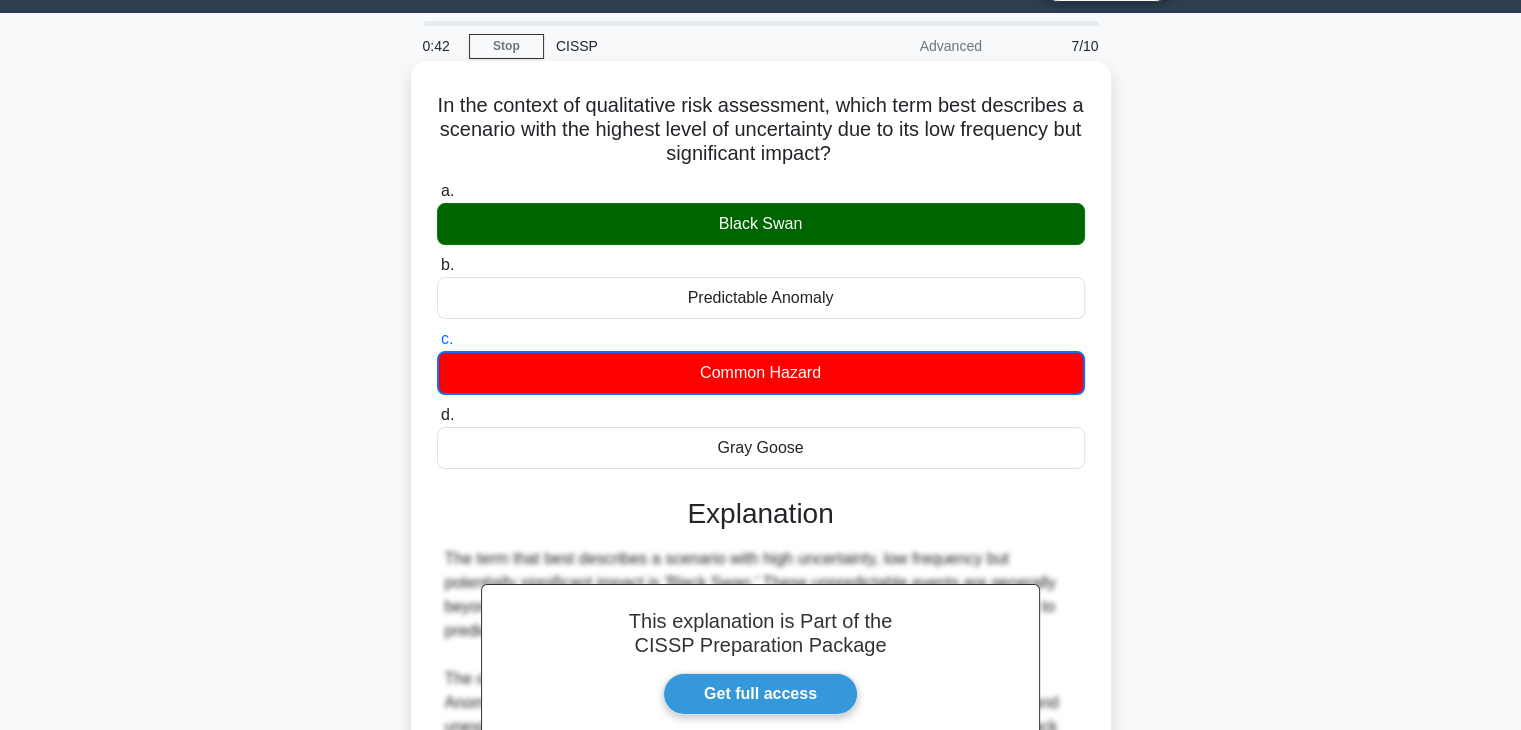 drag, startPoint x: 709, startPoint y: 380, endPoint x: 848, endPoint y: 360, distance: 140.43147 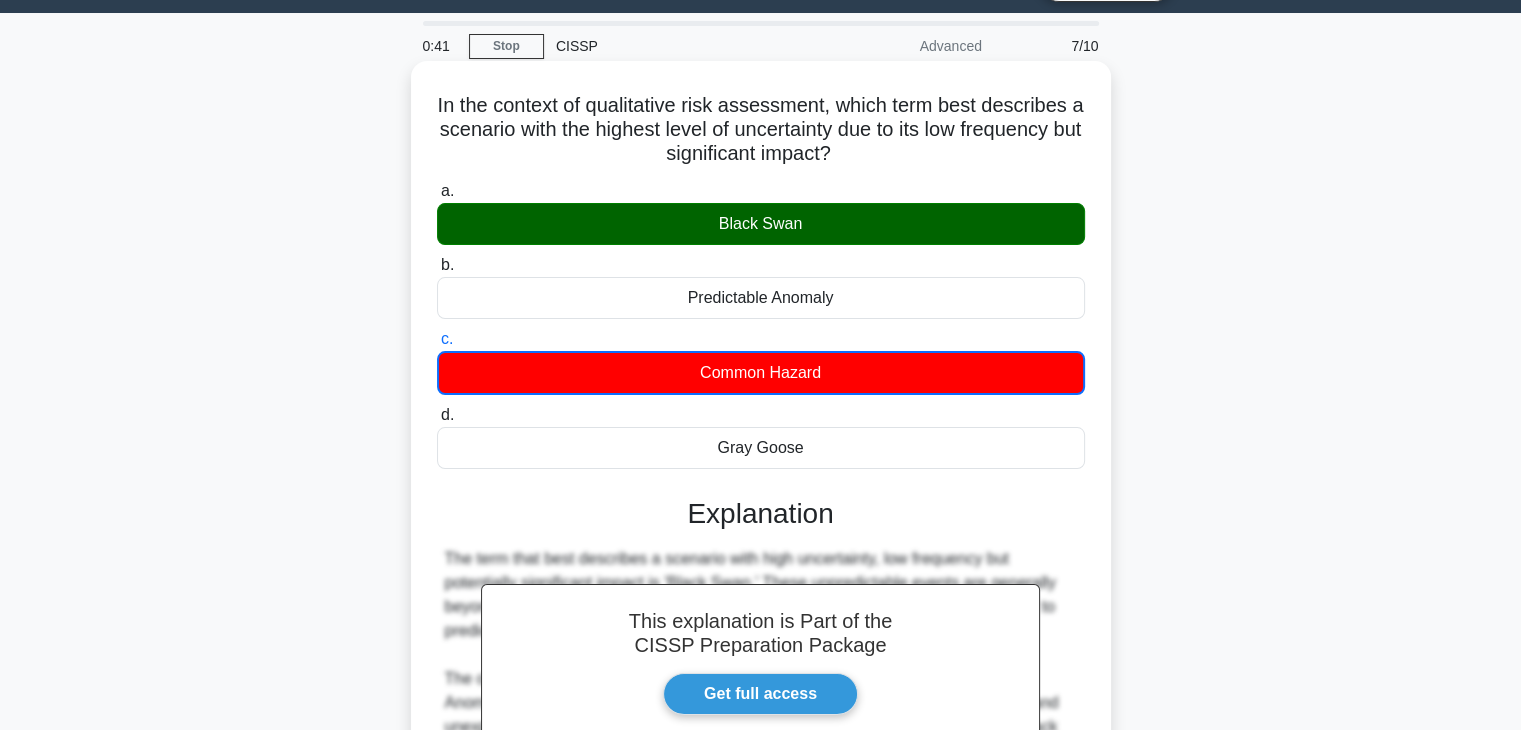 click on "Common Hazard" at bounding box center [761, 373] 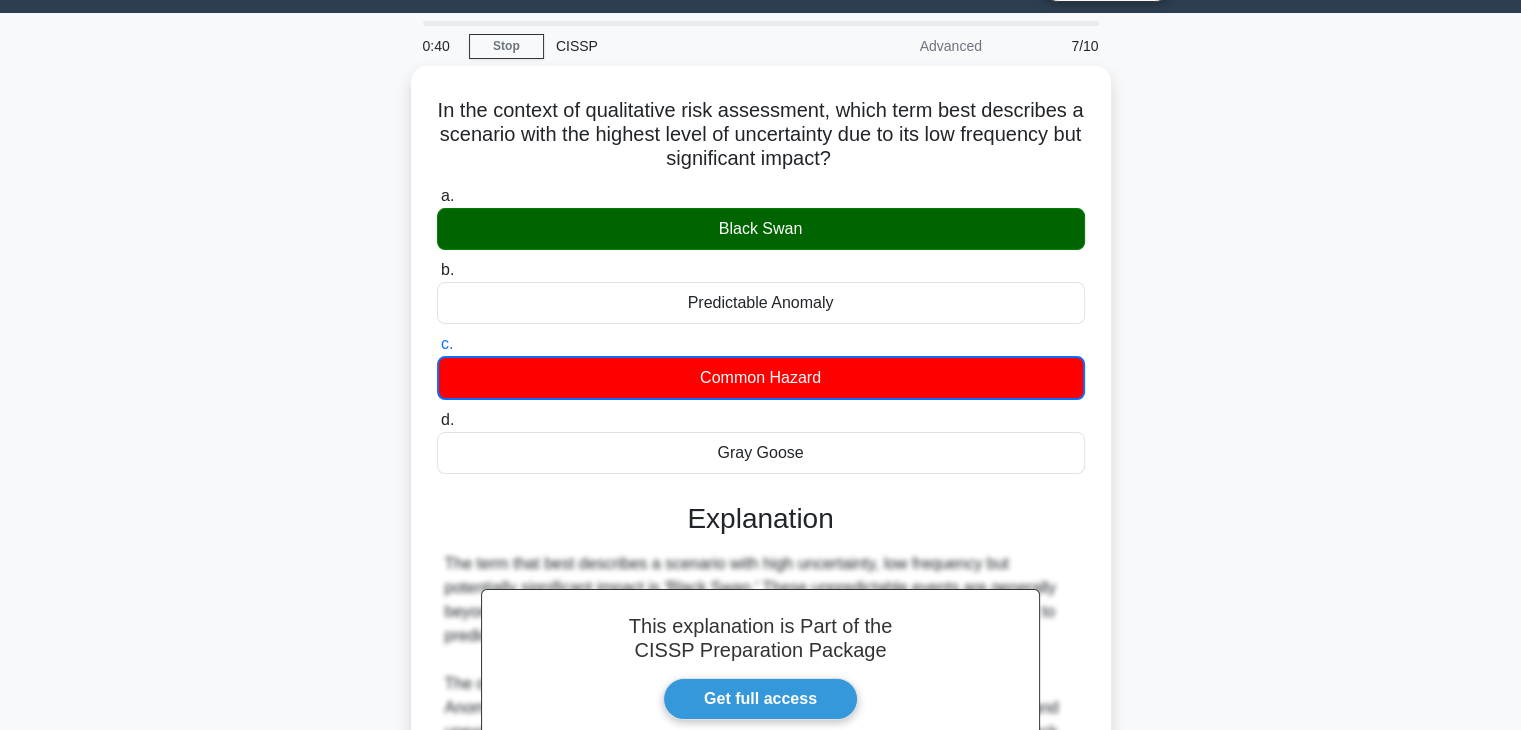 copy on "Common Hazard" 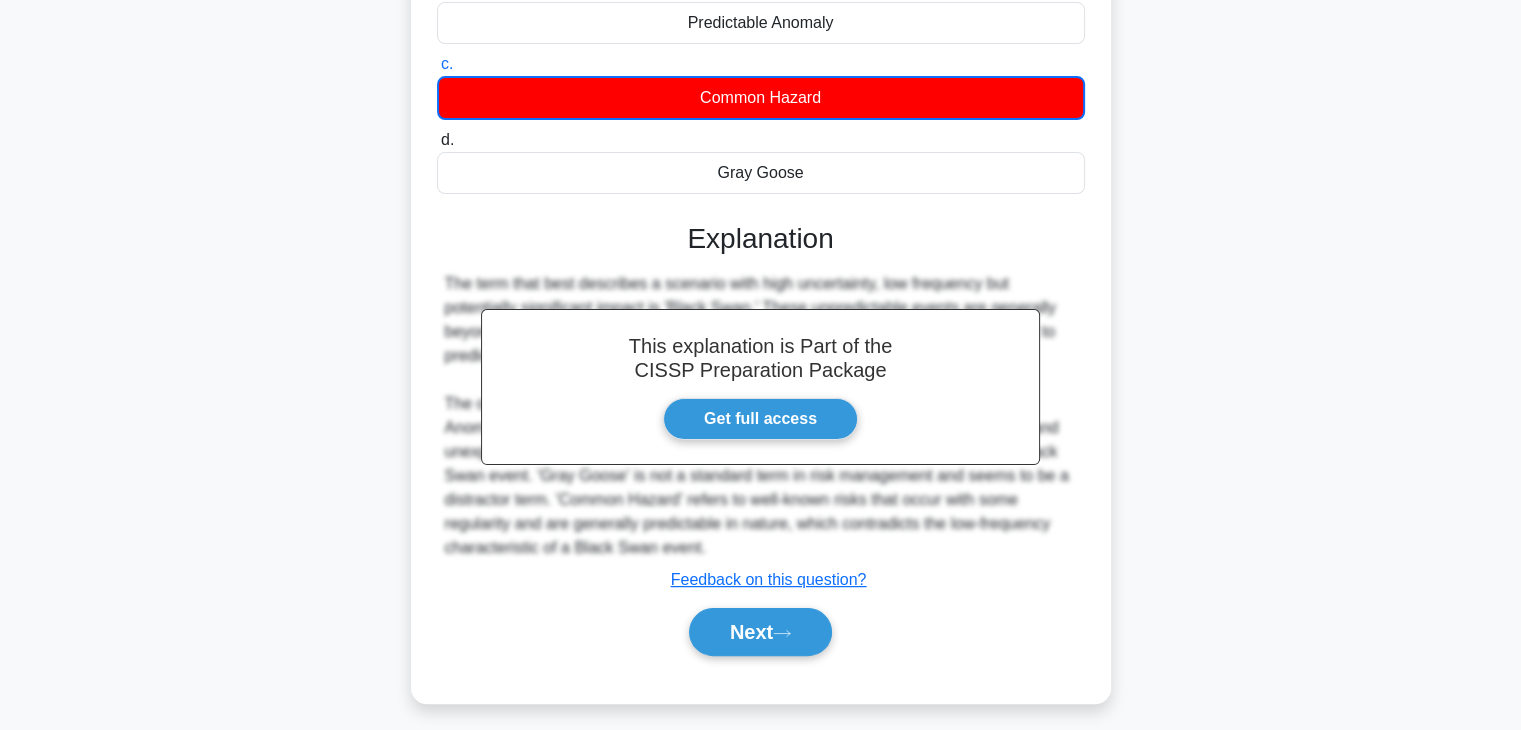 scroll, scrollTop: 351, scrollLeft: 0, axis: vertical 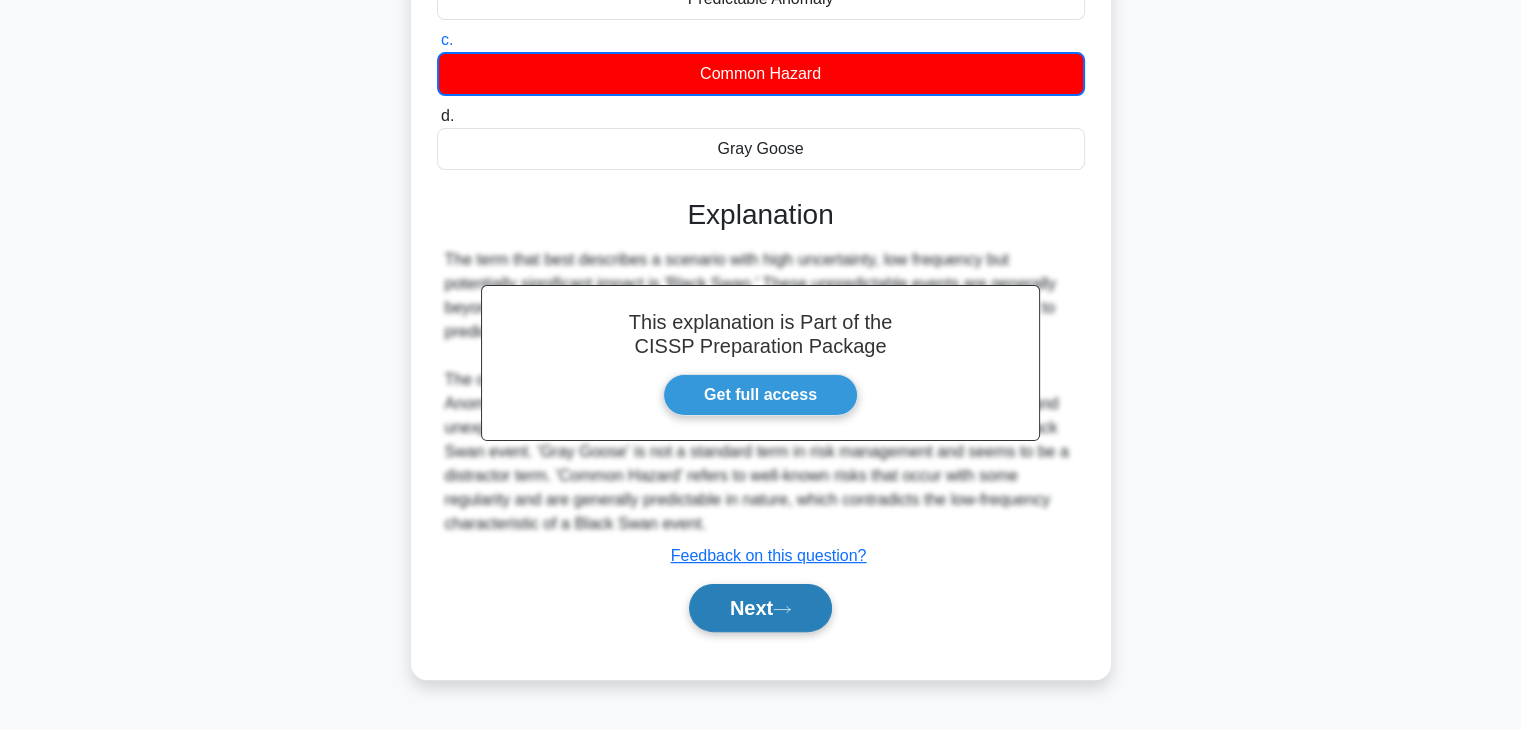 click on "Next" at bounding box center [760, 608] 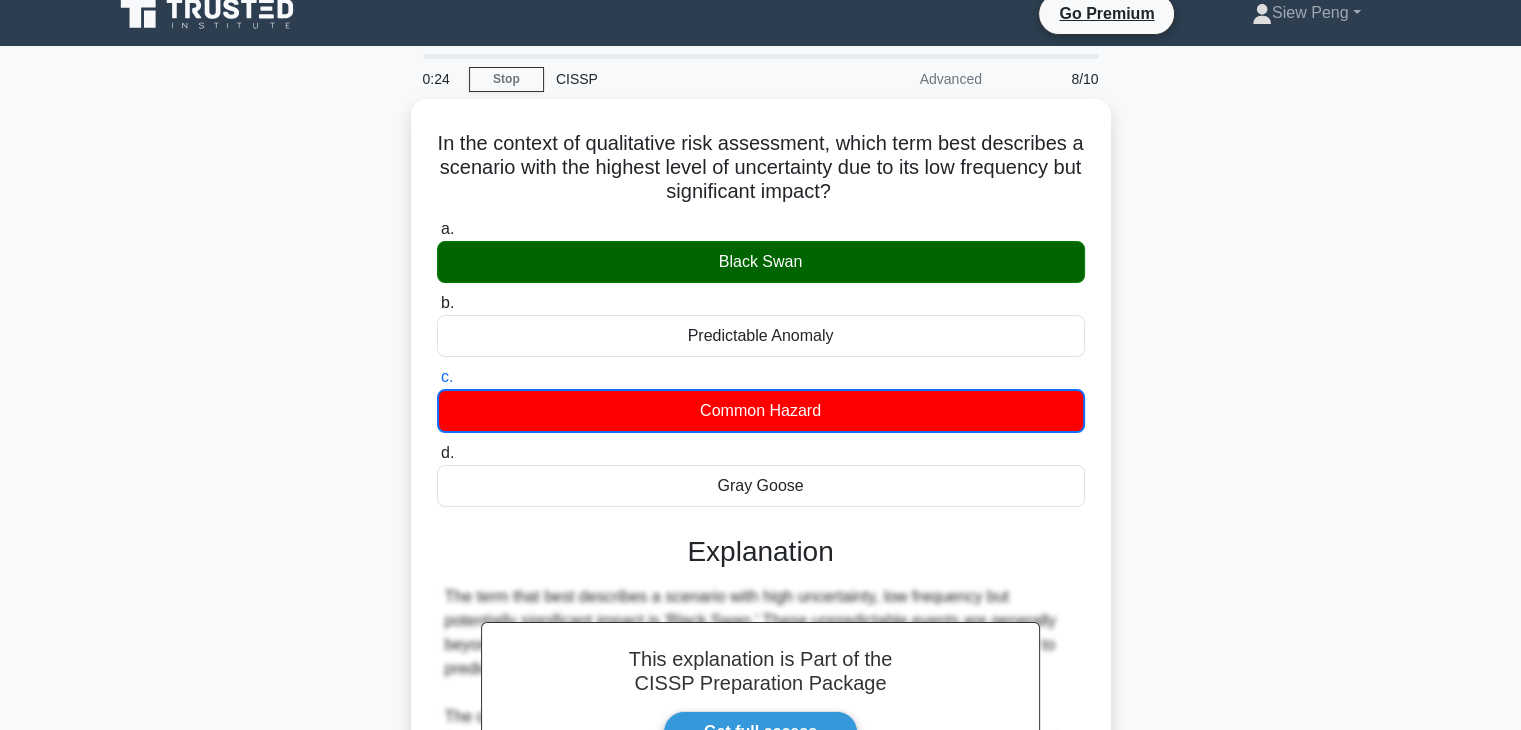 scroll, scrollTop: 0, scrollLeft: 0, axis: both 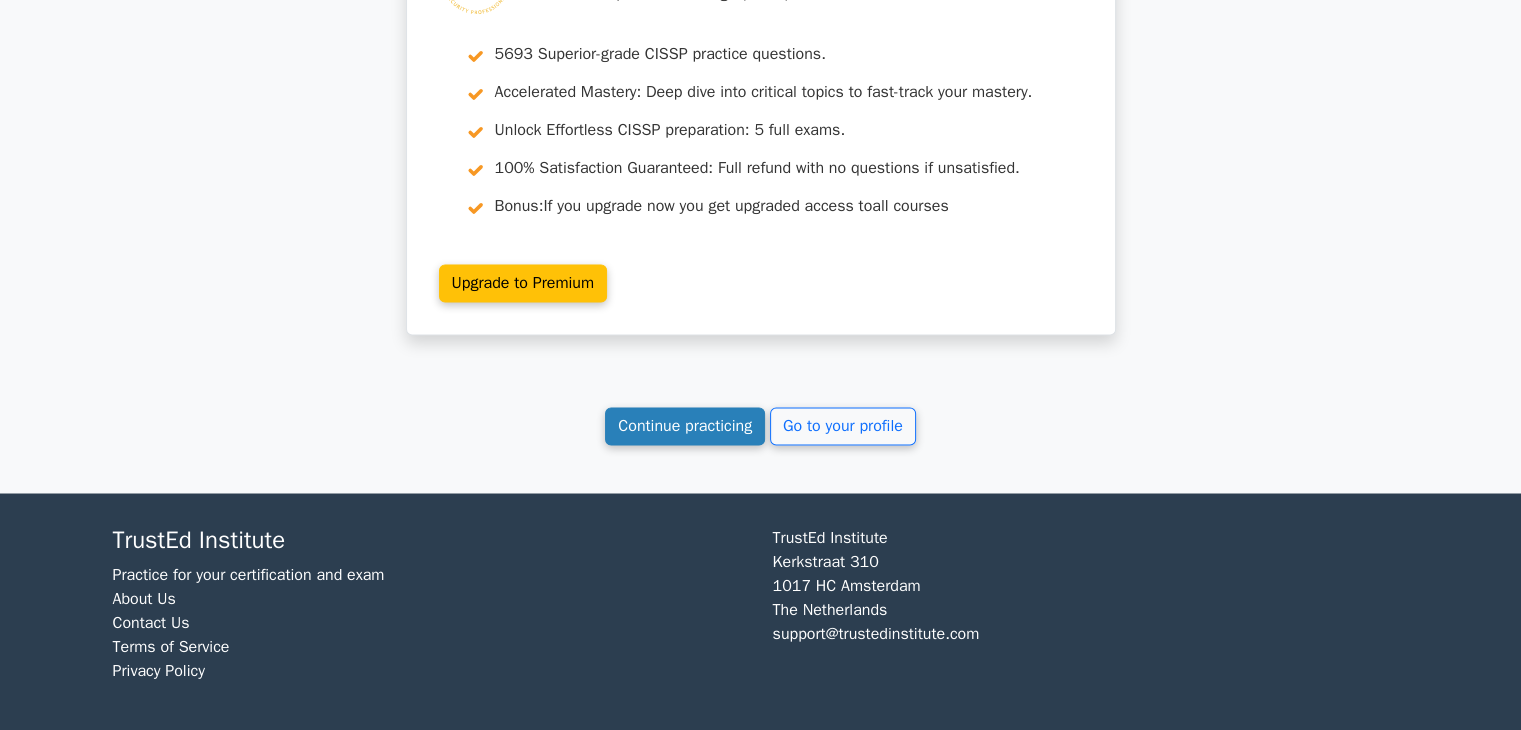 click on "Continue practicing" at bounding box center [685, 426] 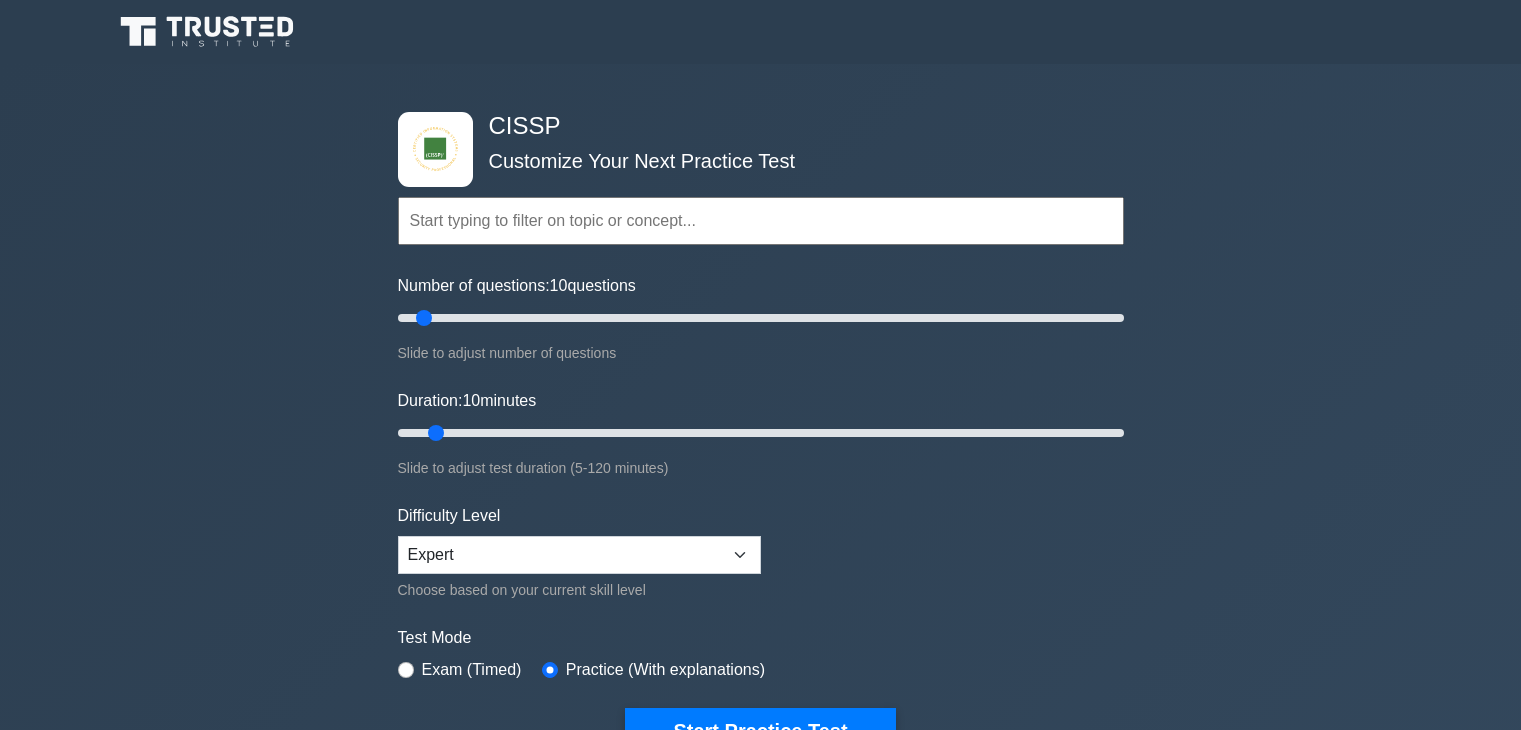 scroll, scrollTop: 0, scrollLeft: 0, axis: both 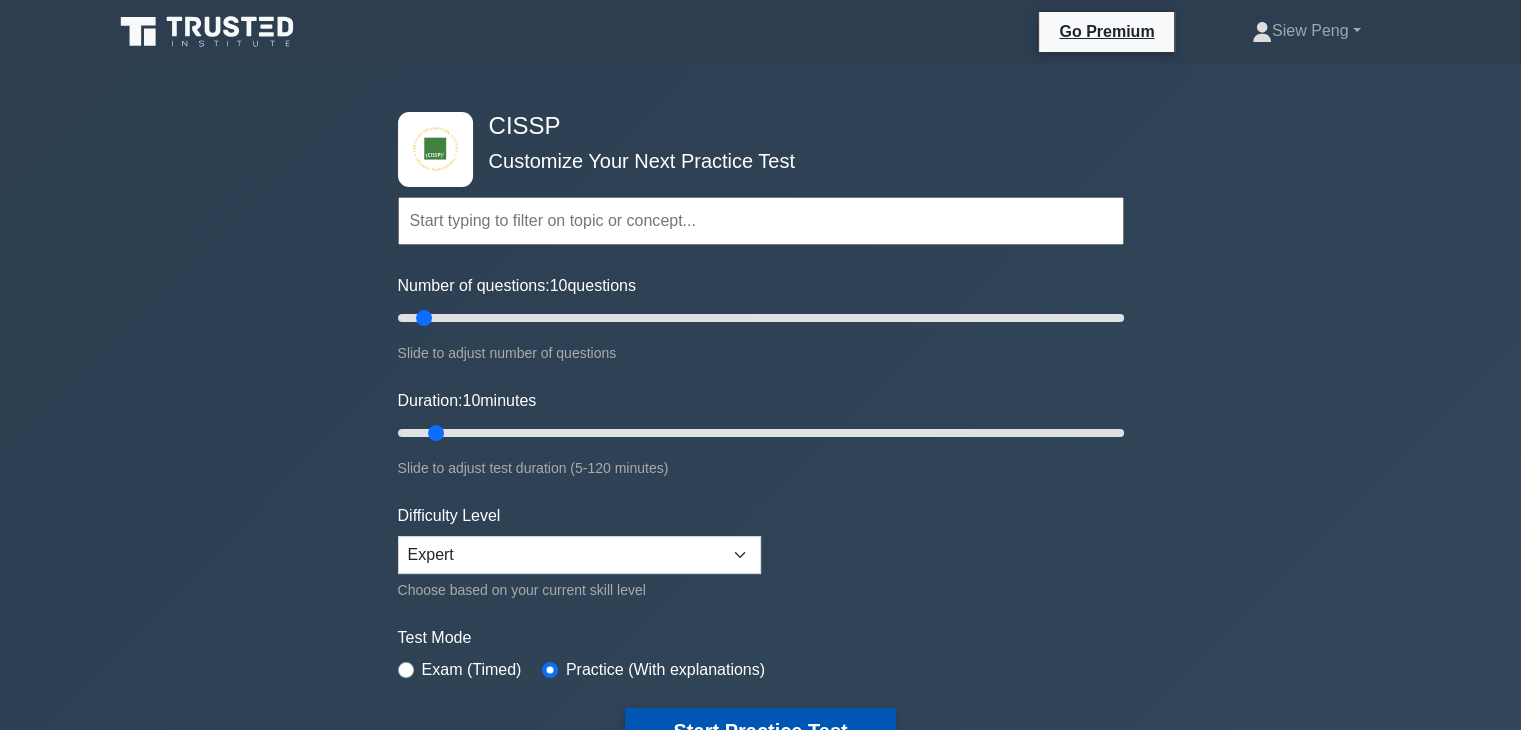 click on "Start Practice Test" at bounding box center [760, 731] 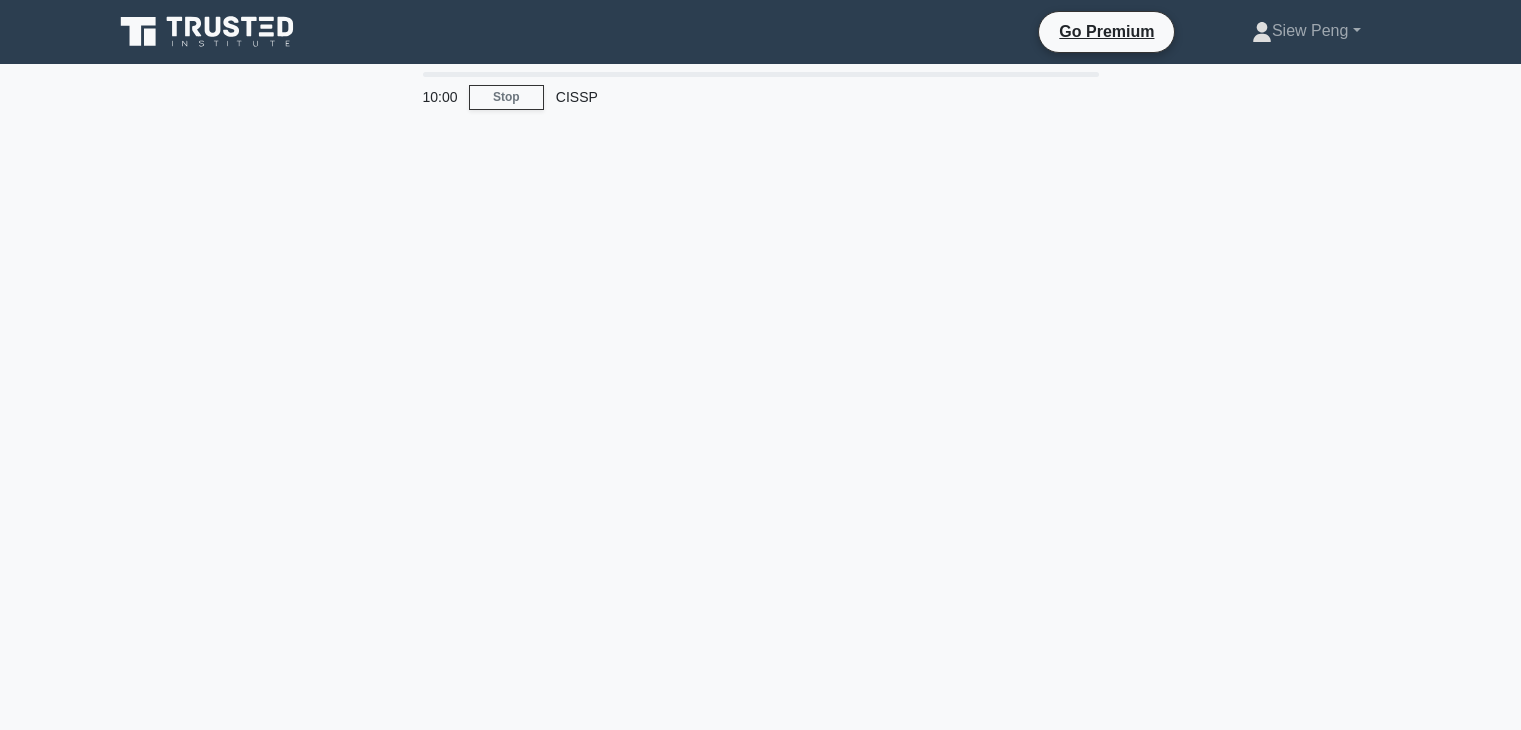 scroll, scrollTop: 0, scrollLeft: 0, axis: both 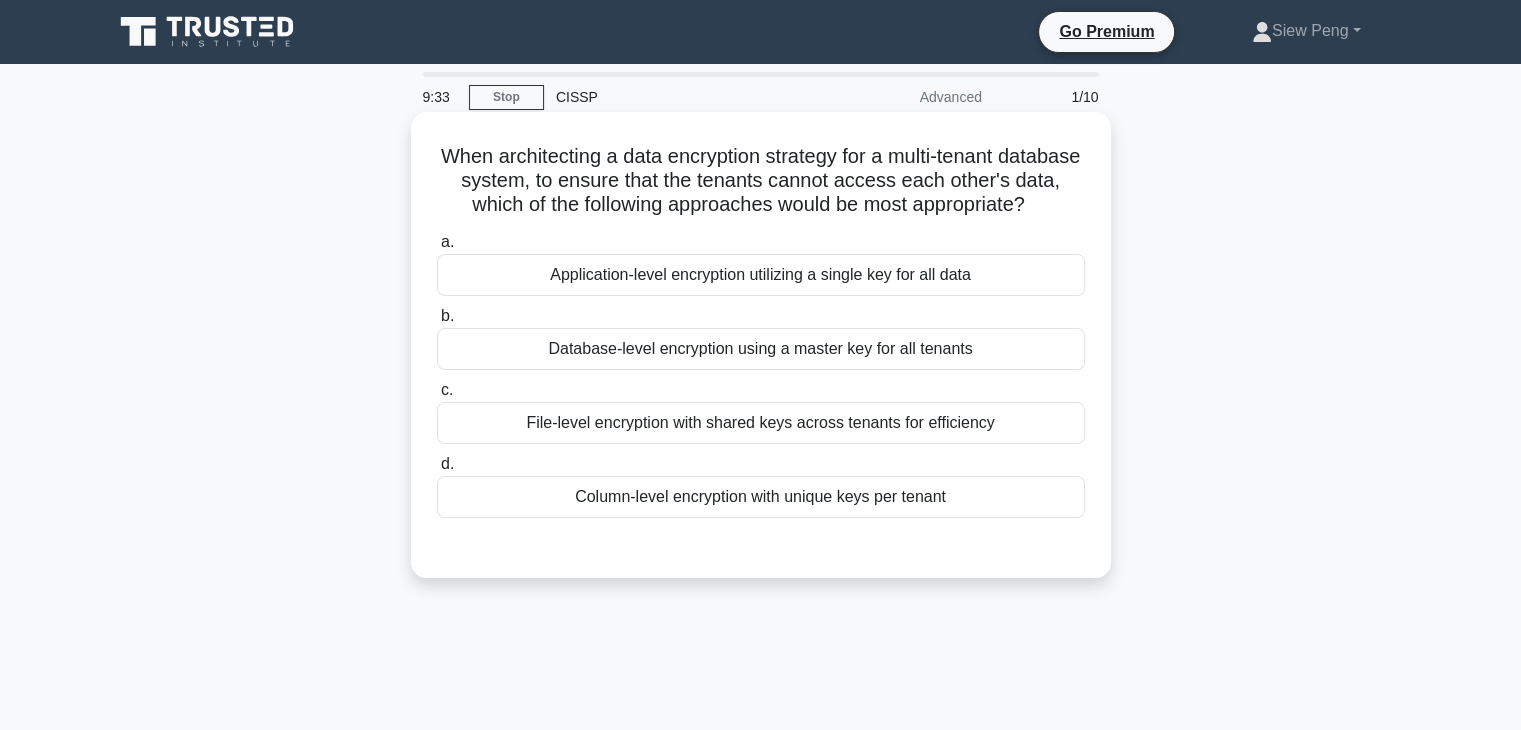 click on "Column-level encryption with unique keys per tenant" at bounding box center (761, 497) 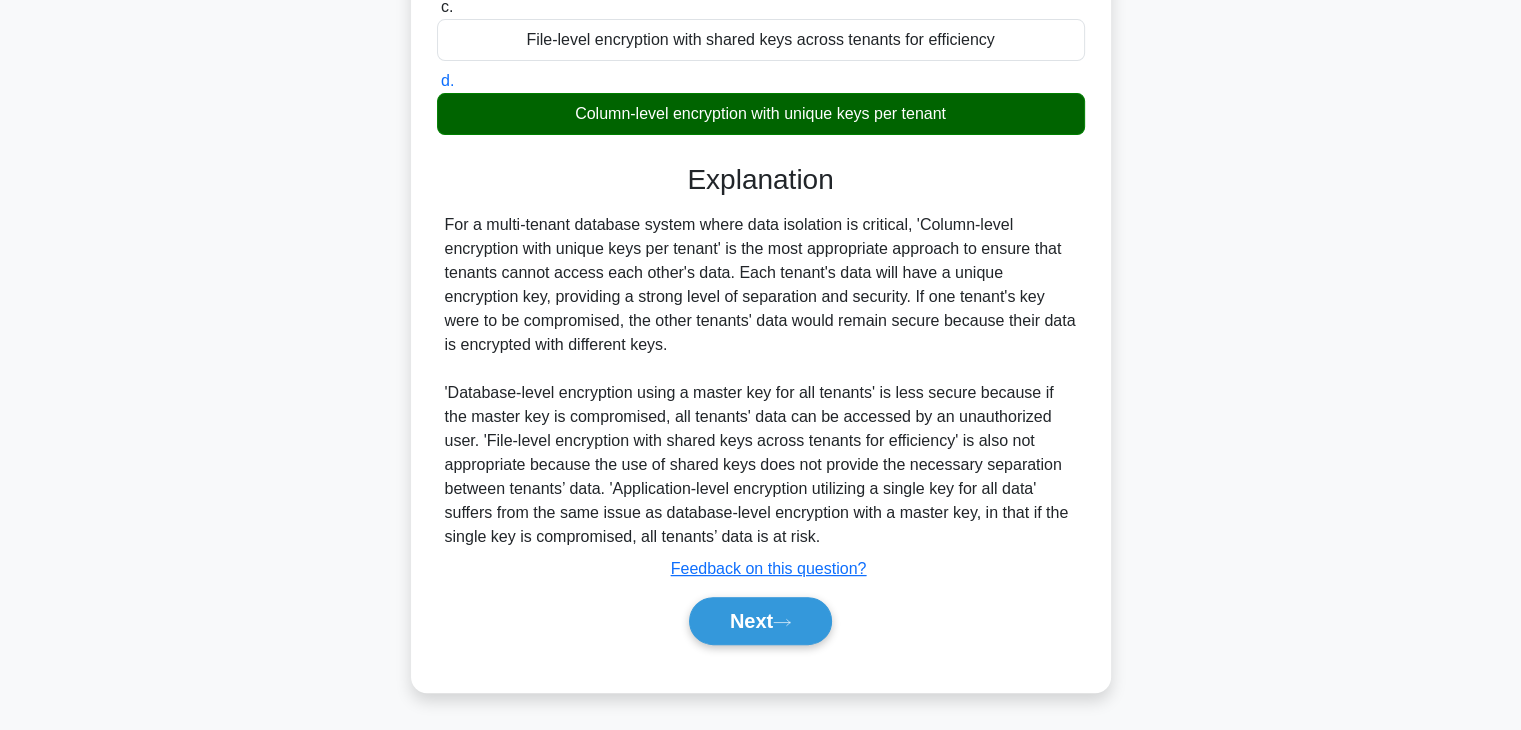 scroll, scrollTop: 400, scrollLeft: 0, axis: vertical 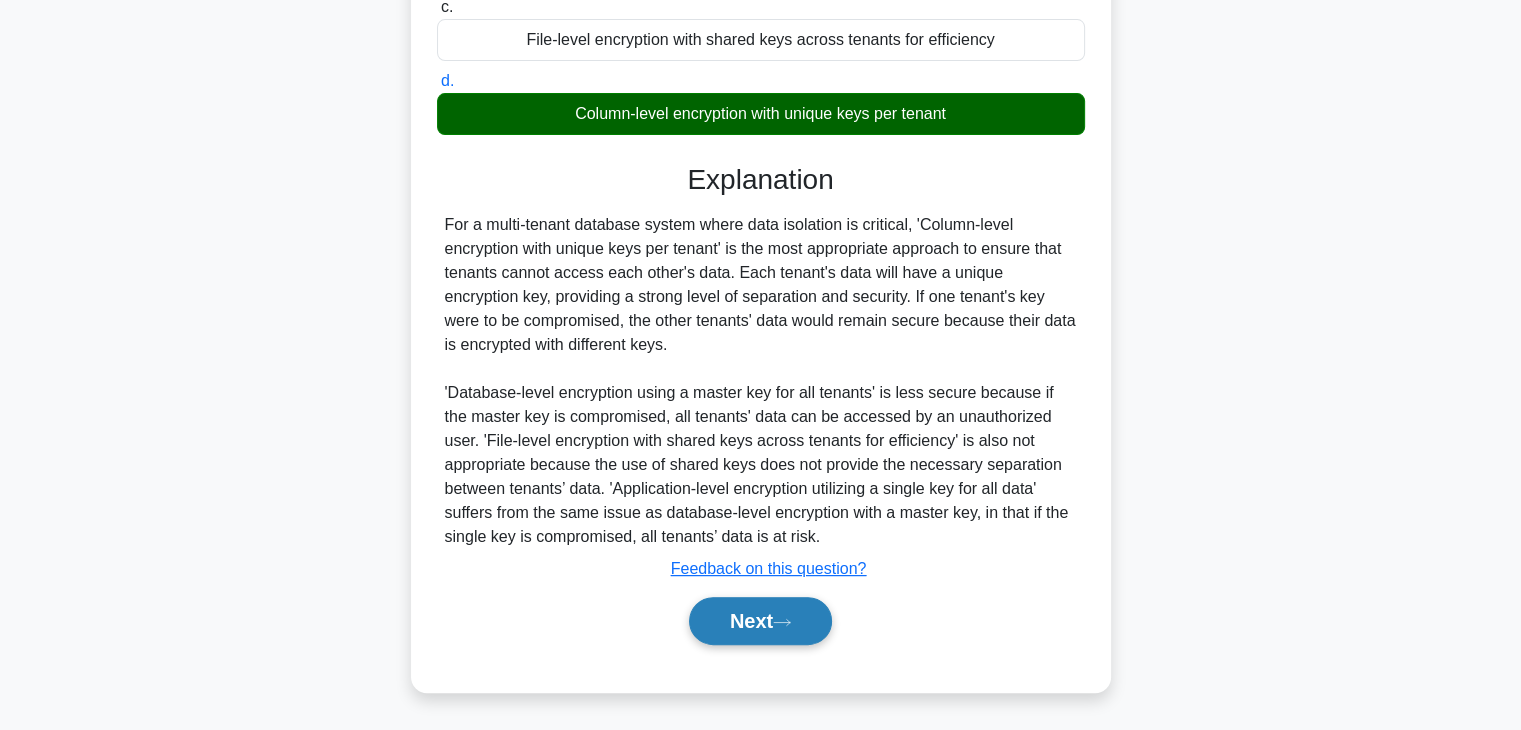 click on "Next" at bounding box center (760, 621) 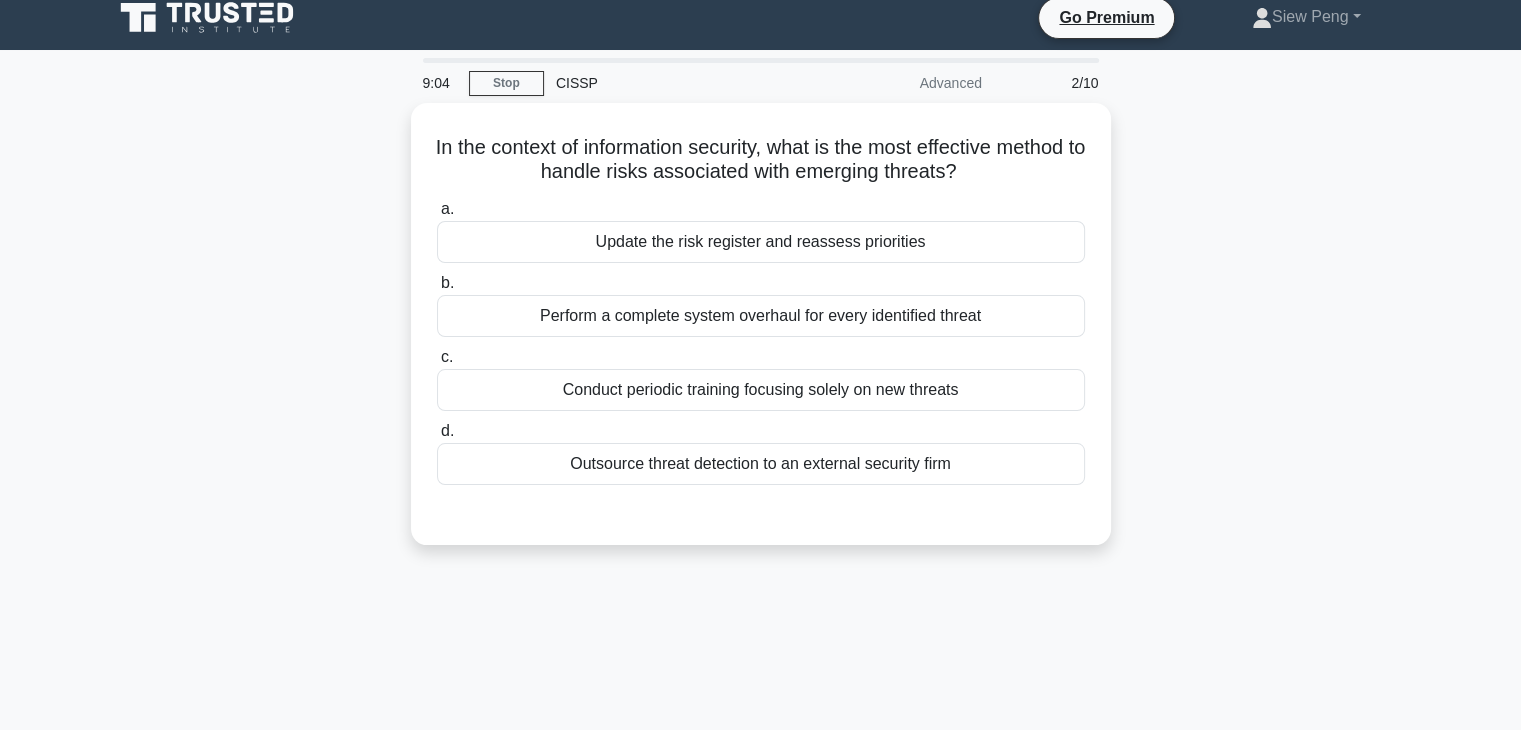 scroll, scrollTop: 0, scrollLeft: 0, axis: both 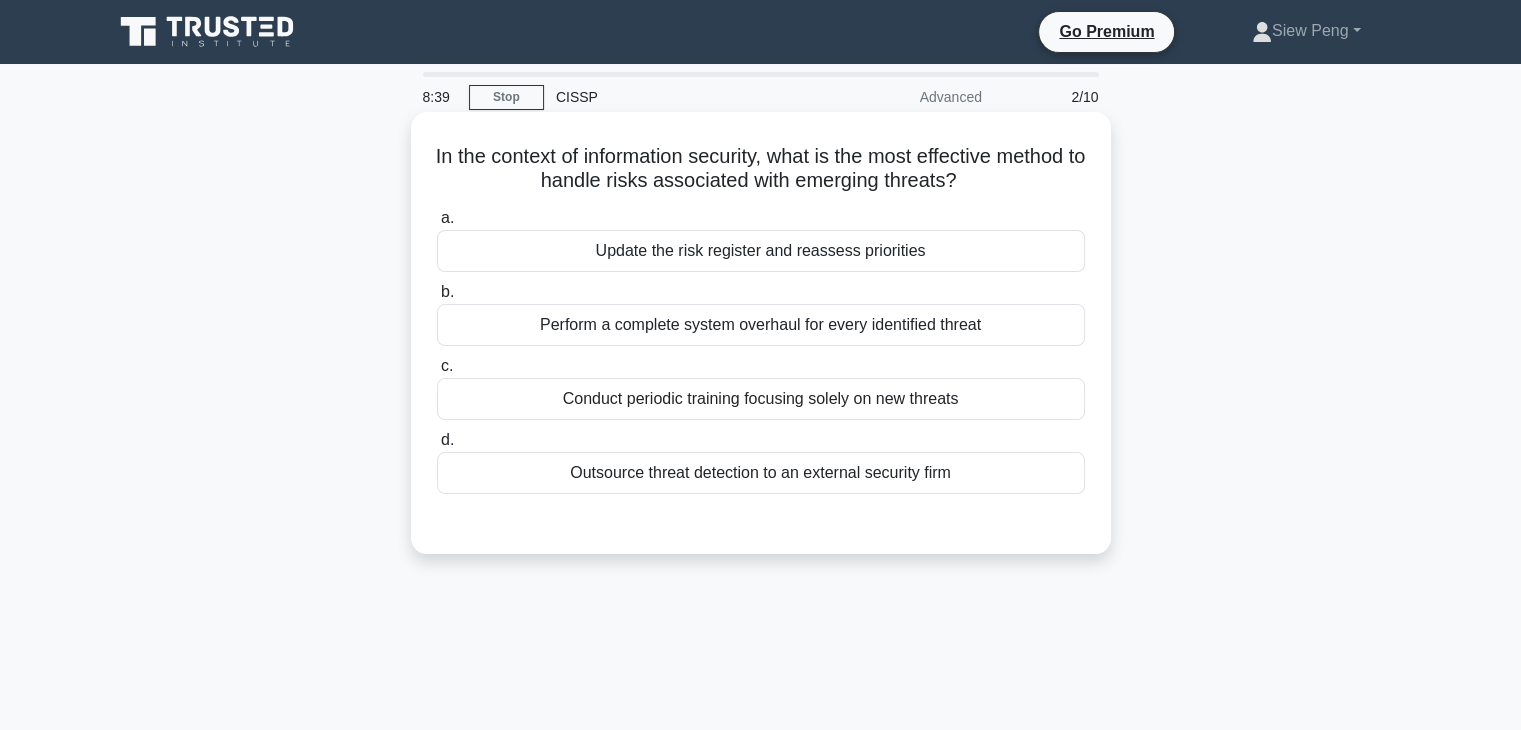 click on "Update the risk register and reassess priorities" at bounding box center [761, 251] 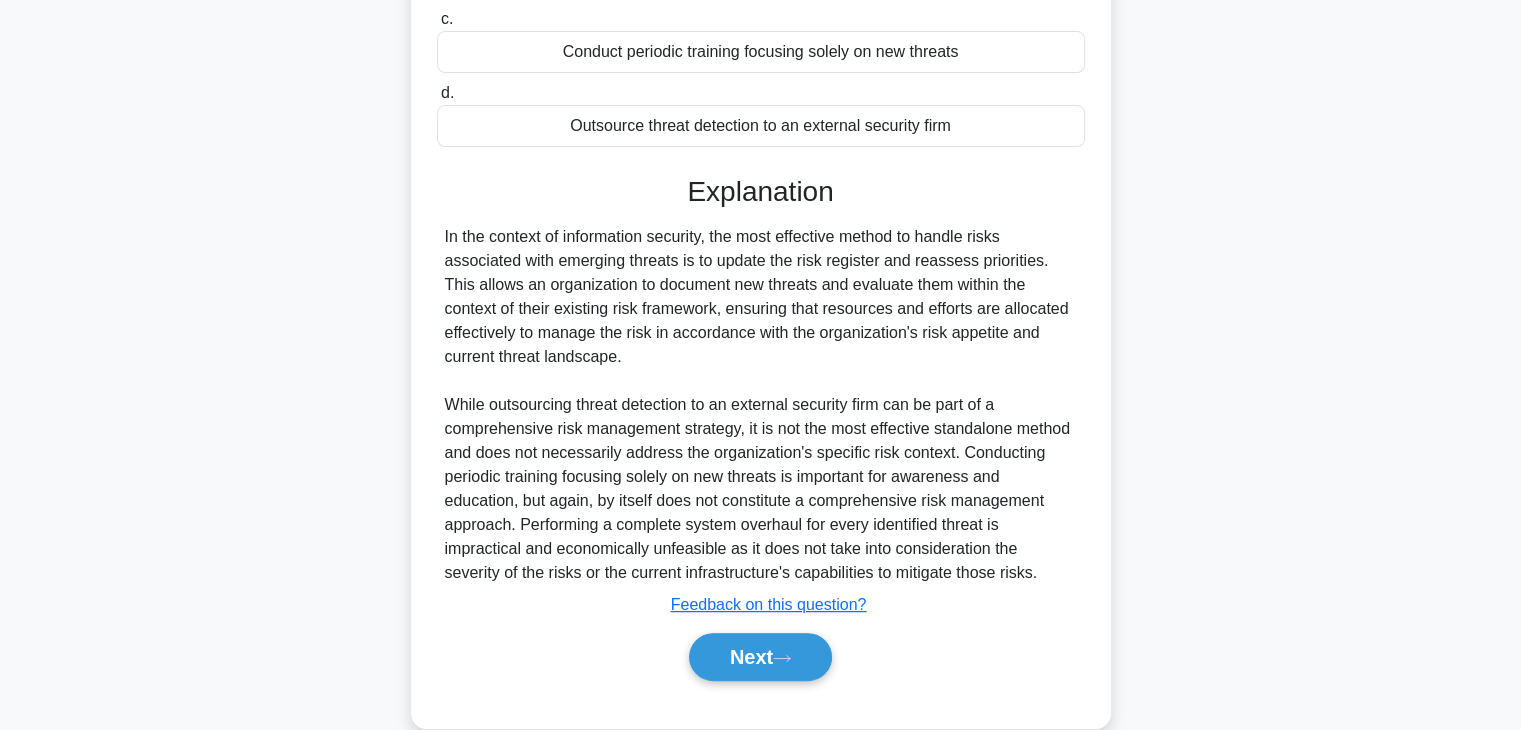 scroll, scrollTop: 382, scrollLeft: 0, axis: vertical 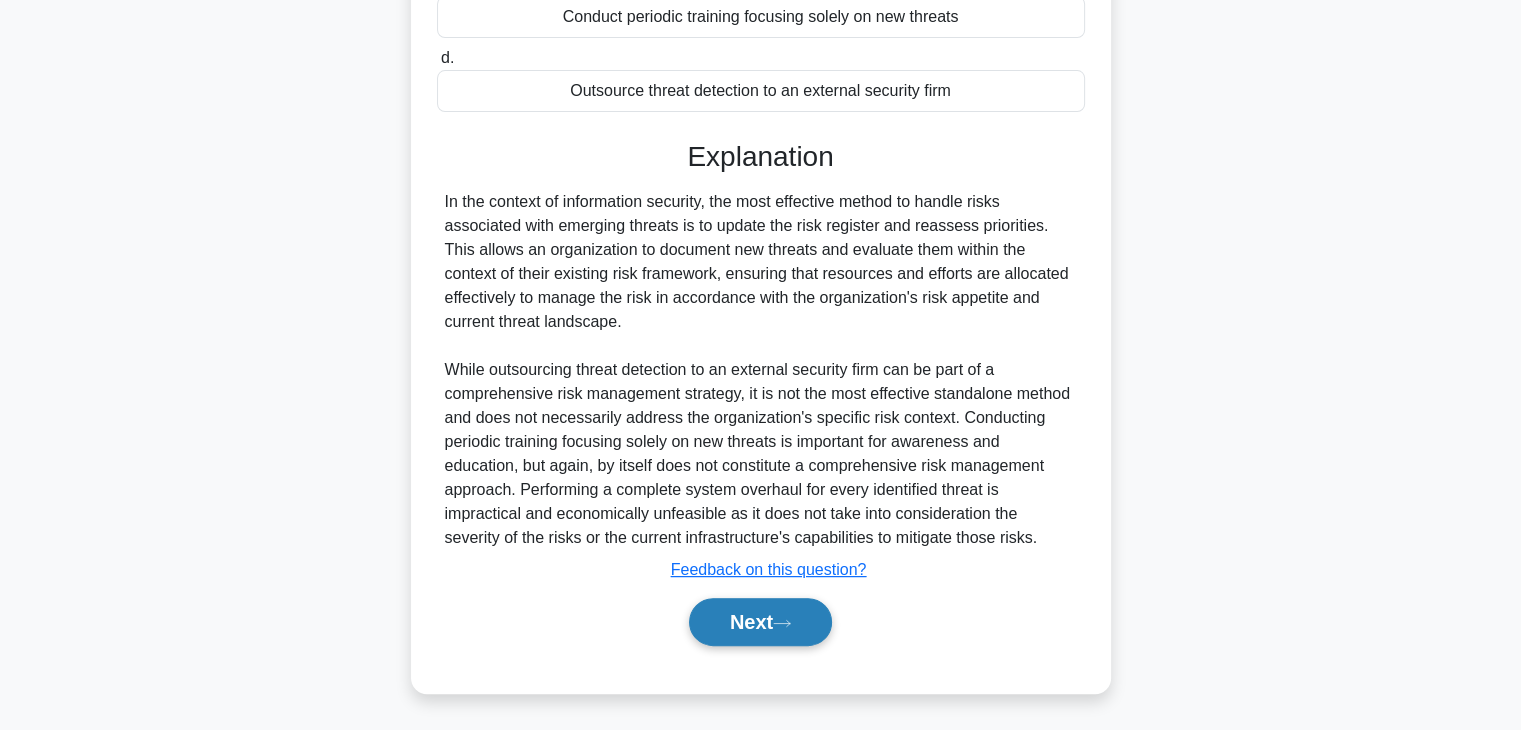 click on "Next" at bounding box center [760, 622] 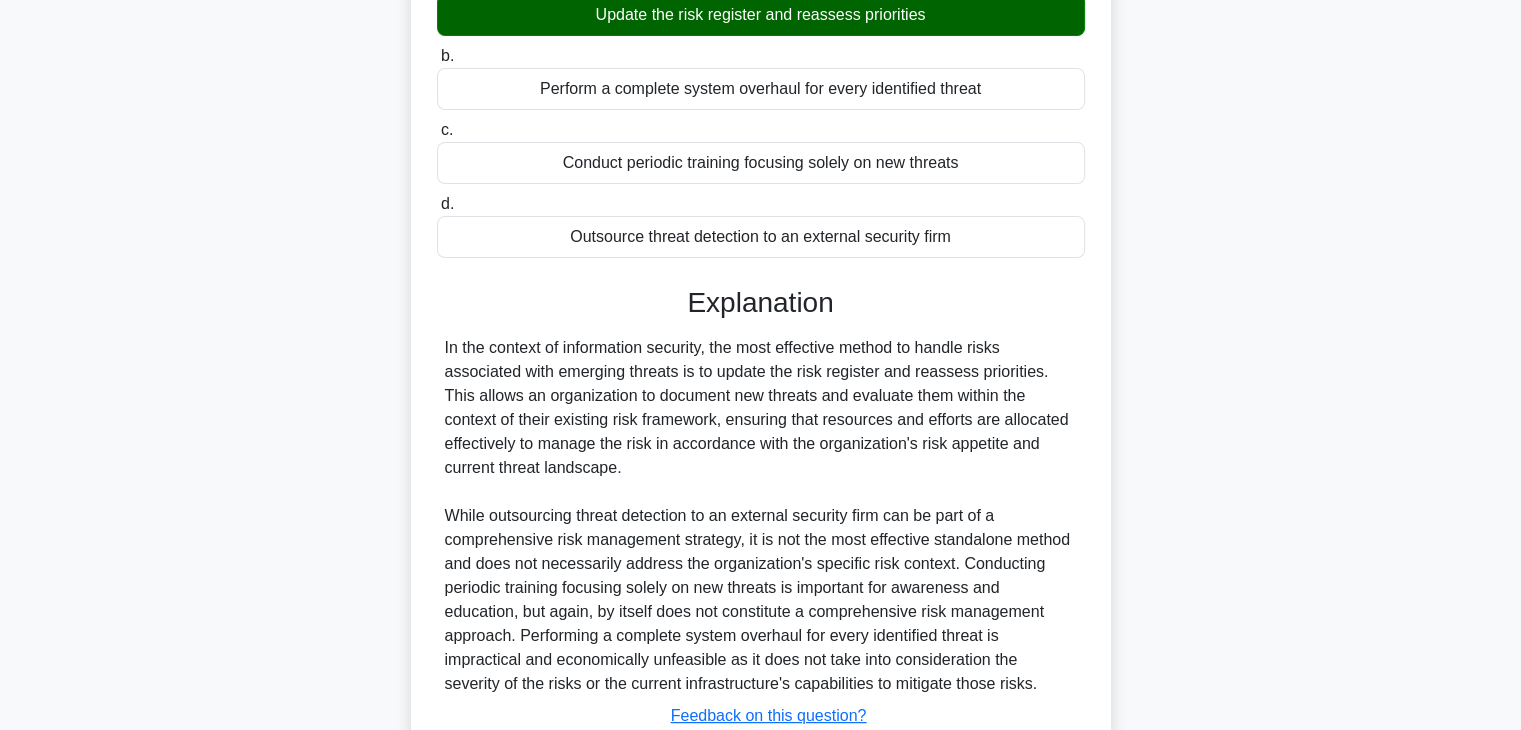 scroll, scrollTop: 0, scrollLeft: 0, axis: both 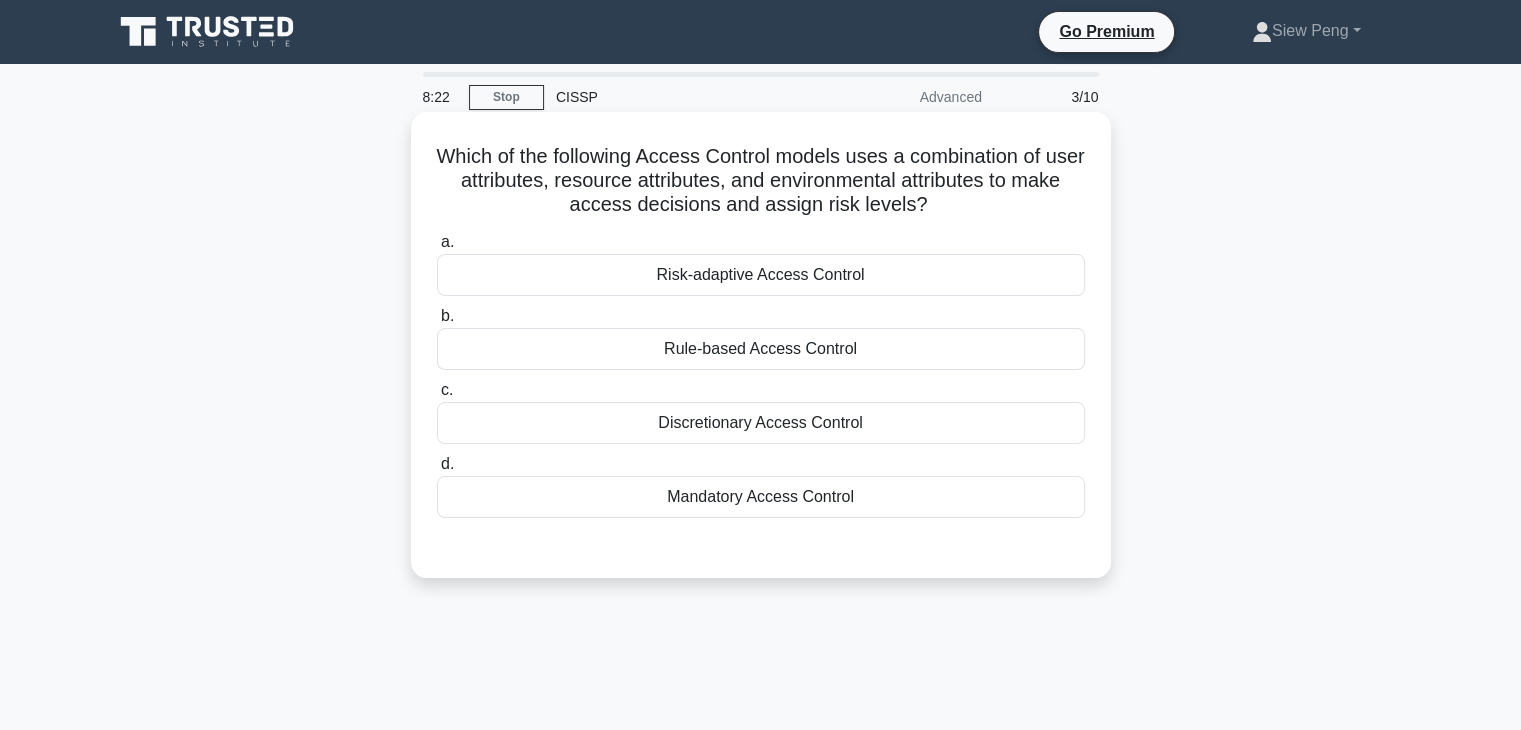 click on "Rule-based Access Control" at bounding box center (761, 349) 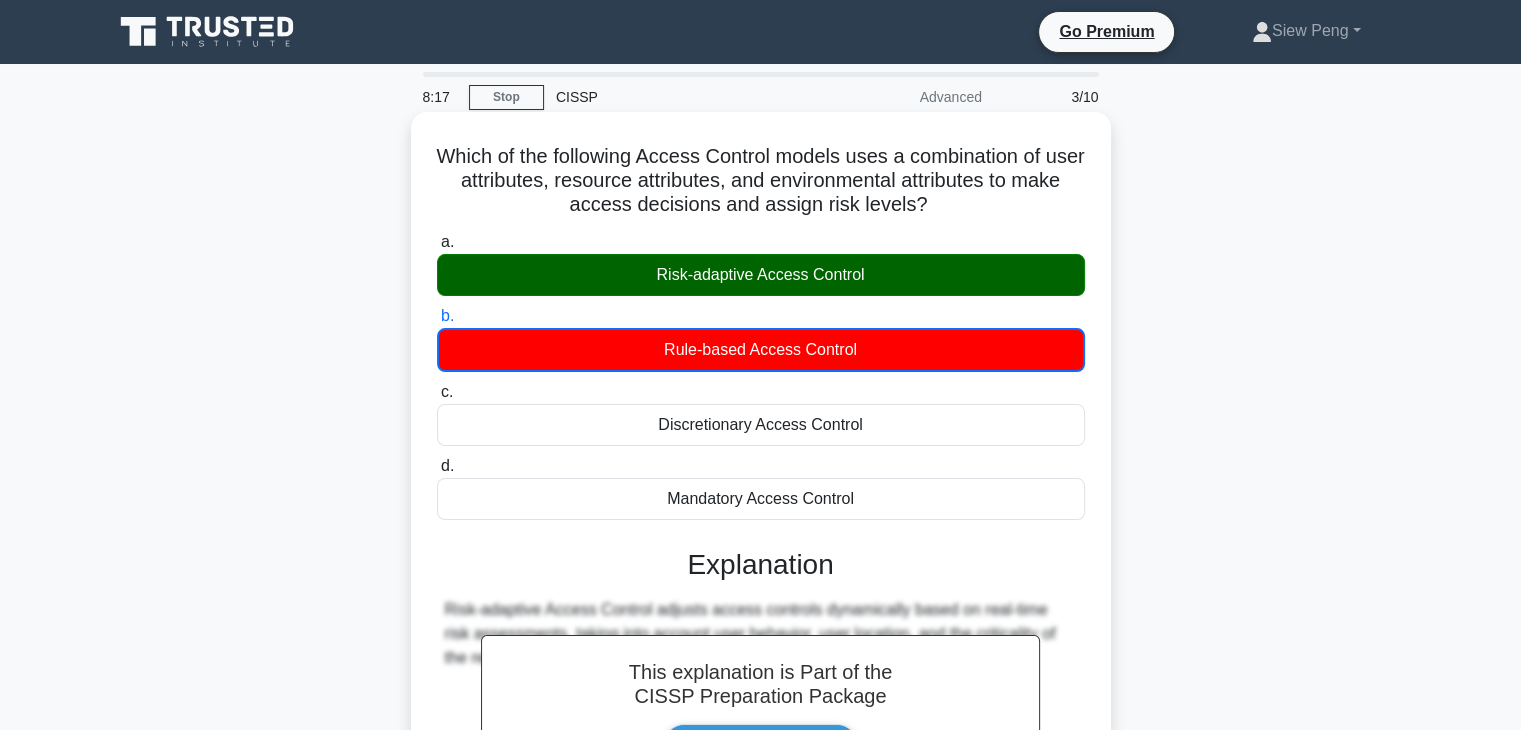 drag, startPoint x: 639, startPoint y: 272, endPoint x: 900, endPoint y: 273, distance: 261.00192 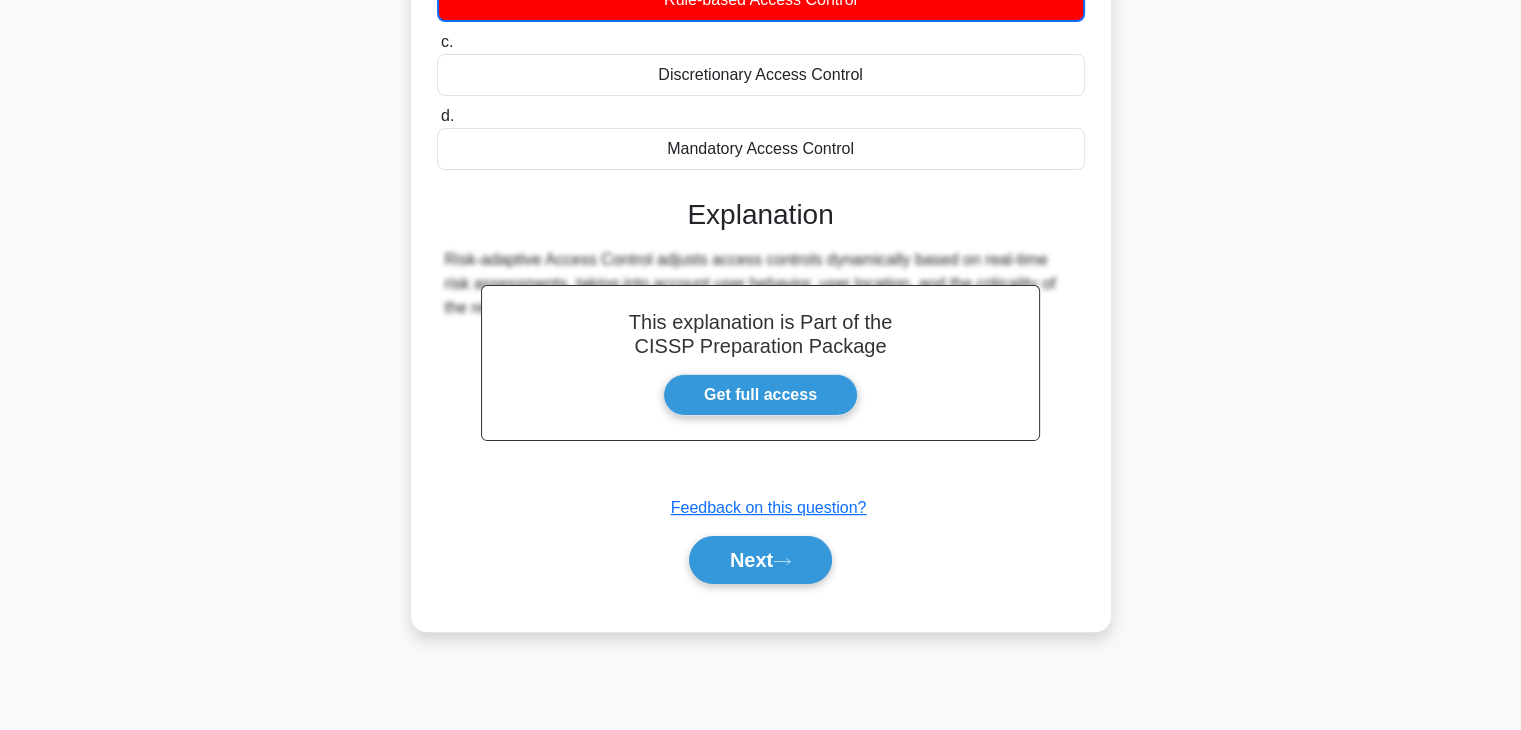 scroll, scrollTop: 351, scrollLeft: 0, axis: vertical 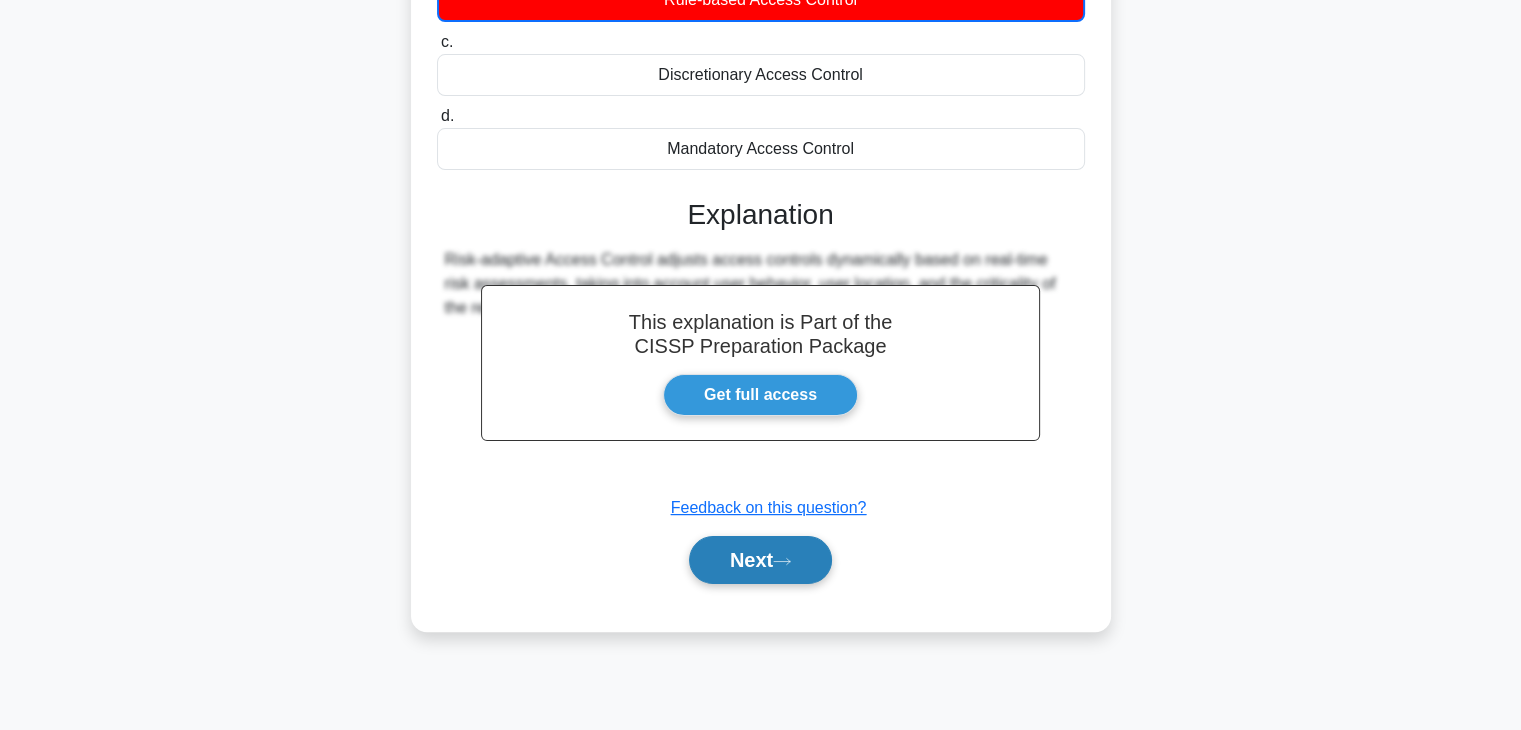 click on "Next" at bounding box center (760, 560) 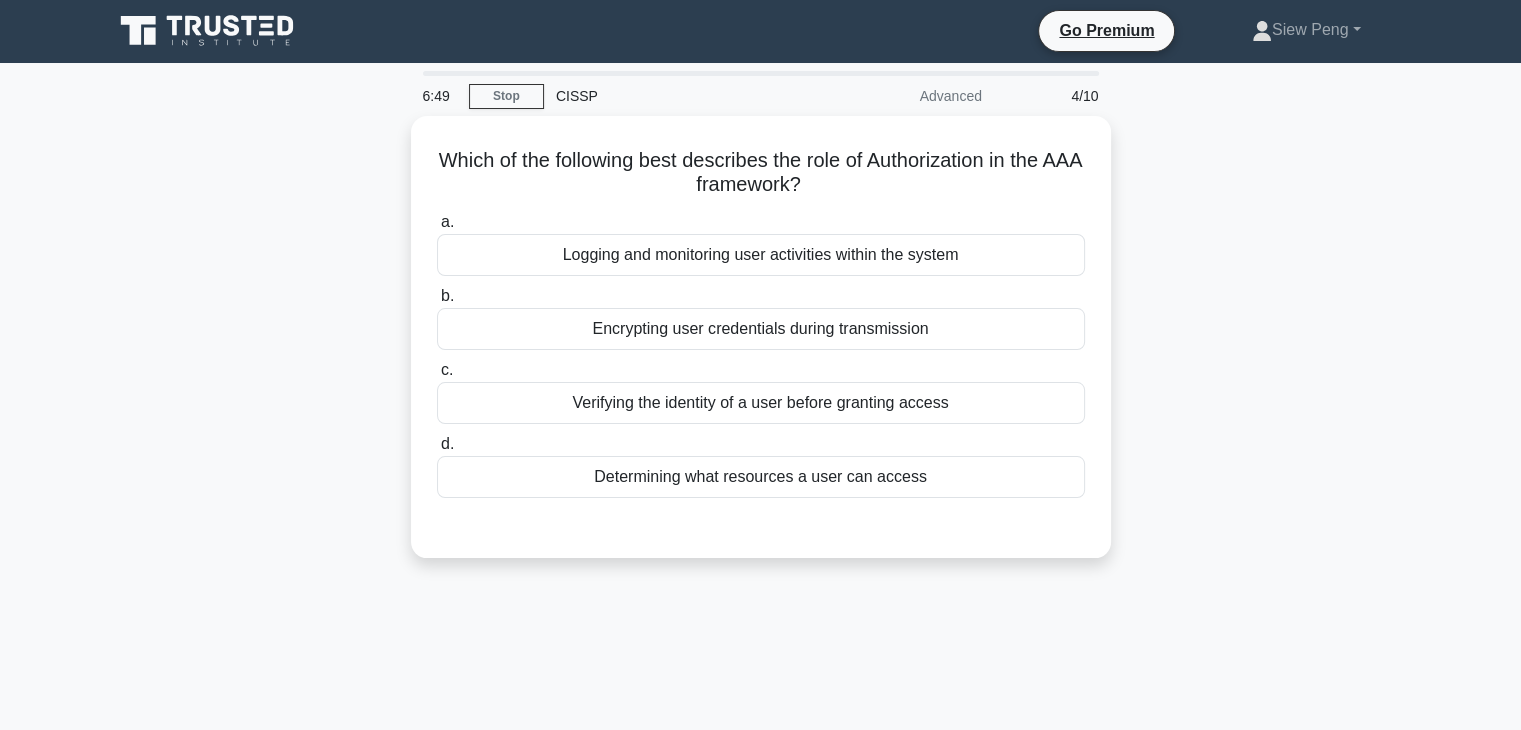 scroll, scrollTop: 0, scrollLeft: 0, axis: both 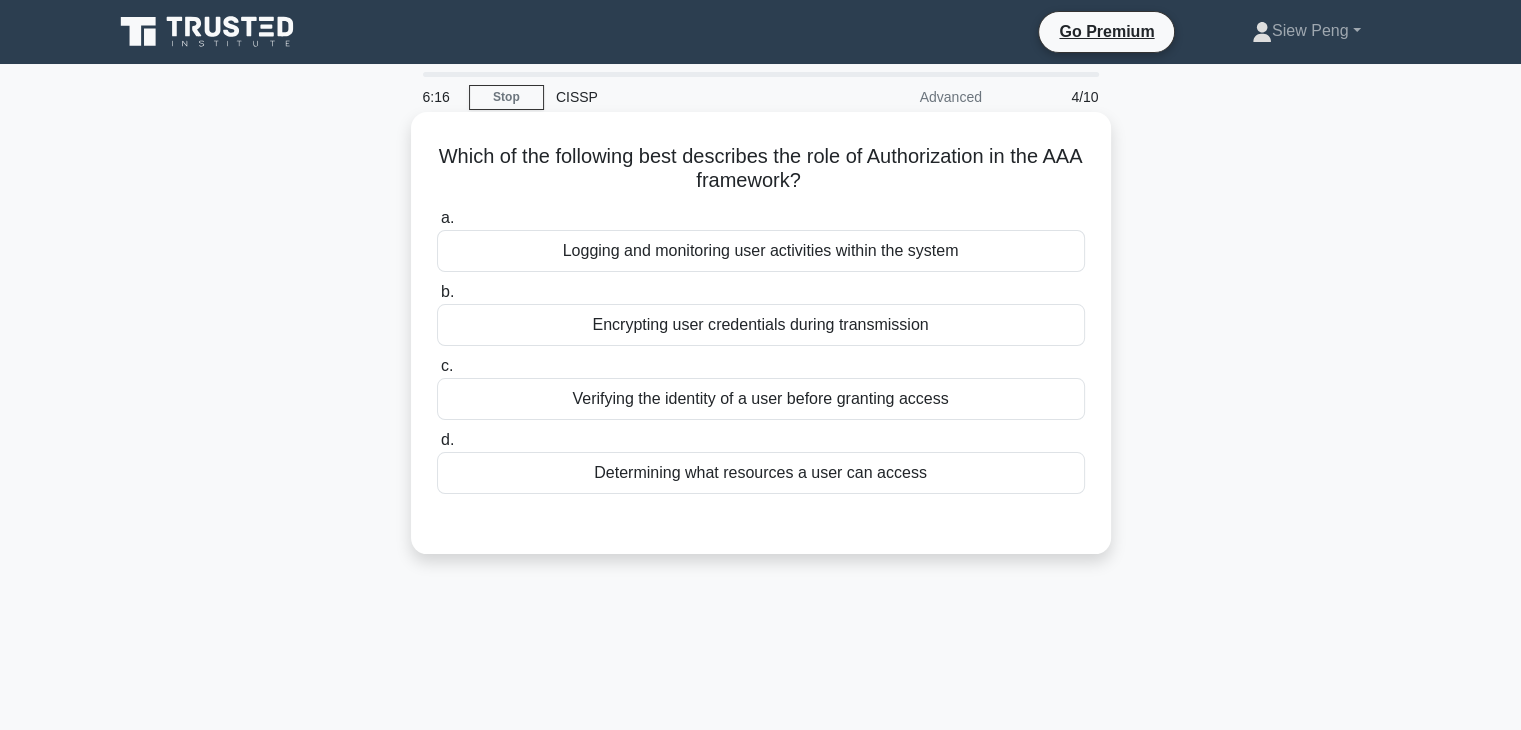 click on "Verifying the identity of a user before granting access" at bounding box center [761, 399] 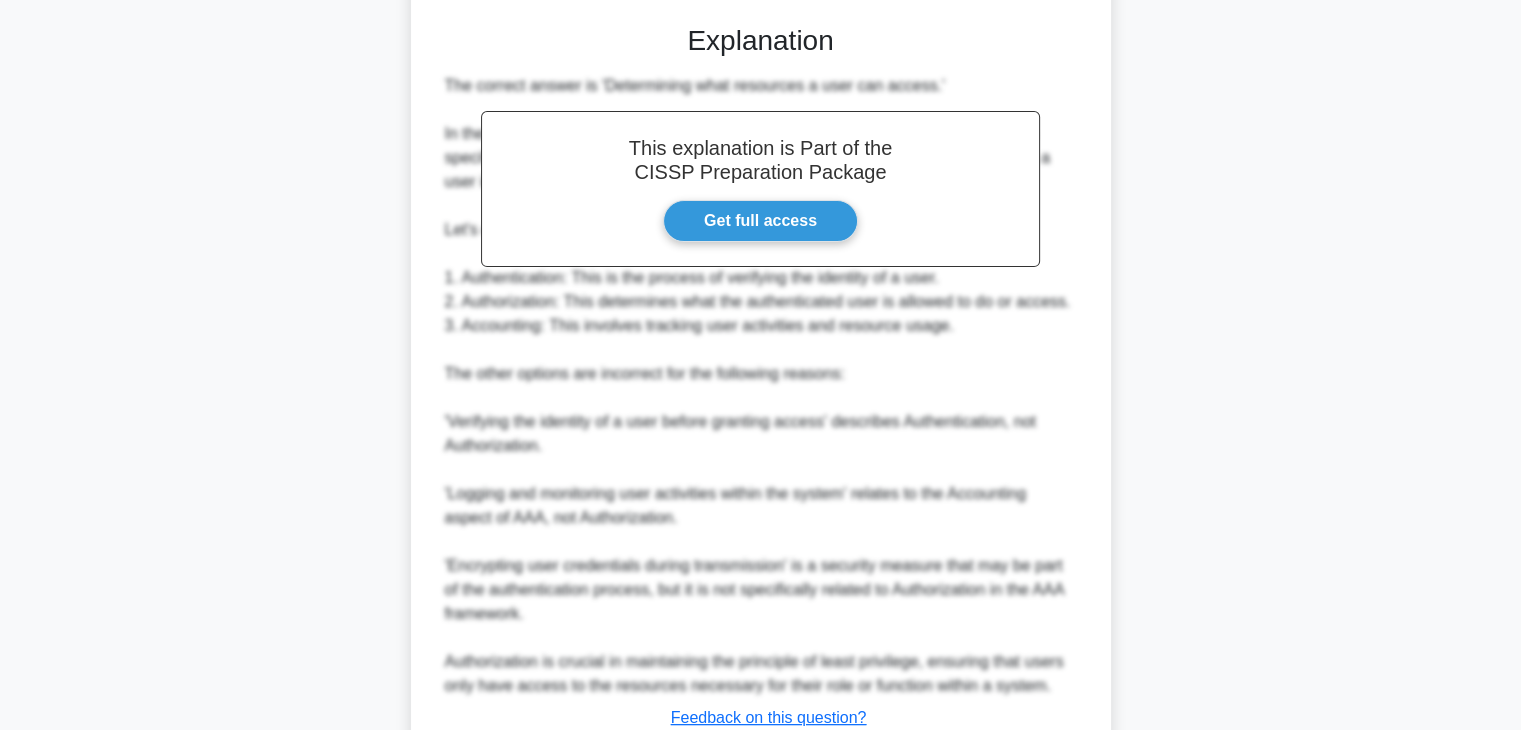 scroll, scrollTop: 648, scrollLeft: 0, axis: vertical 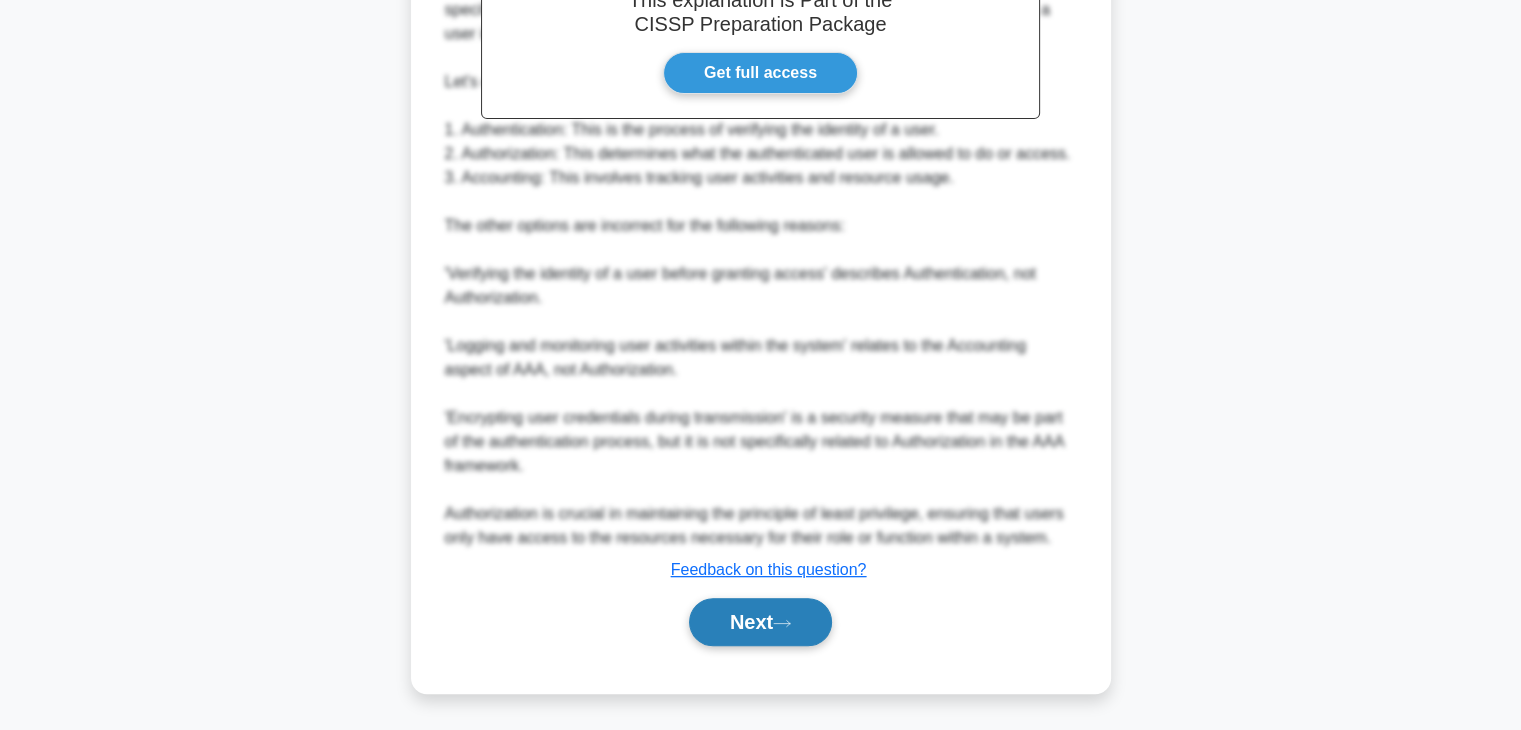 click on "Next" at bounding box center (760, 622) 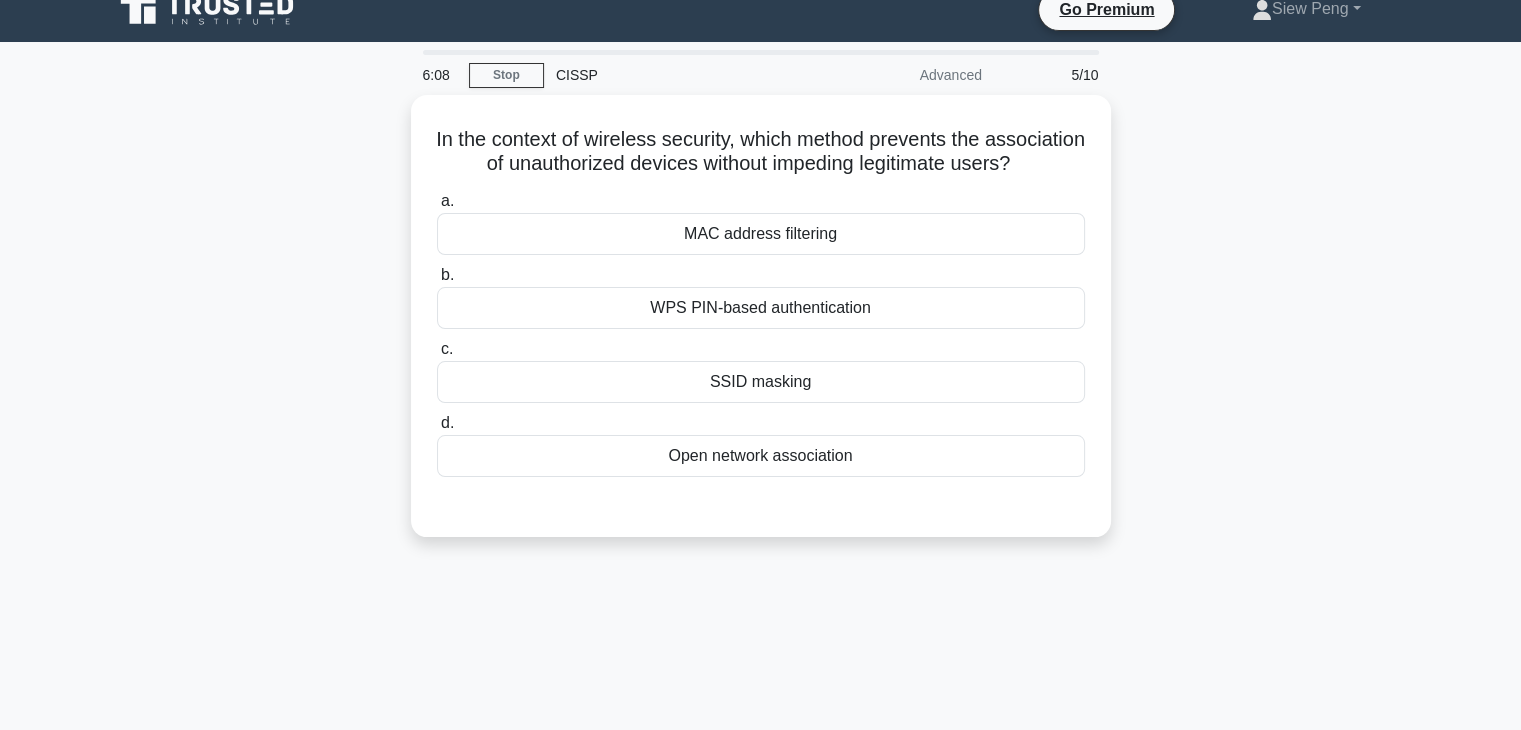 scroll, scrollTop: 0, scrollLeft: 0, axis: both 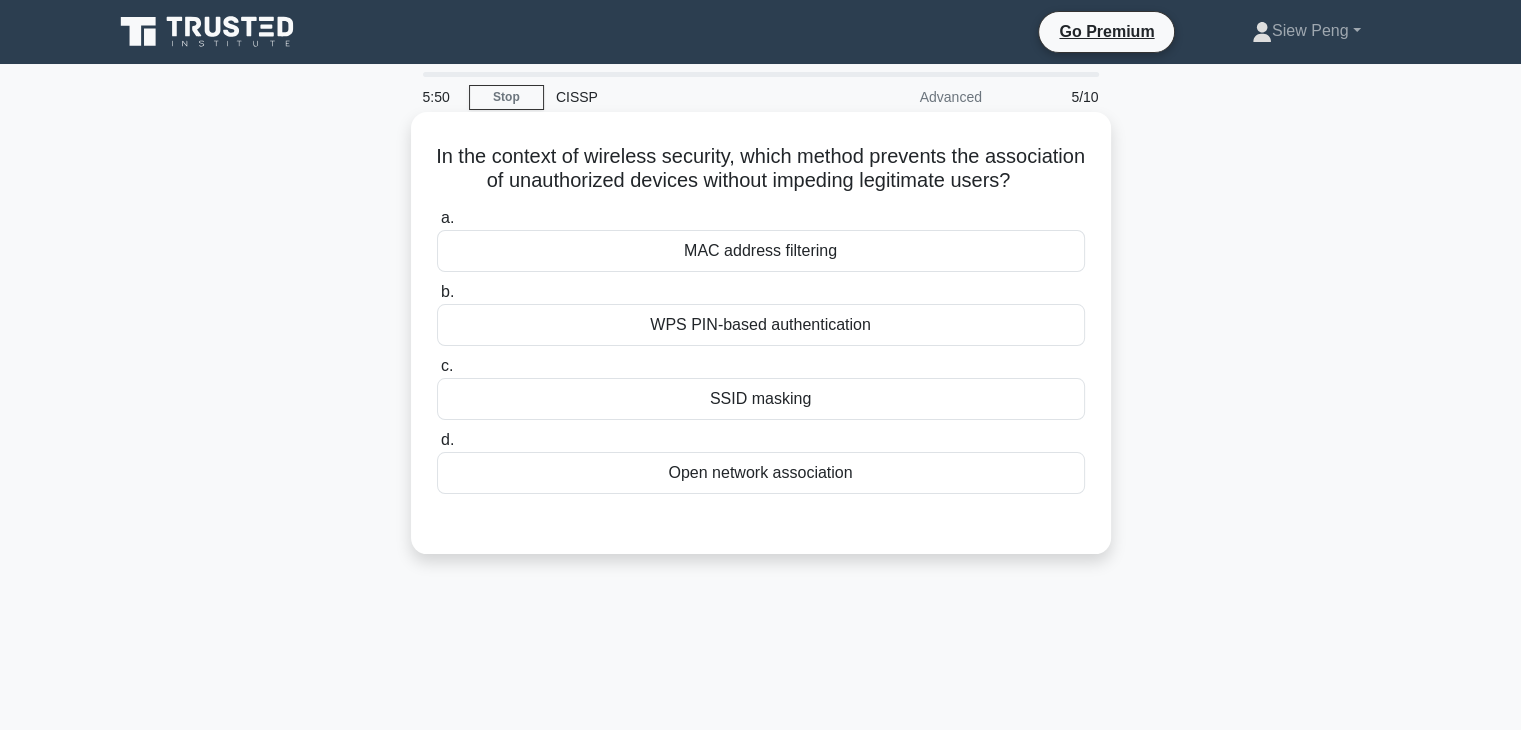 click on "MAC address filtering" at bounding box center [761, 251] 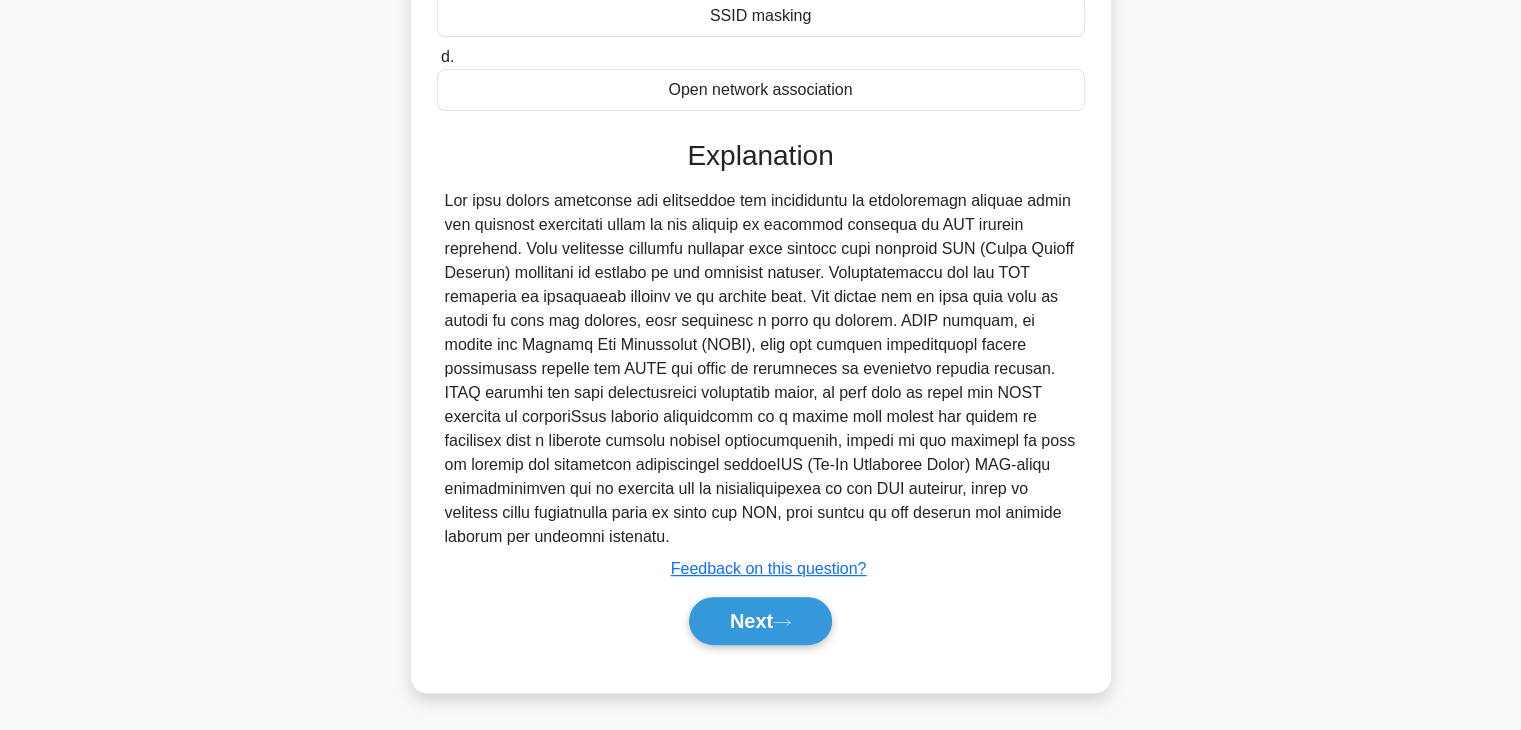 scroll, scrollTop: 406, scrollLeft: 0, axis: vertical 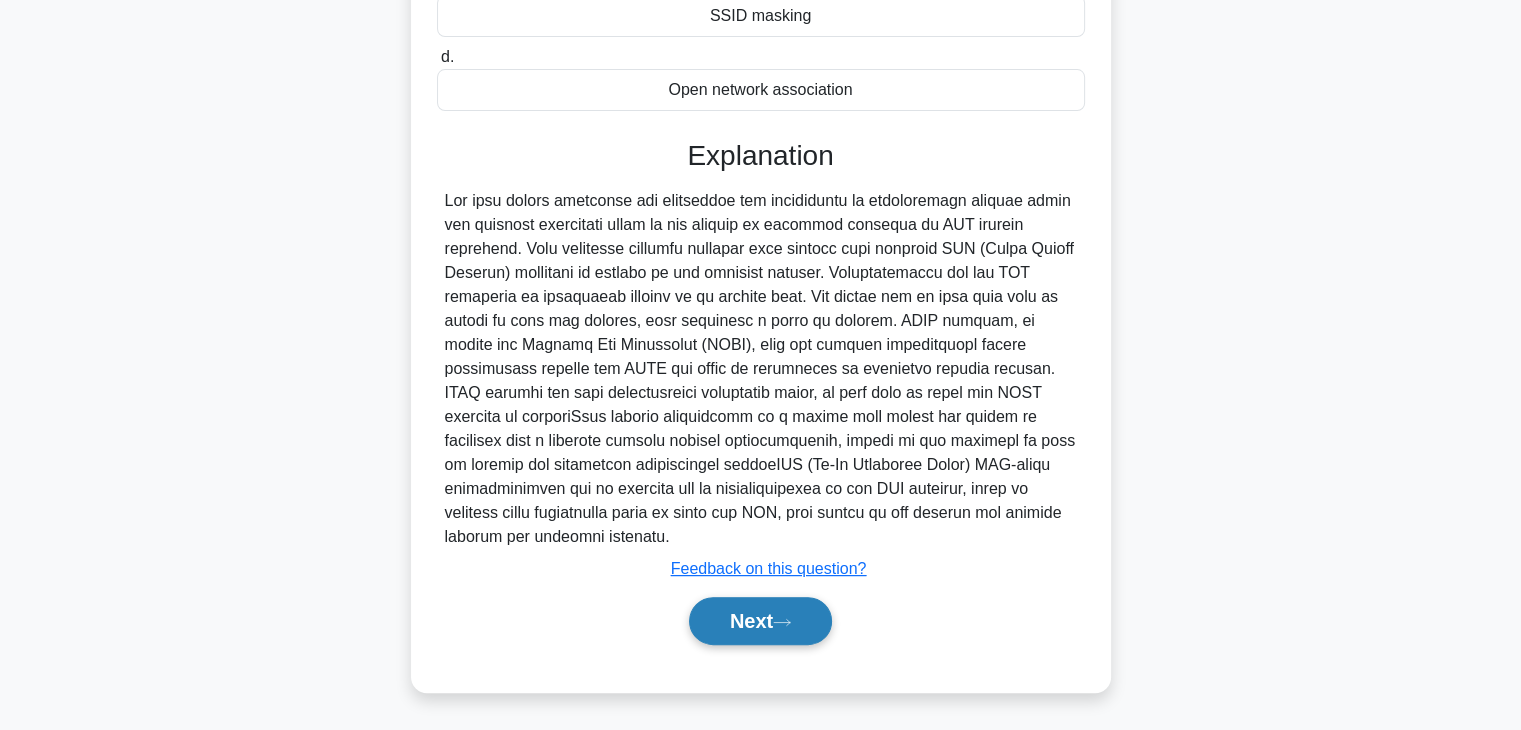 click on "Next" at bounding box center (760, 621) 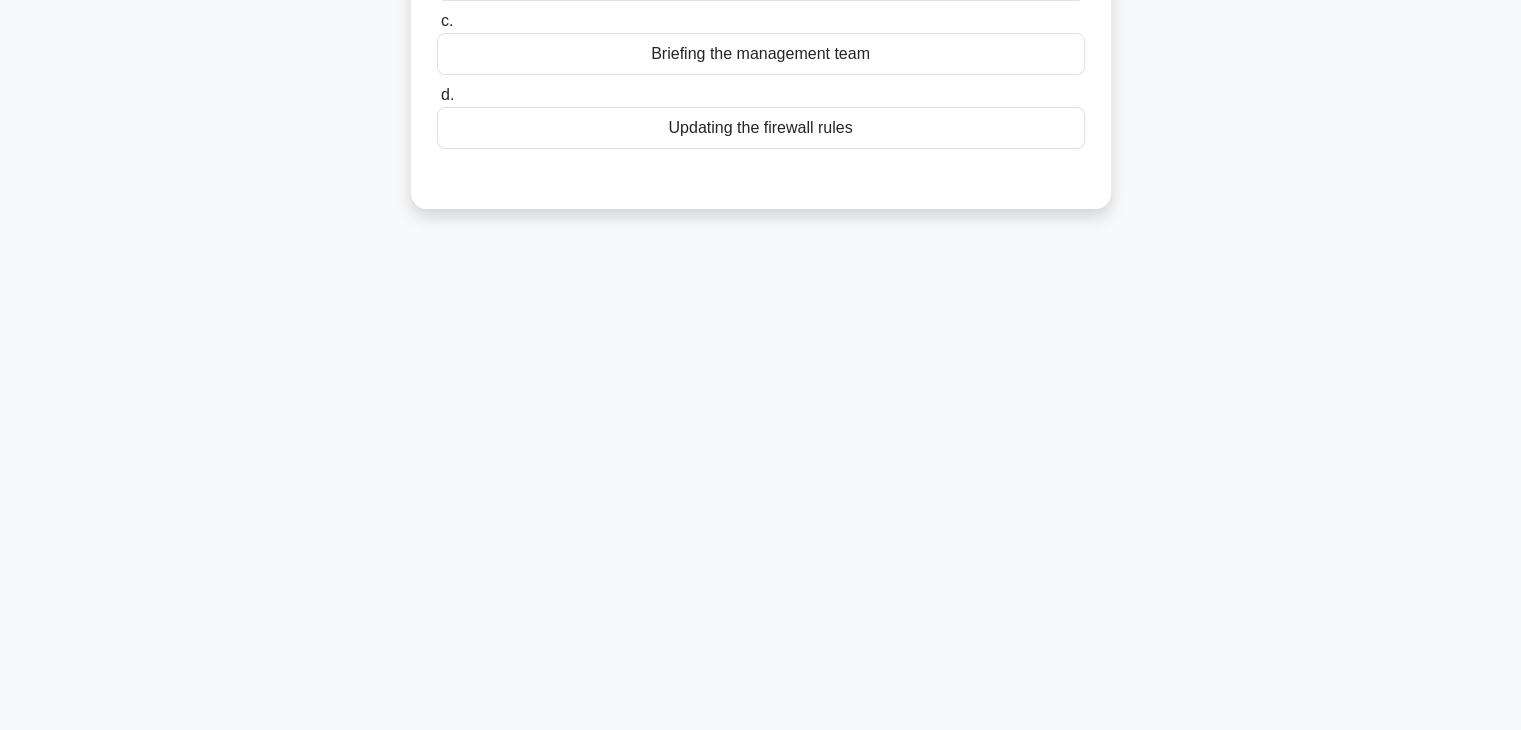 scroll, scrollTop: 0, scrollLeft: 0, axis: both 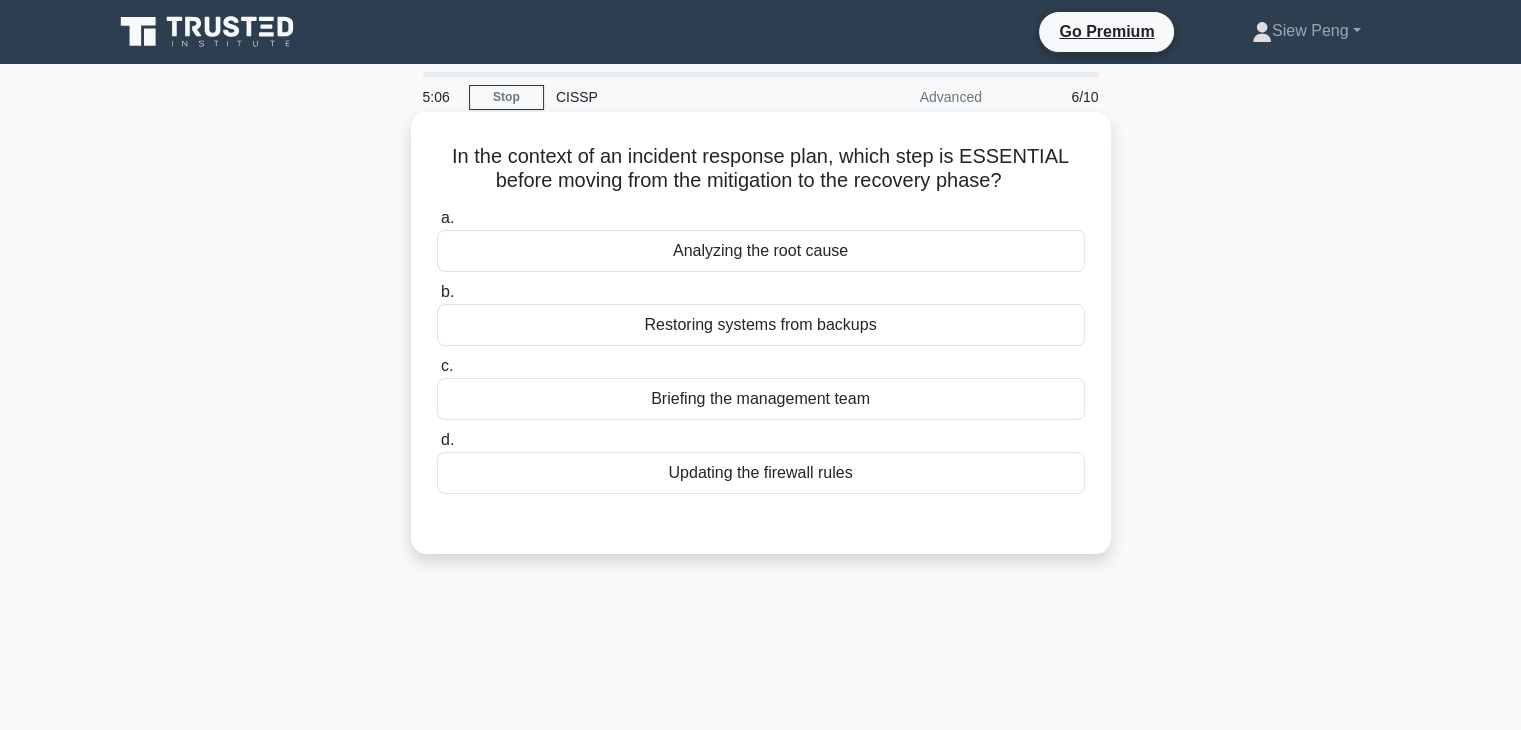 click on "Analyzing the root cause" at bounding box center (761, 251) 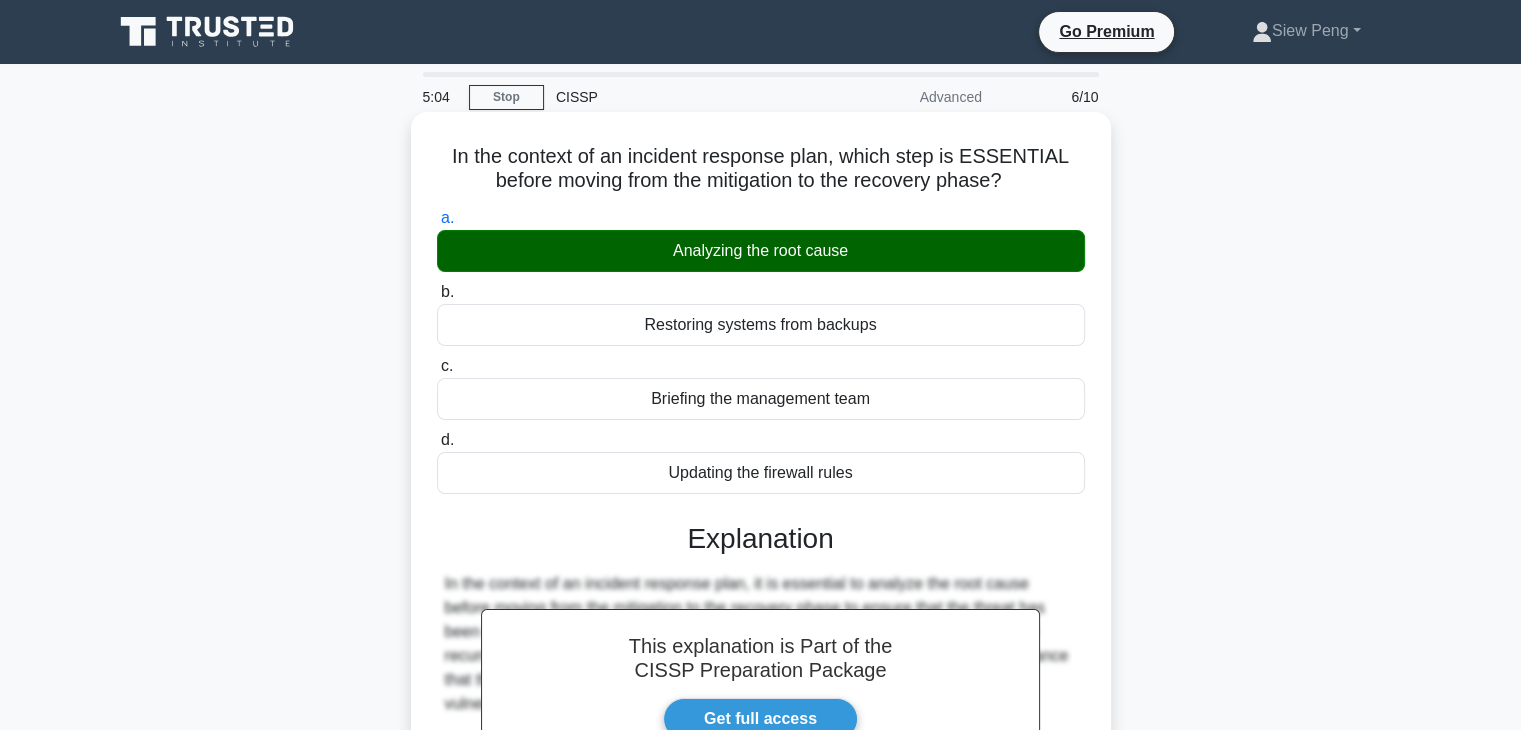 scroll, scrollTop: 358, scrollLeft: 0, axis: vertical 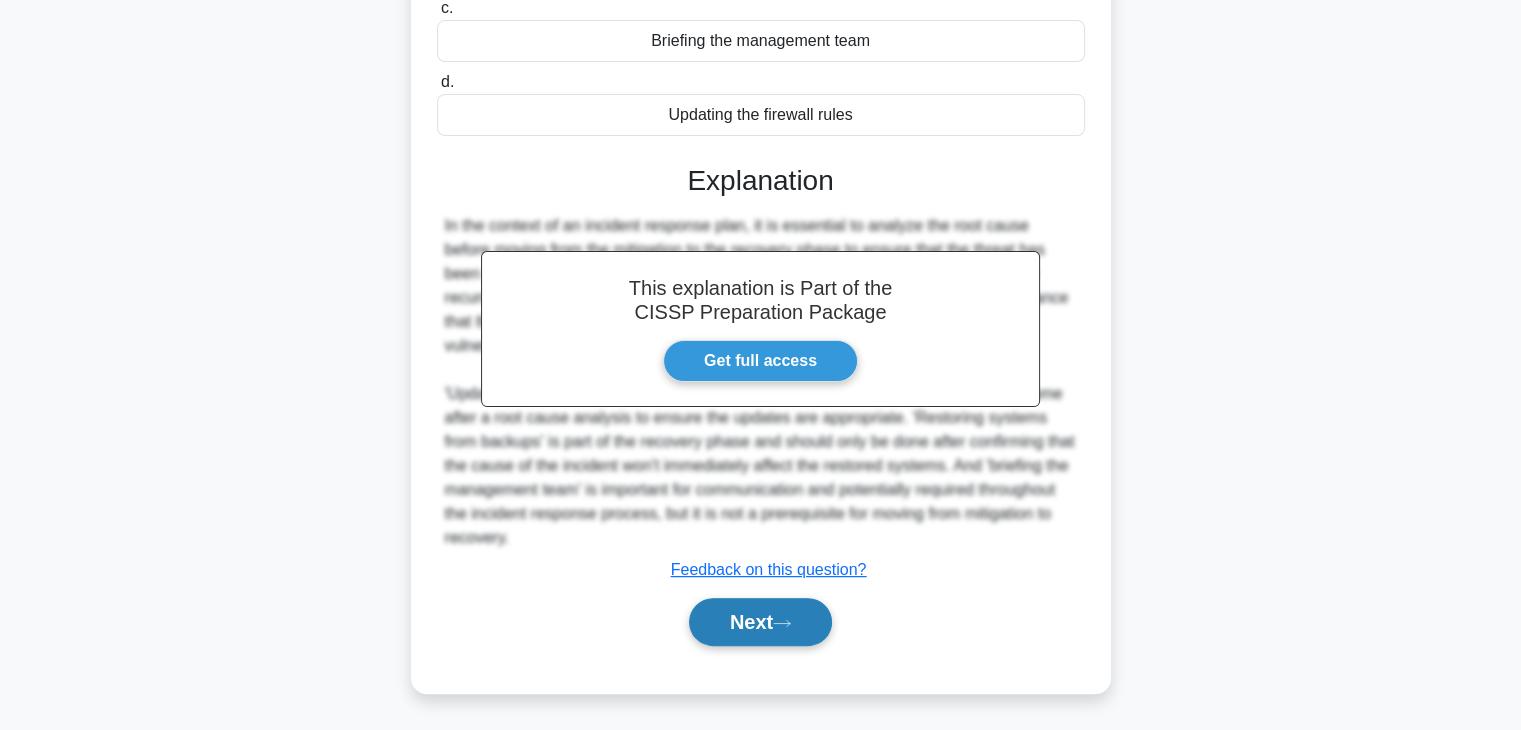 click on "Next" at bounding box center [760, 622] 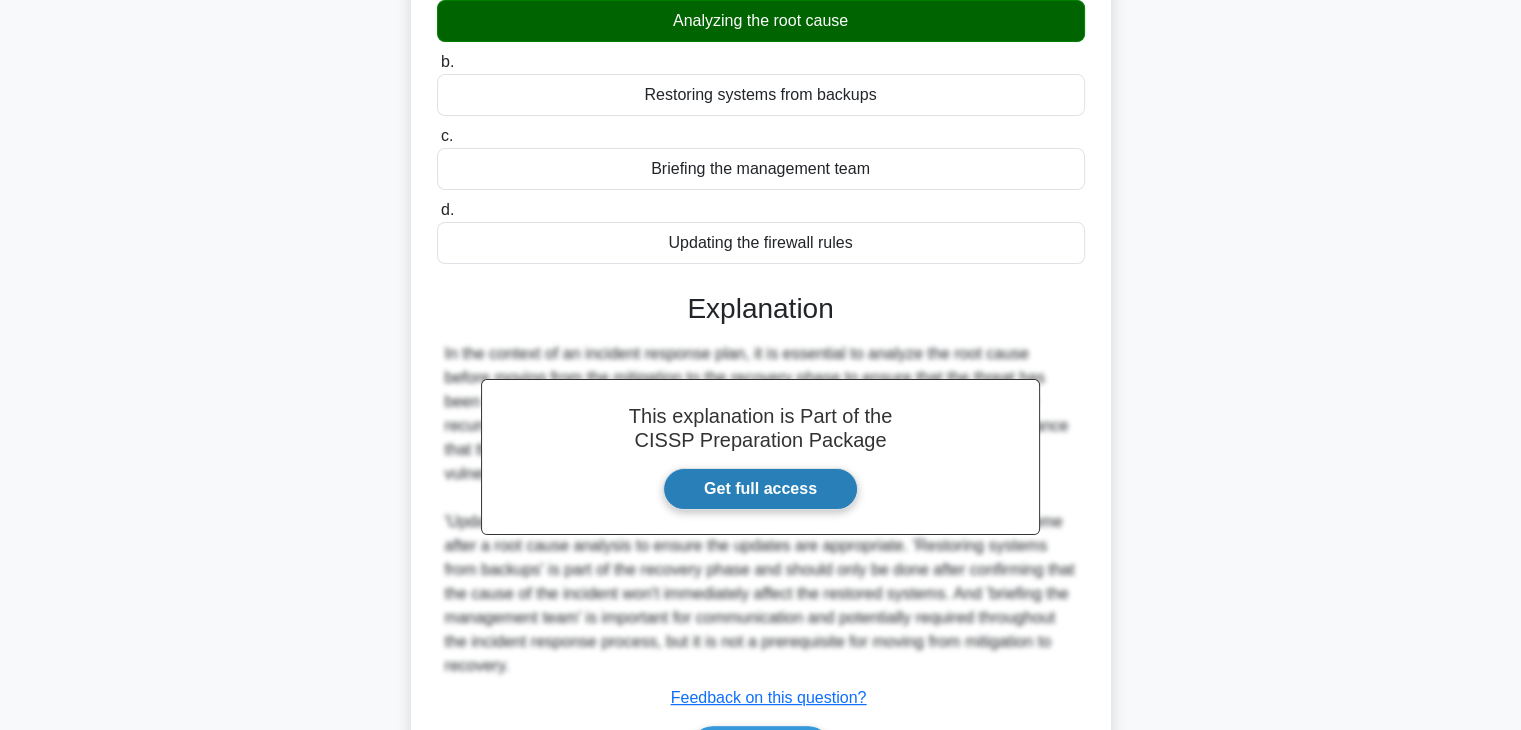 scroll, scrollTop: 0, scrollLeft: 0, axis: both 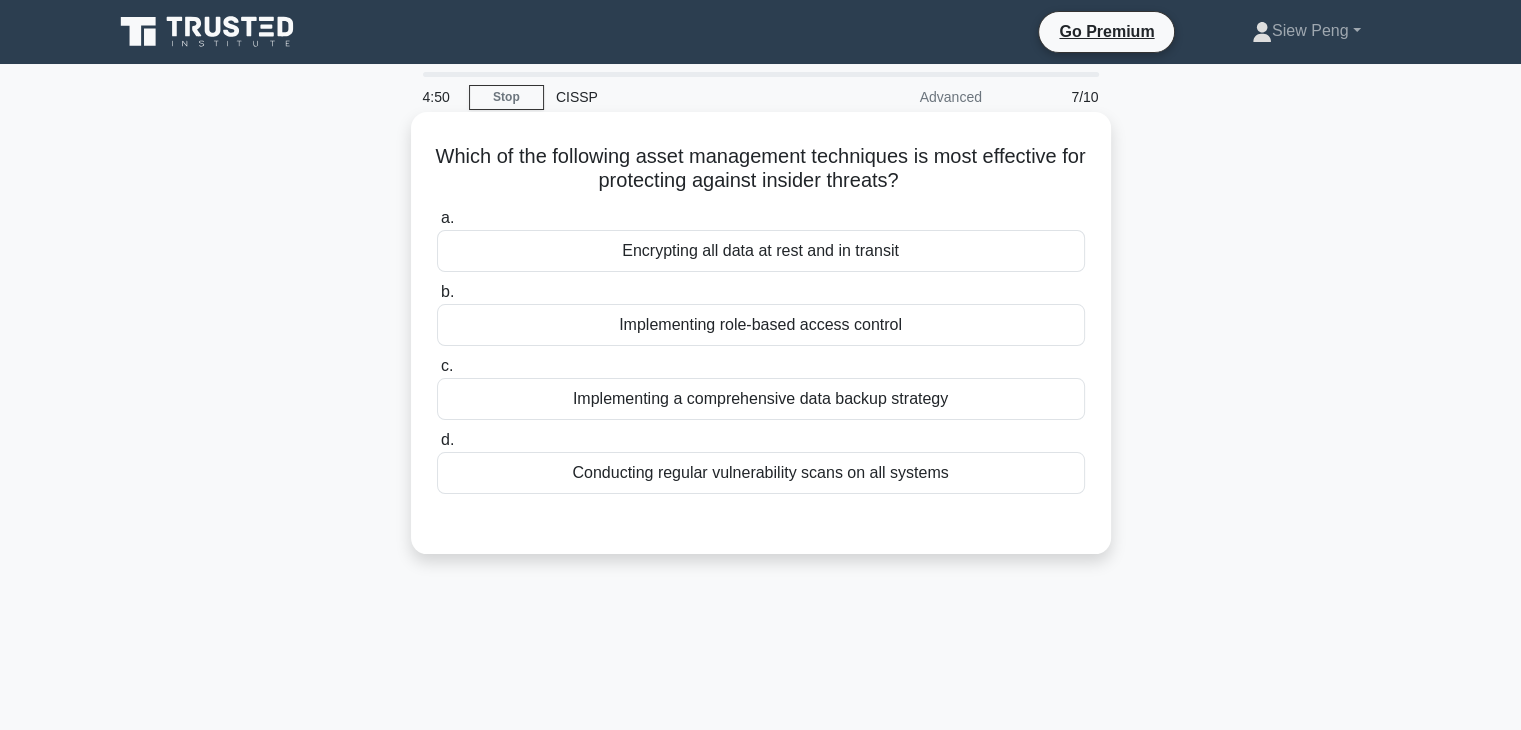 click on "Implementing role-based access control" at bounding box center [761, 325] 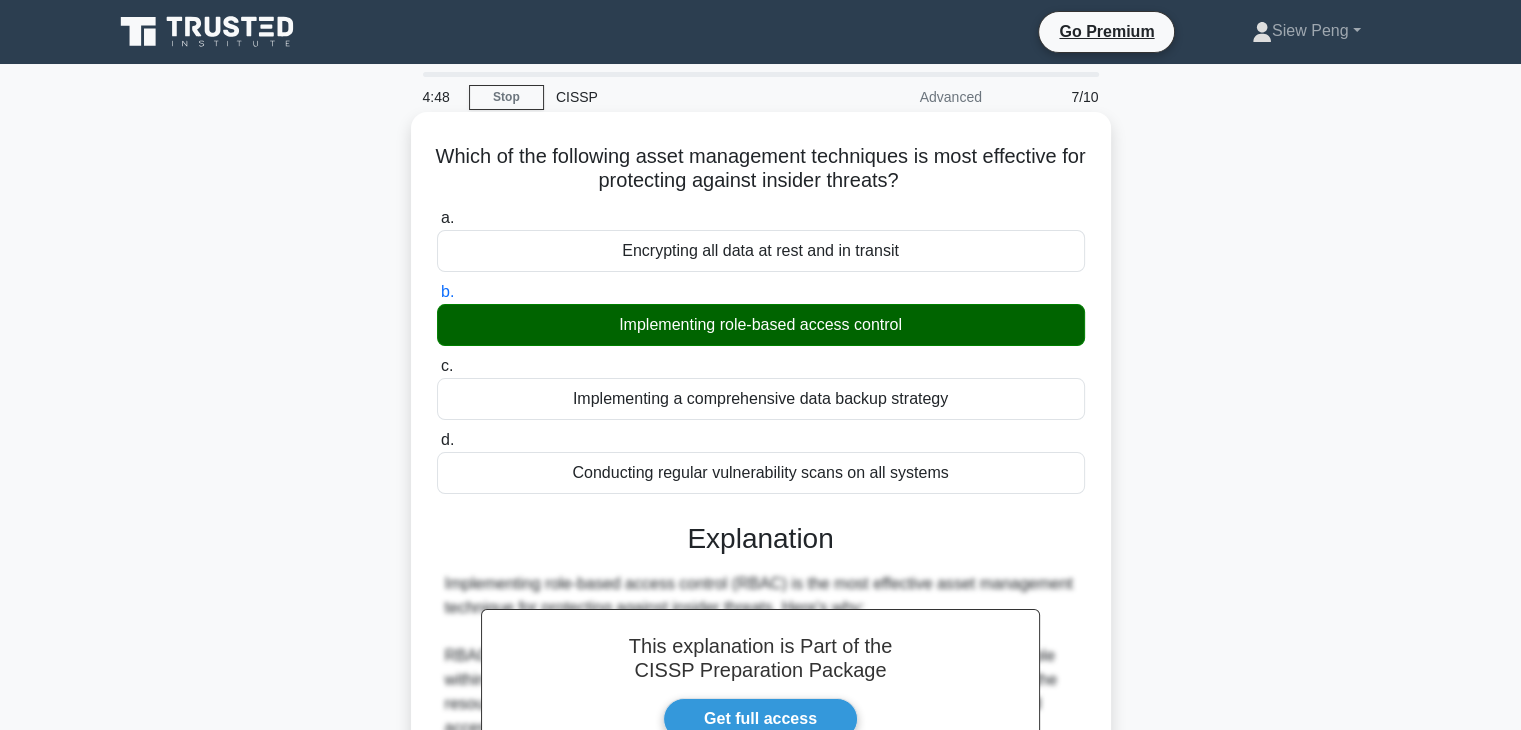 scroll, scrollTop: 600, scrollLeft: 0, axis: vertical 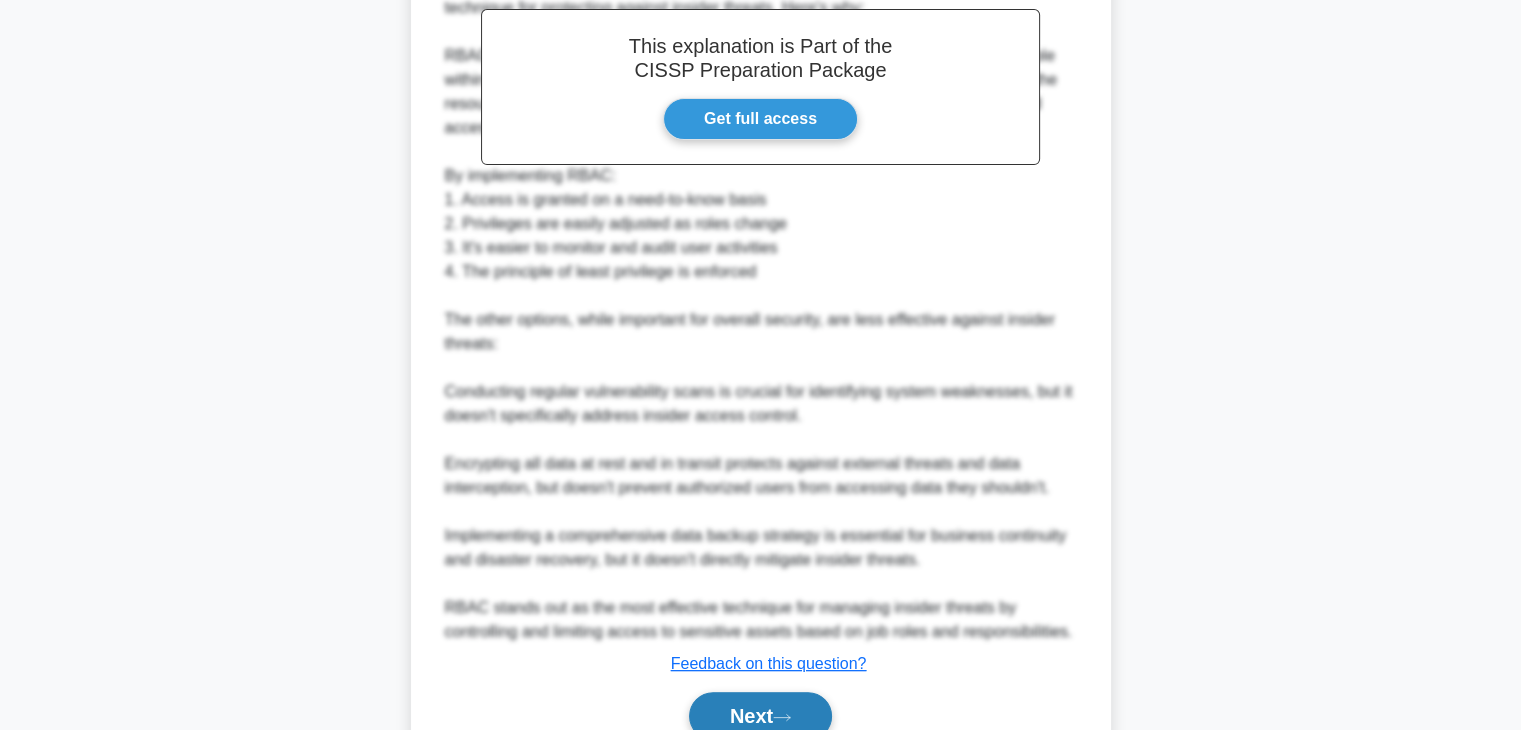 click on "Next" at bounding box center [760, 716] 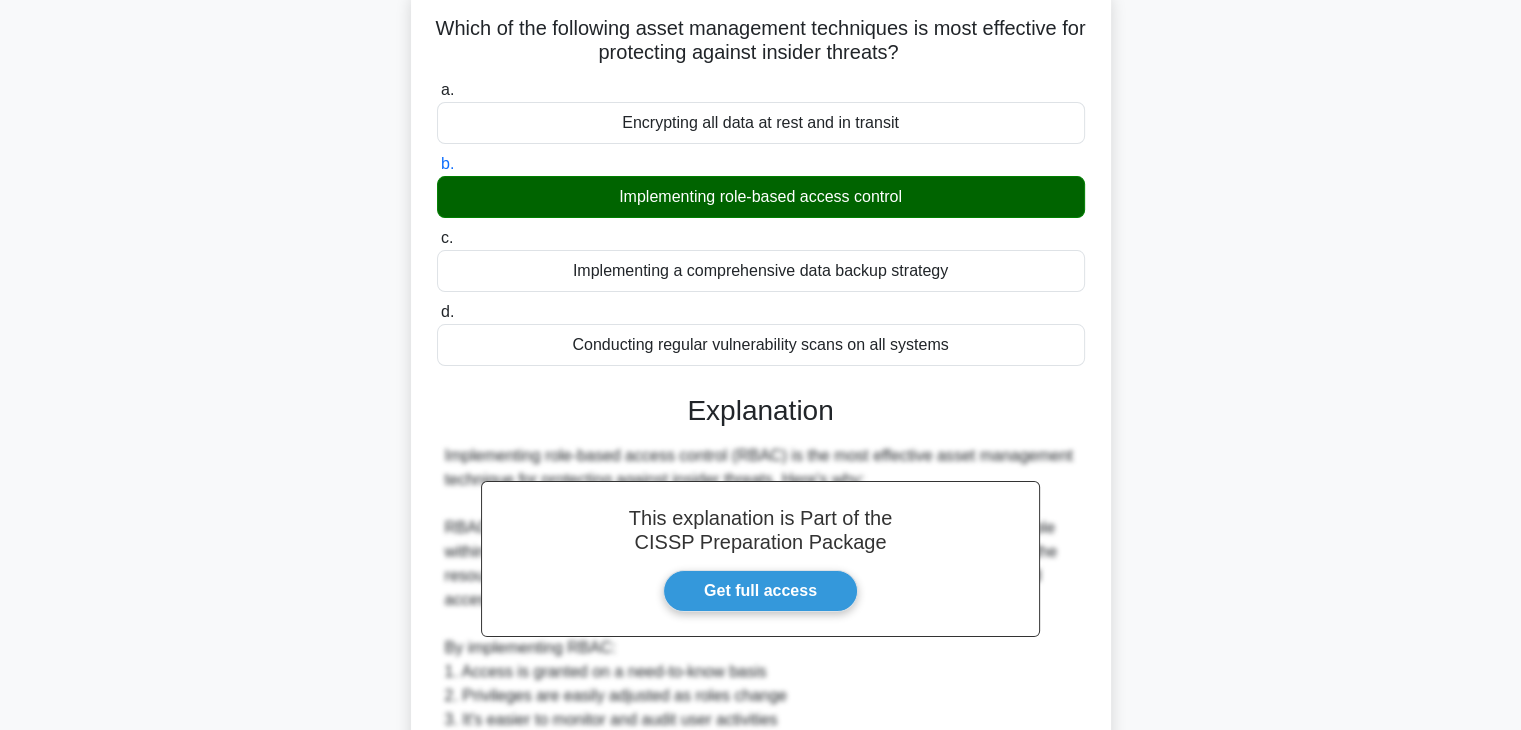 scroll, scrollTop: 100, scrollLeft: 0, axis: vertical 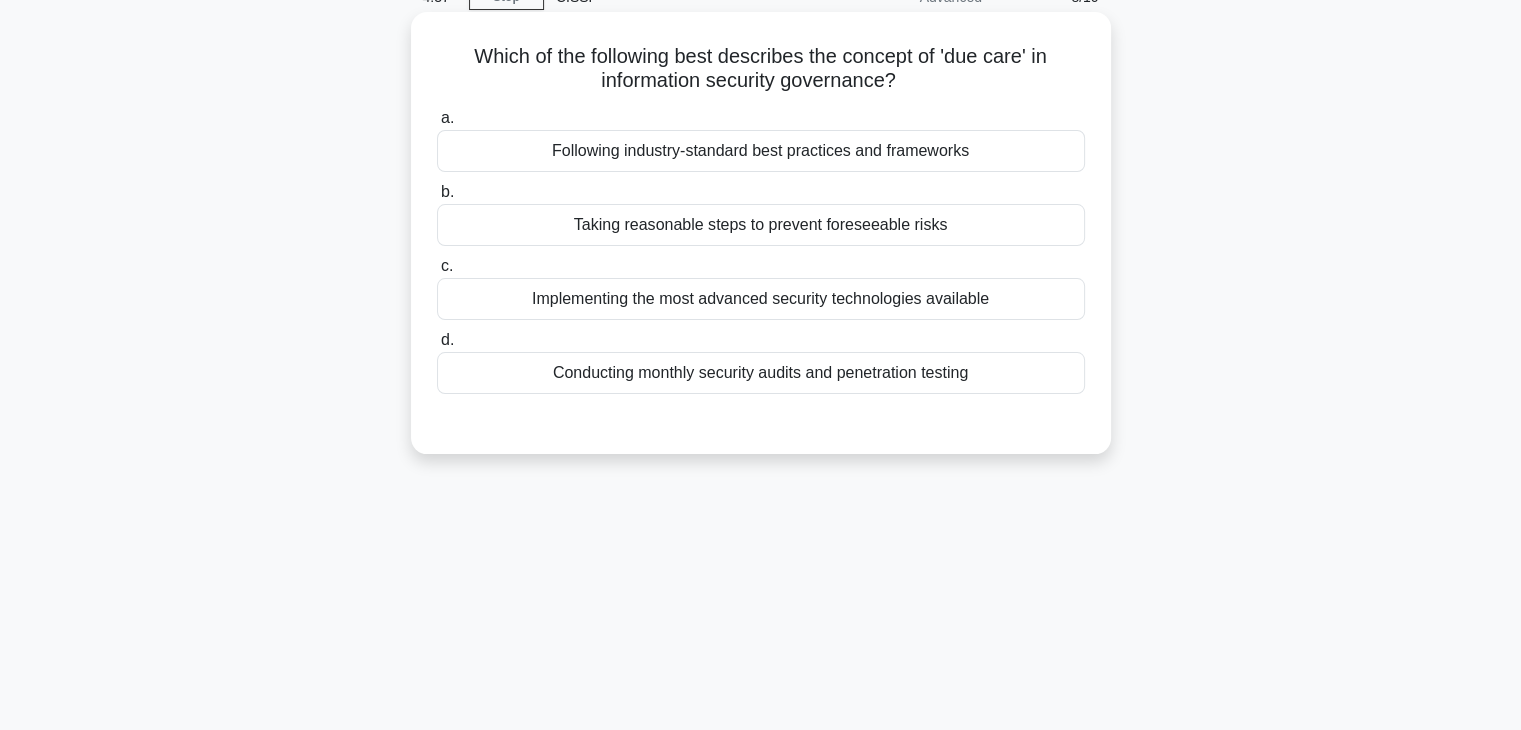 drag, startPoint x: 948, startPoint y: 55, endPoint x: 989, endPoint y: 76, distance: 46.06517 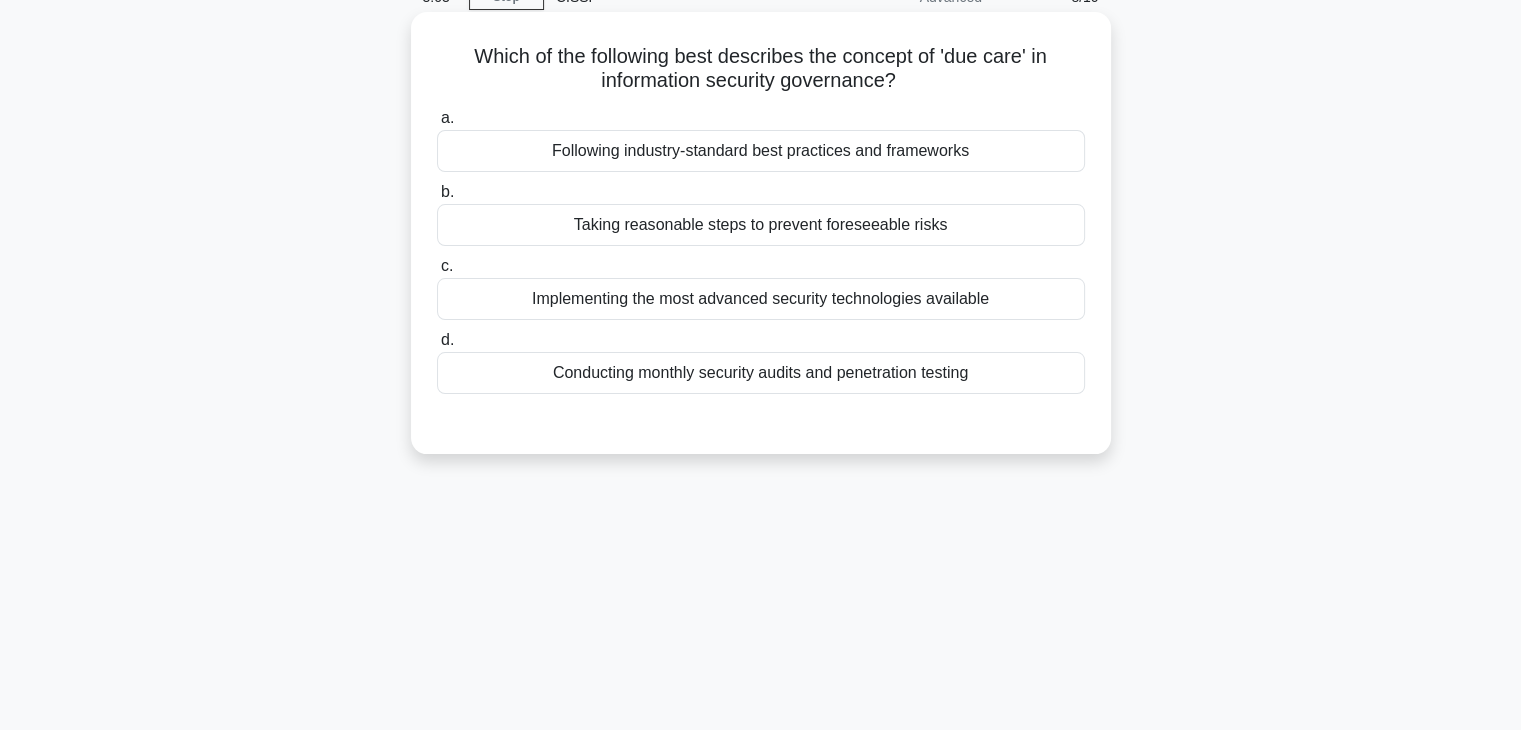 click on "Implementing the most advanced security technologies available" at bounding box center (761, 299) 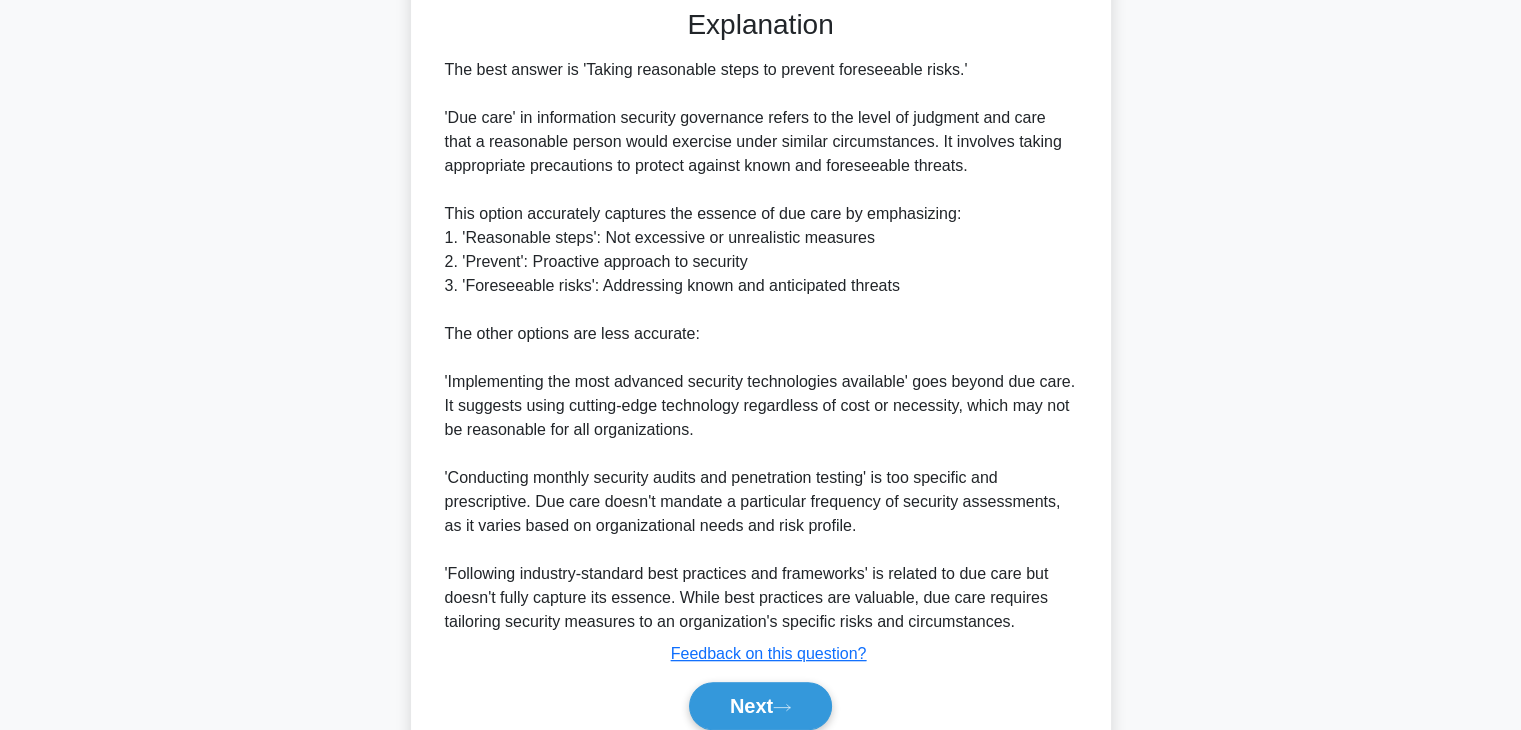 scroll, scrollTop: 600, scrollLeft: 0, axis: vertical 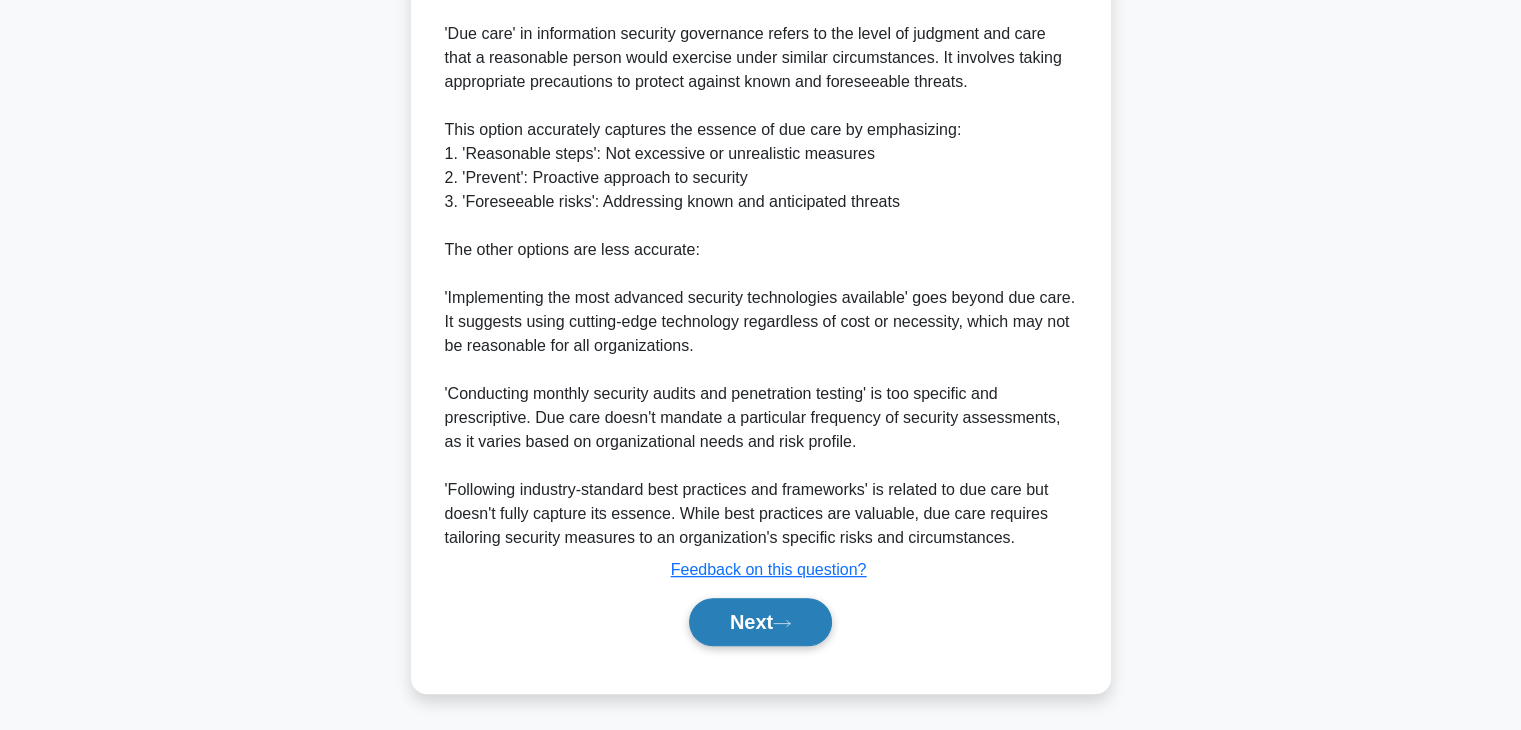 click on "Next" at bounding box center [760, 622] 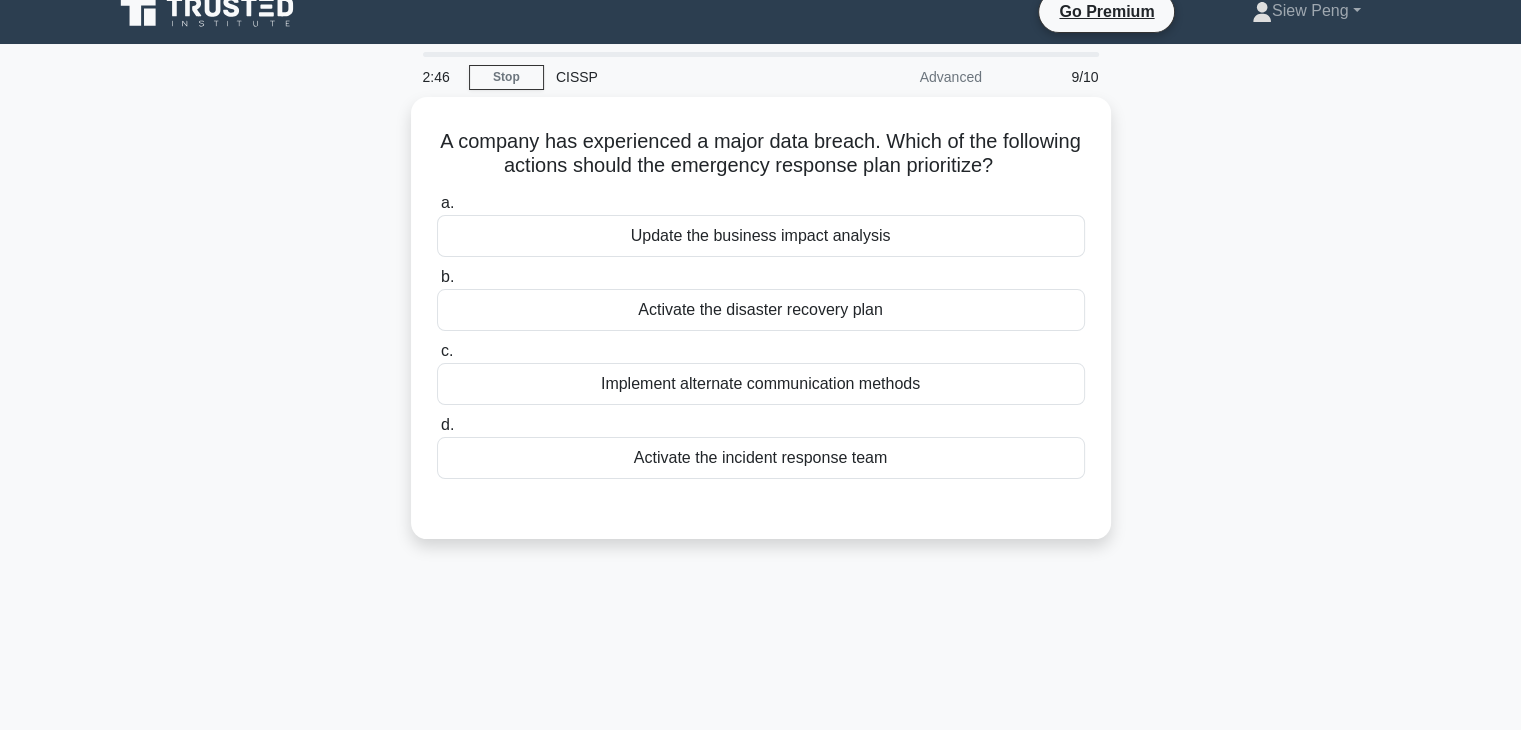 scroll, scrollTop: 0, scrollLeft: 0, axis: both 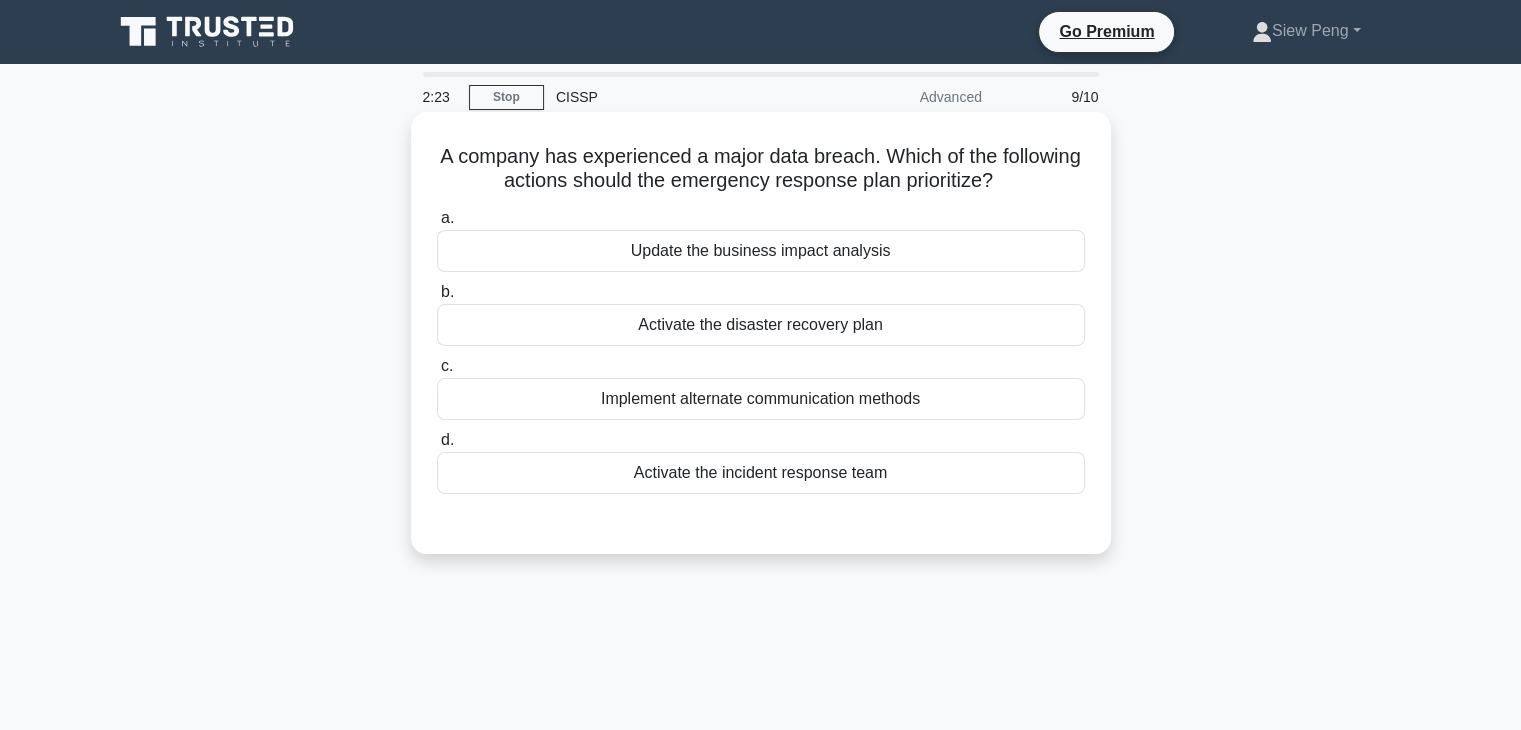 click on "Activate the disaster recovery plan" at bounding box center (761, 325) 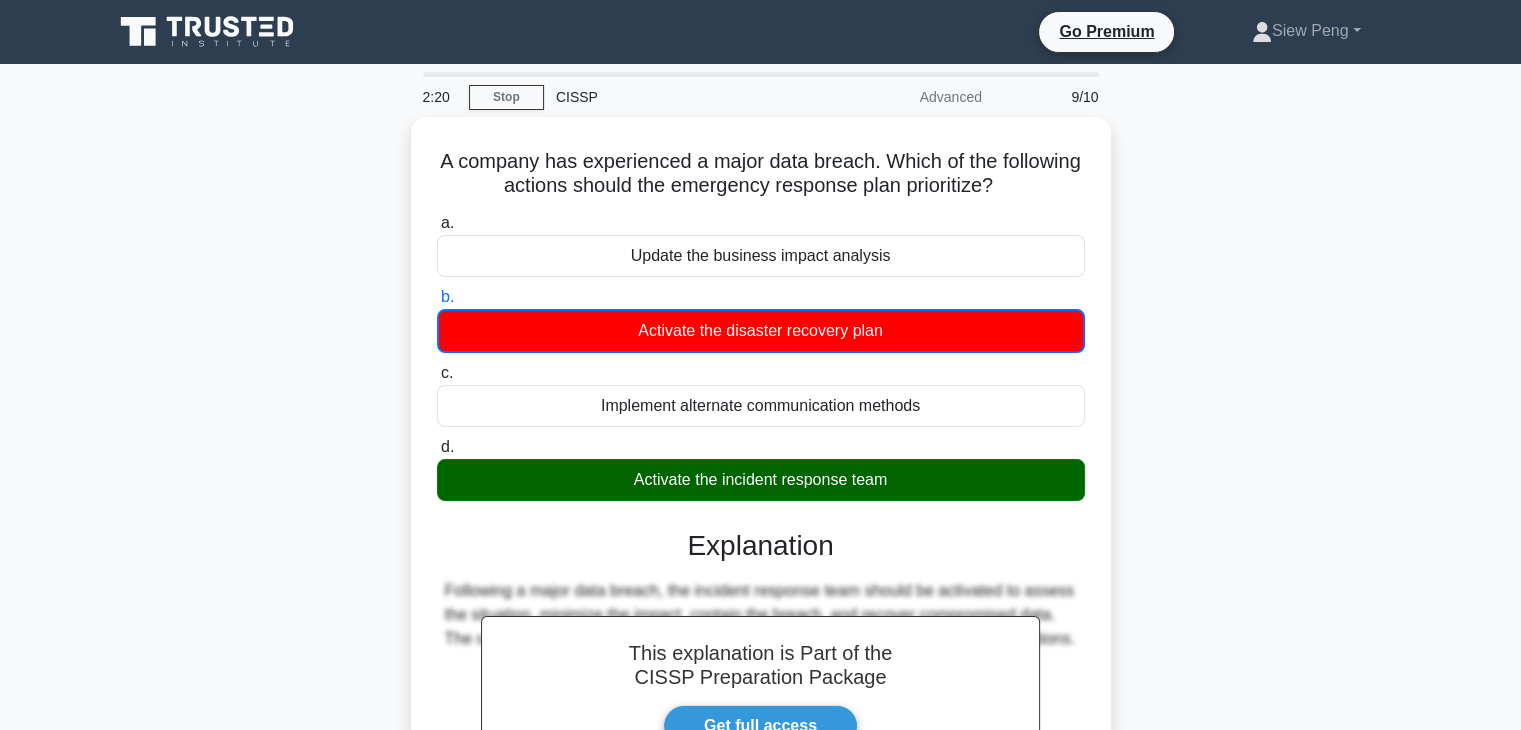 scroll, scrollTop: 300, scrollLeft: 0, axis: vertical 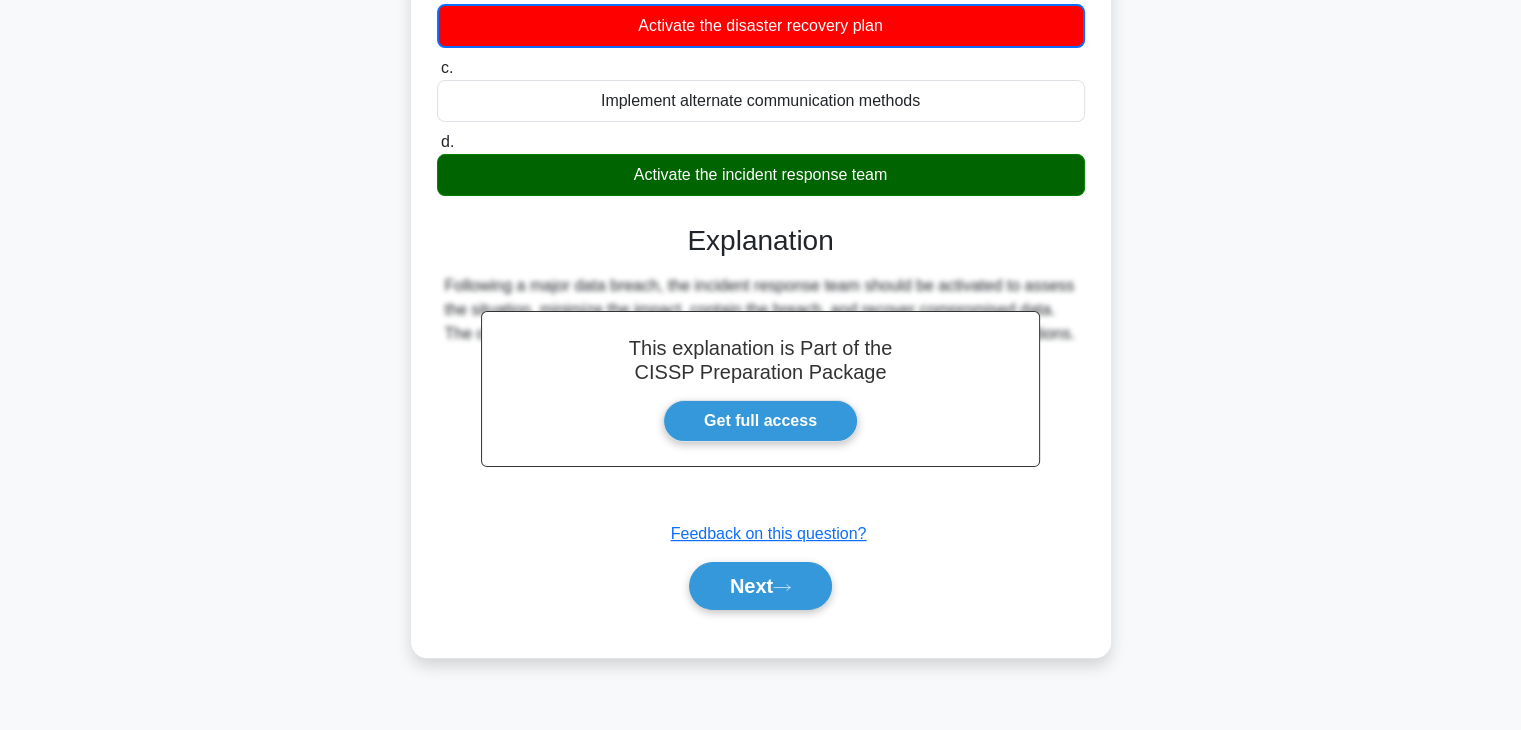 click on "a.
Update the business impact analysis
b.
Activate the disaster recovery plan
c." at bounding box center (761, 268) 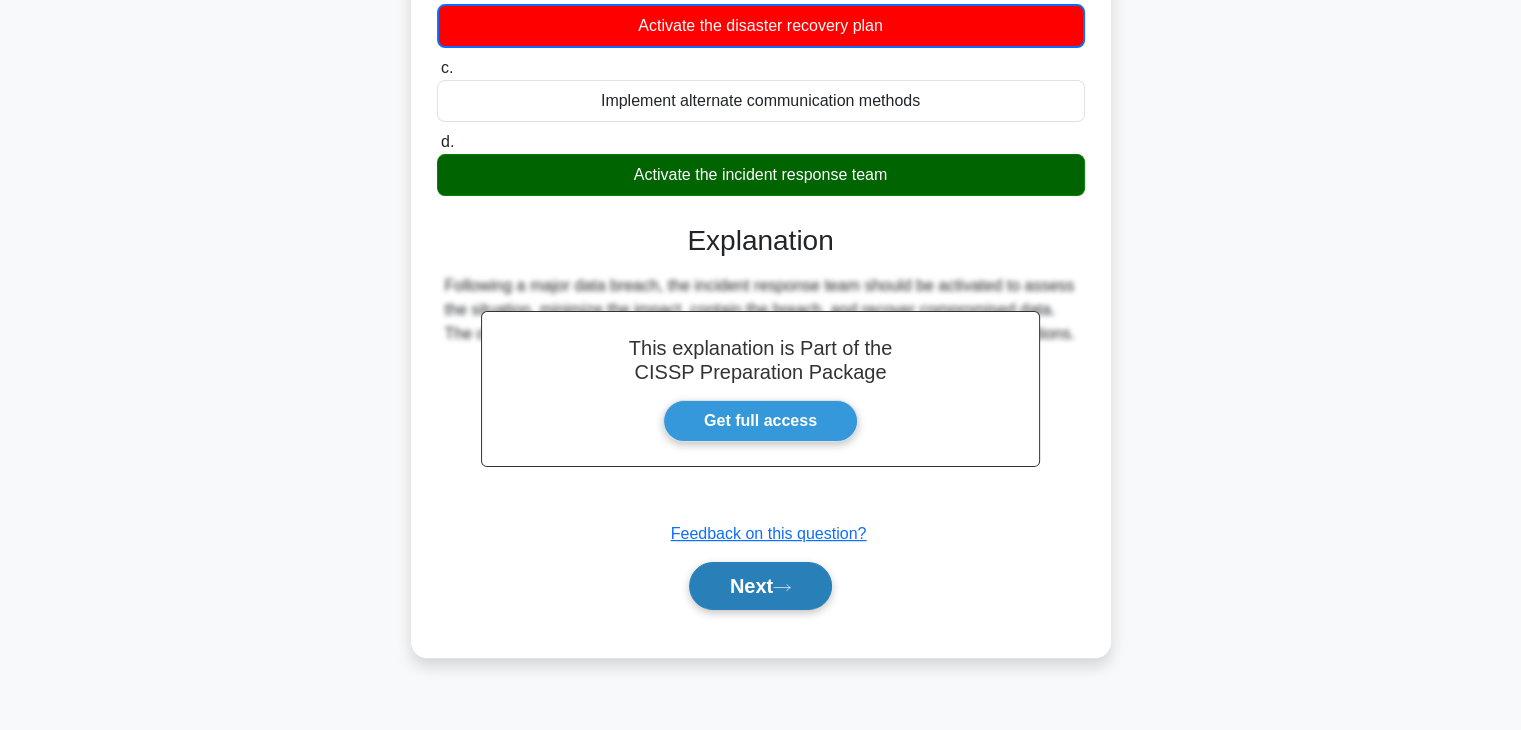 click on "Next" at bounding box center (760, 586) 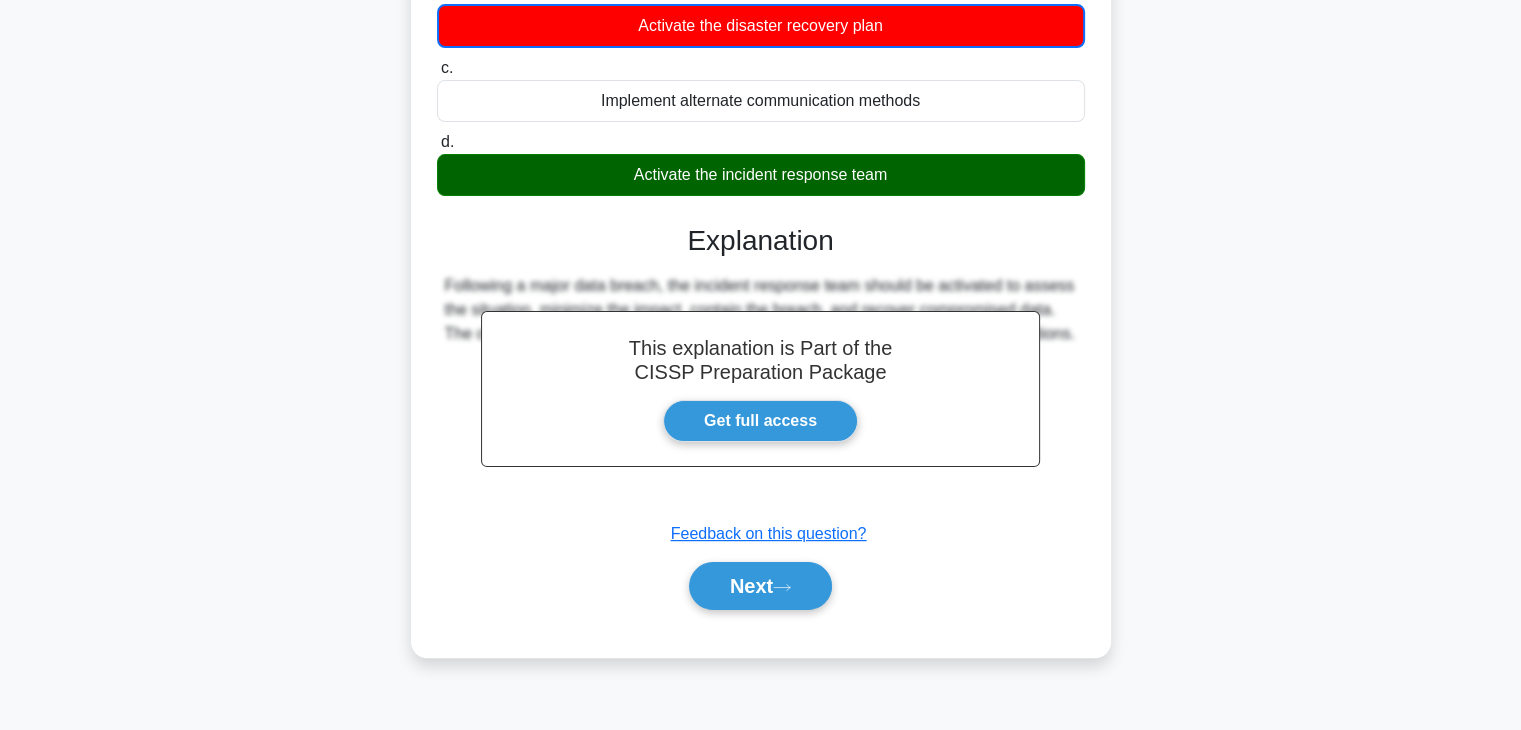 scroll, scrollTop: 0, scrollLeft: 0, axis: both 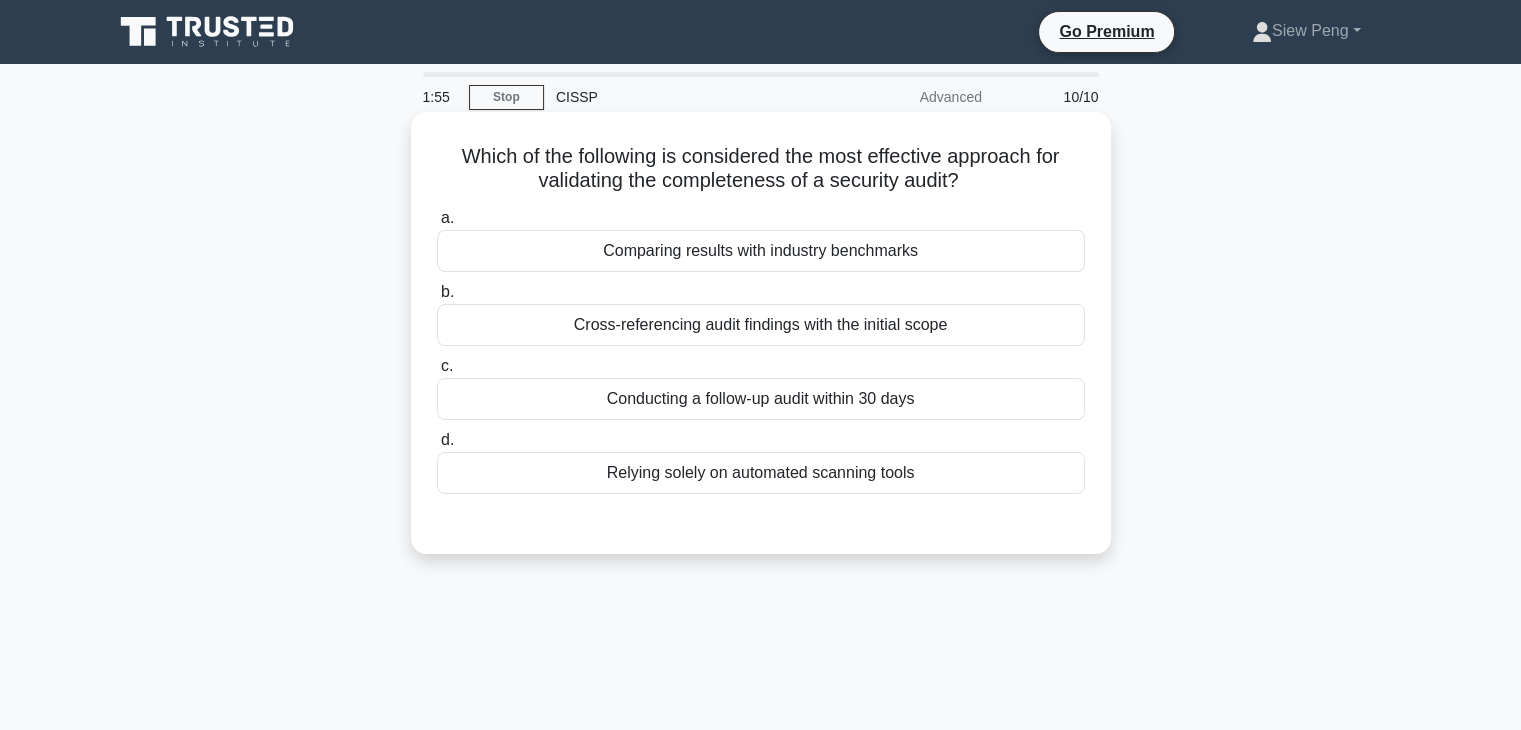 click on "Comparing results with industry benchmarks" at bounding box center (761, 251) 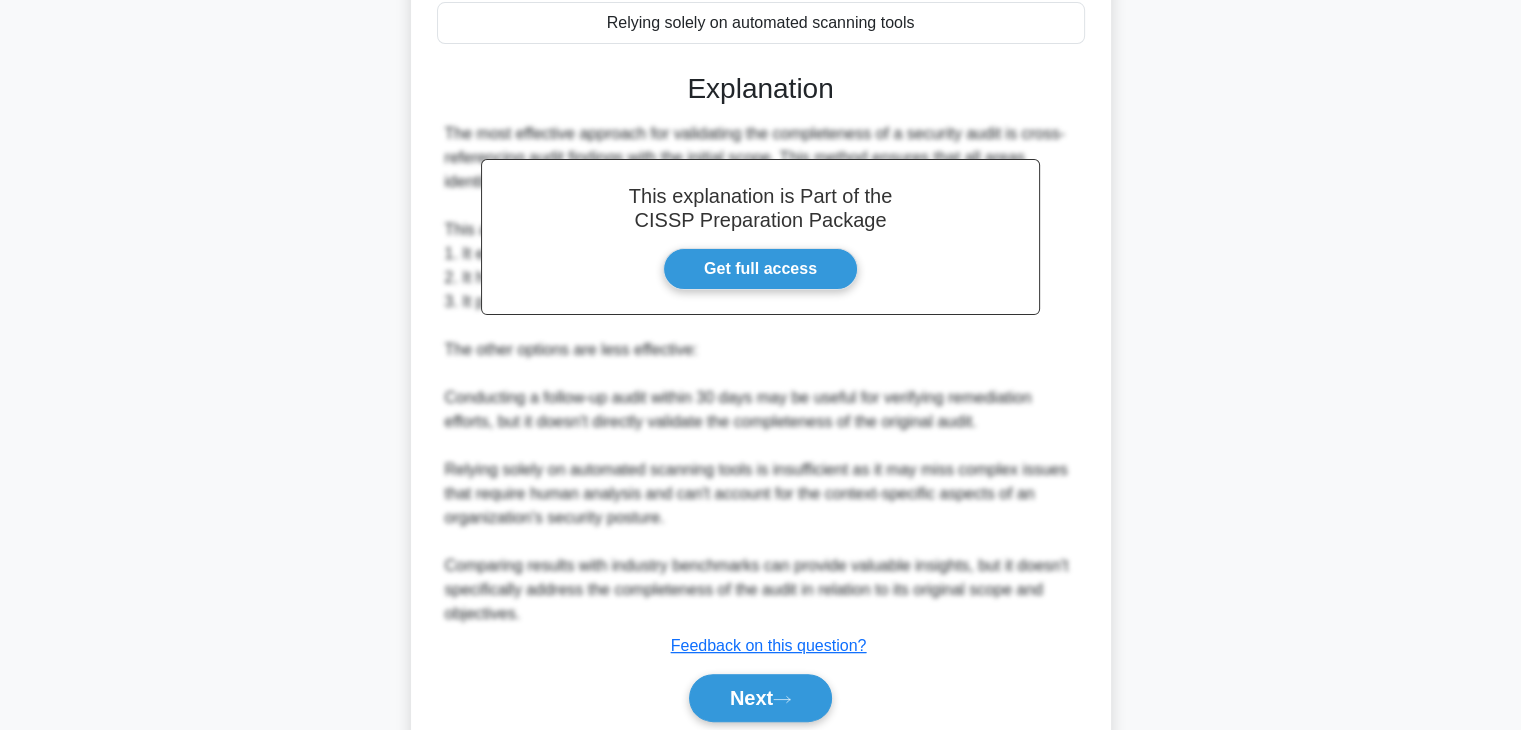 scroll, scrollTop: 500, scrollLeft: 0, axis: vertical 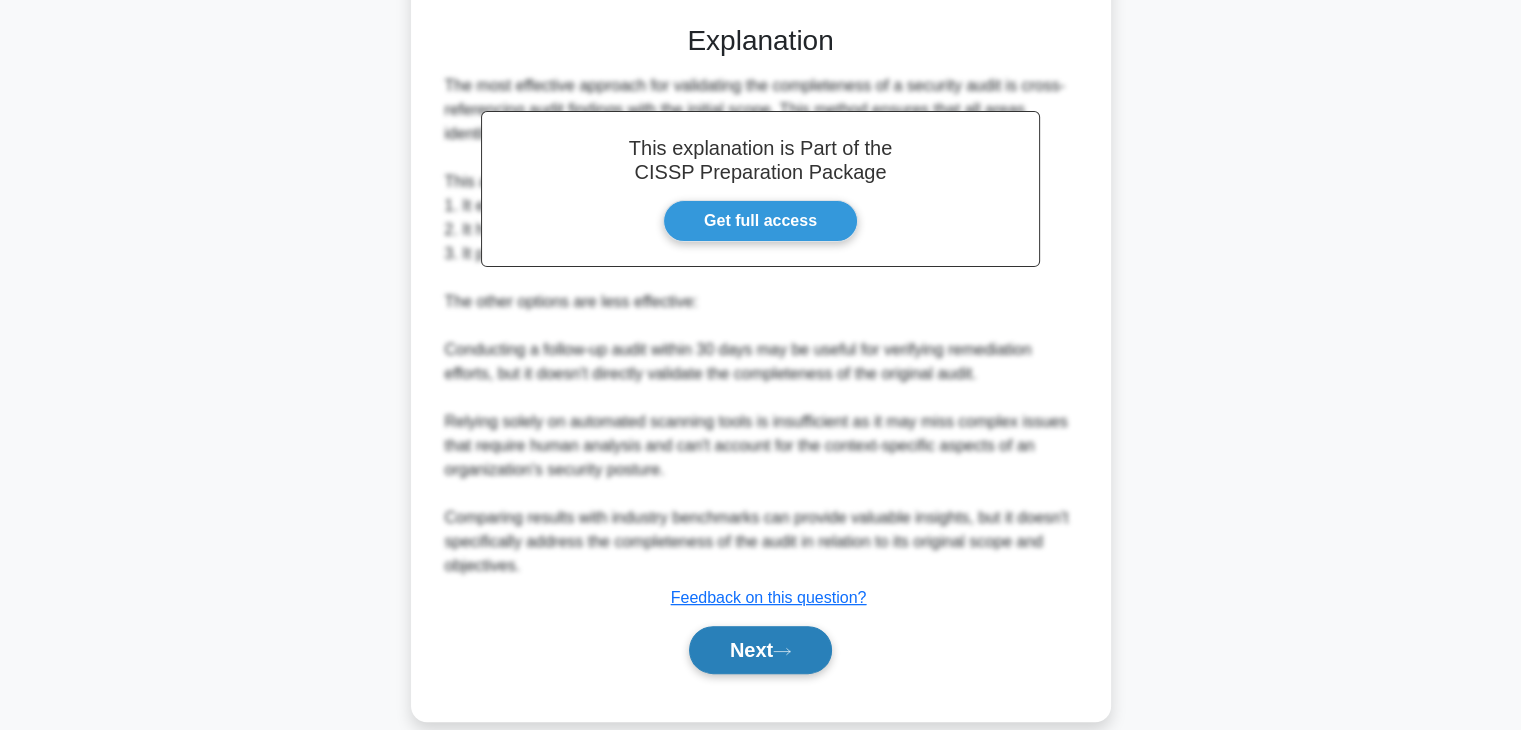 click on "Next" at bounding box center [760, 650] 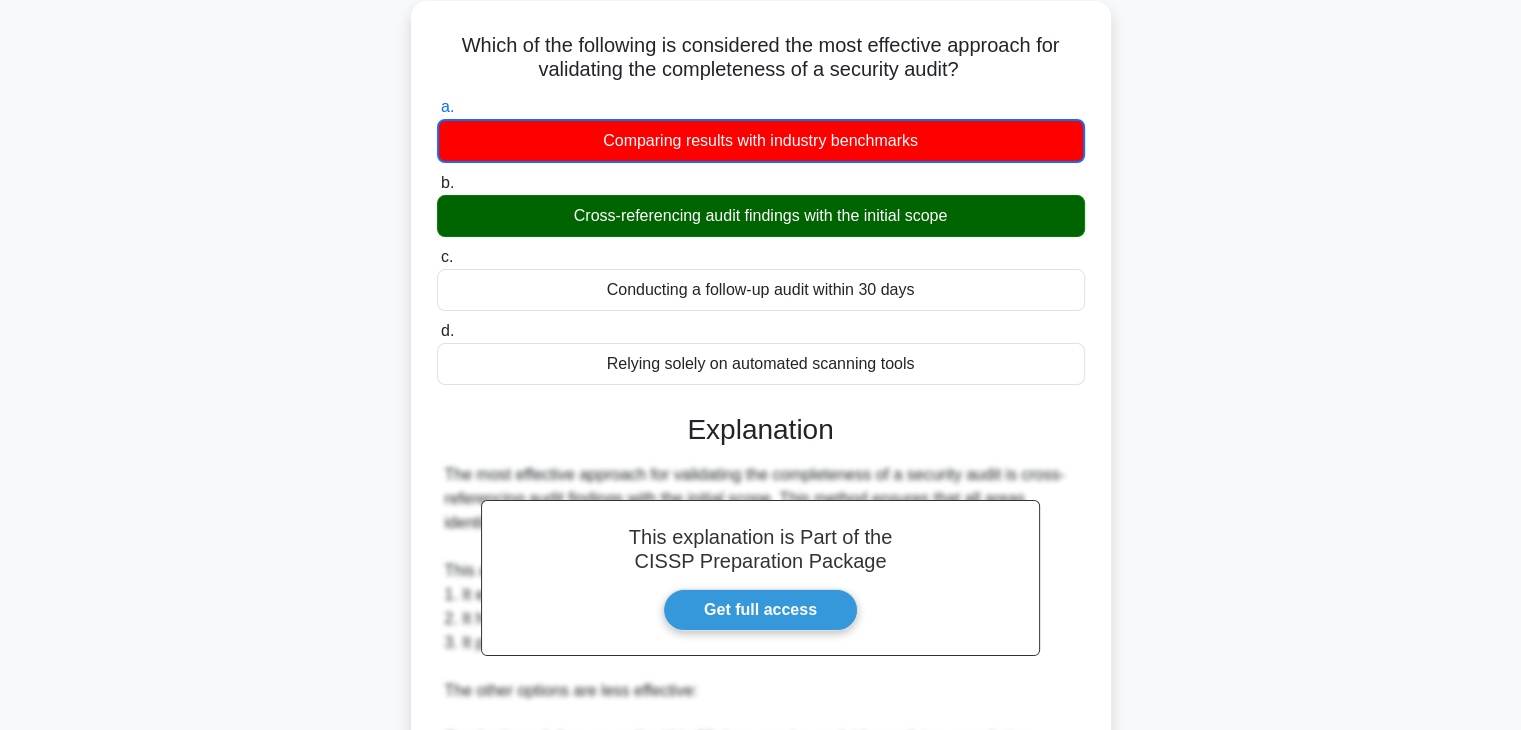scroll, scrollTop: 100, scrollLeft: 0, axis: vertical 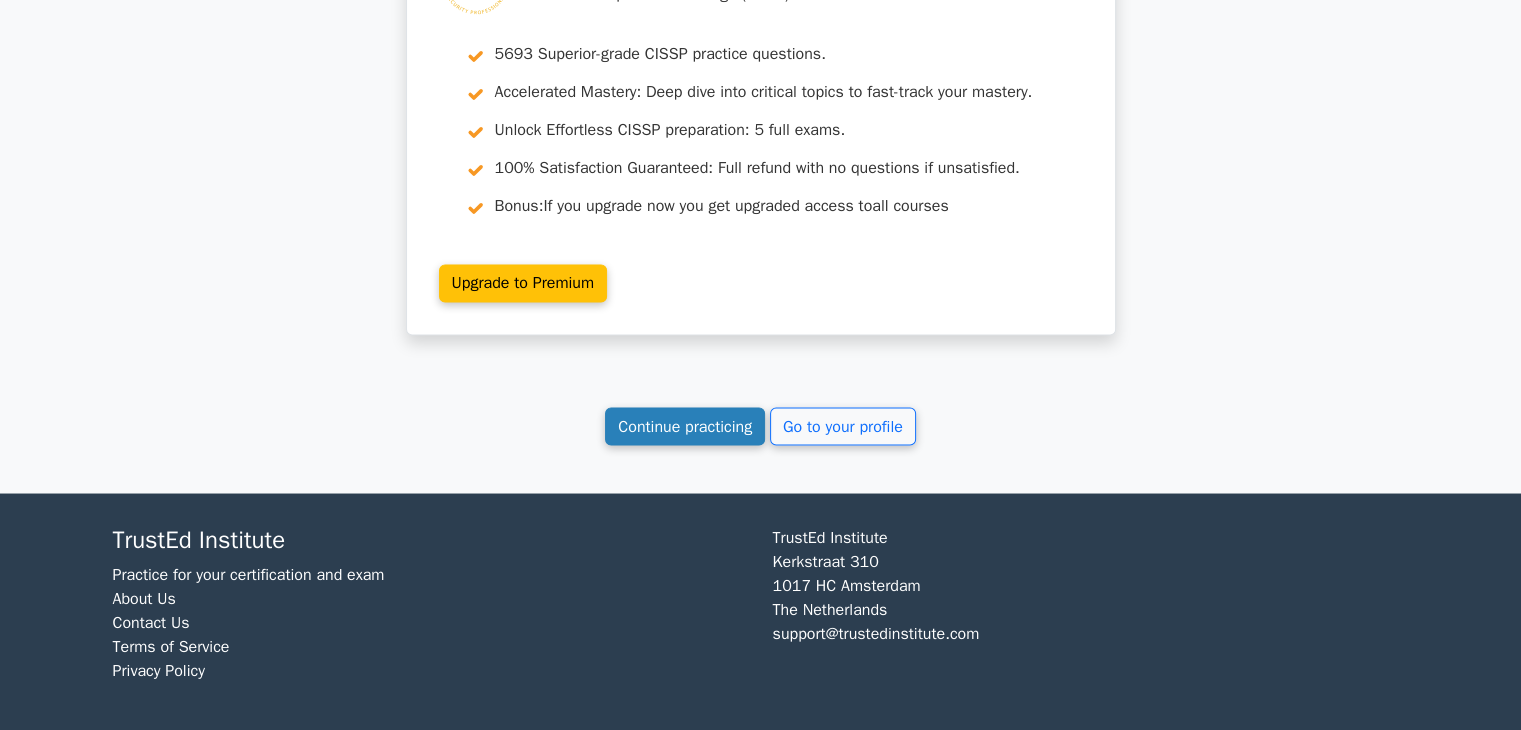 click on "Continue practicing" at bounding box center (685, 426) 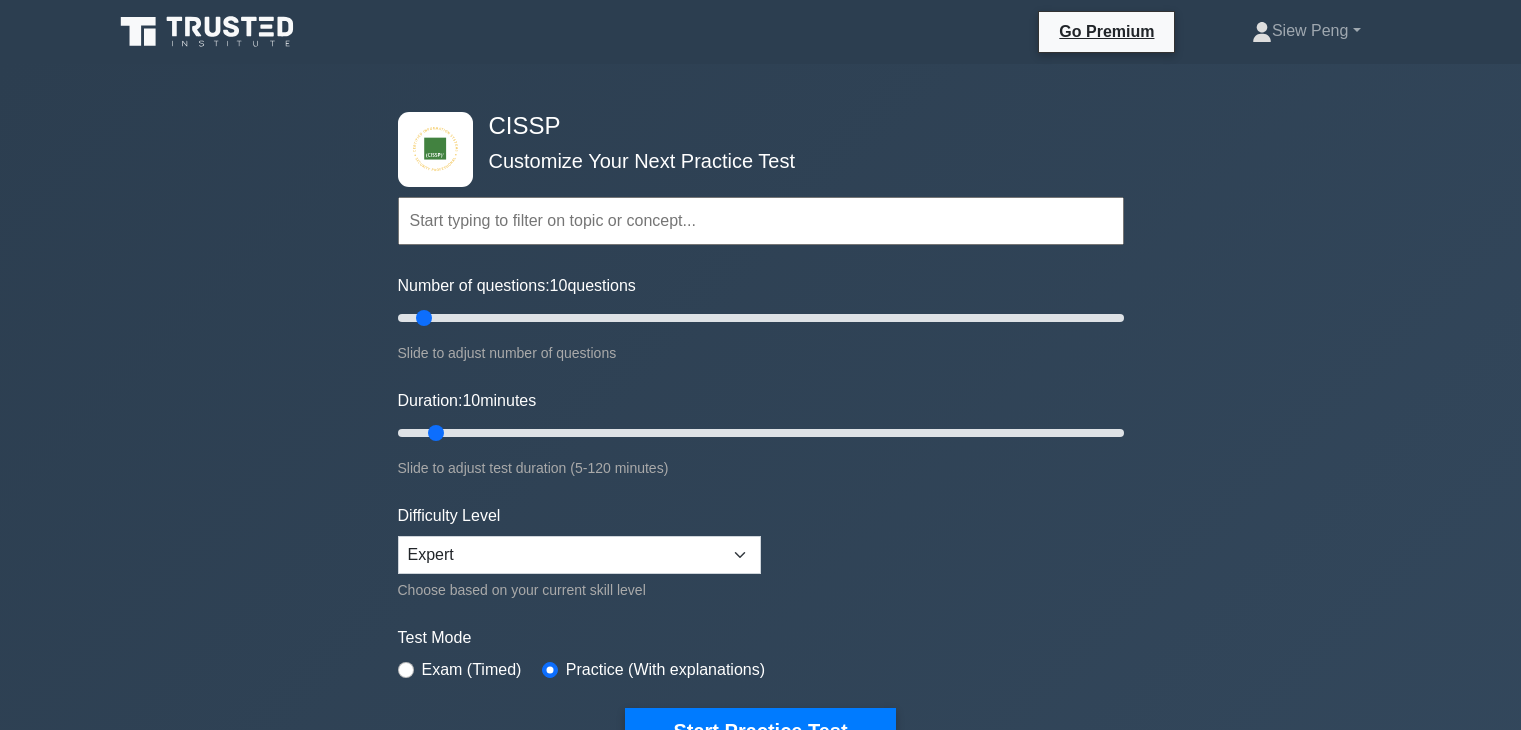 scroll, scrollTop: 0, scrollLeft: 0, axis: both 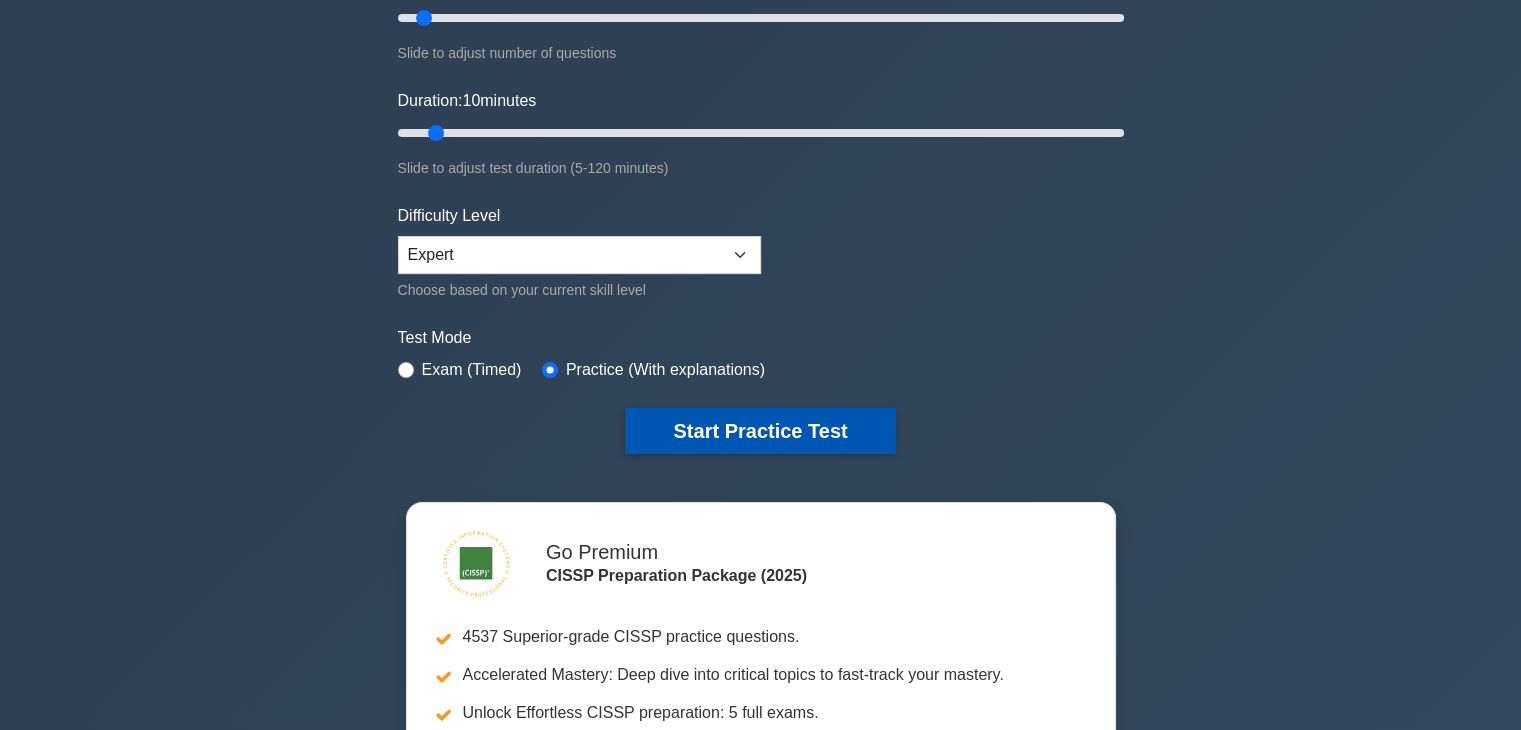 click on "Start Practice Test" at bounding box center (760, 431) 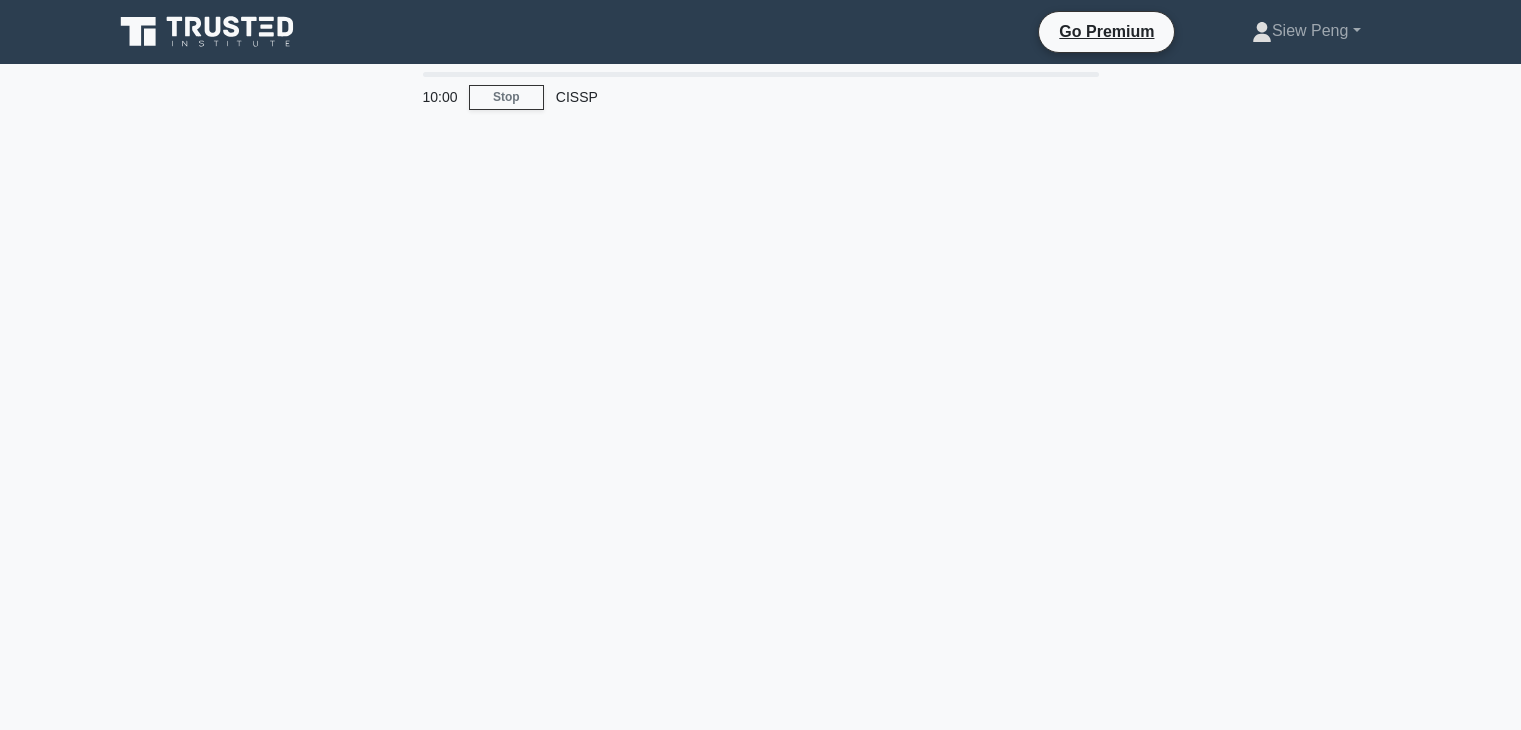 scroll, scrollTop: 0, scrollLeft: 0, axis: both 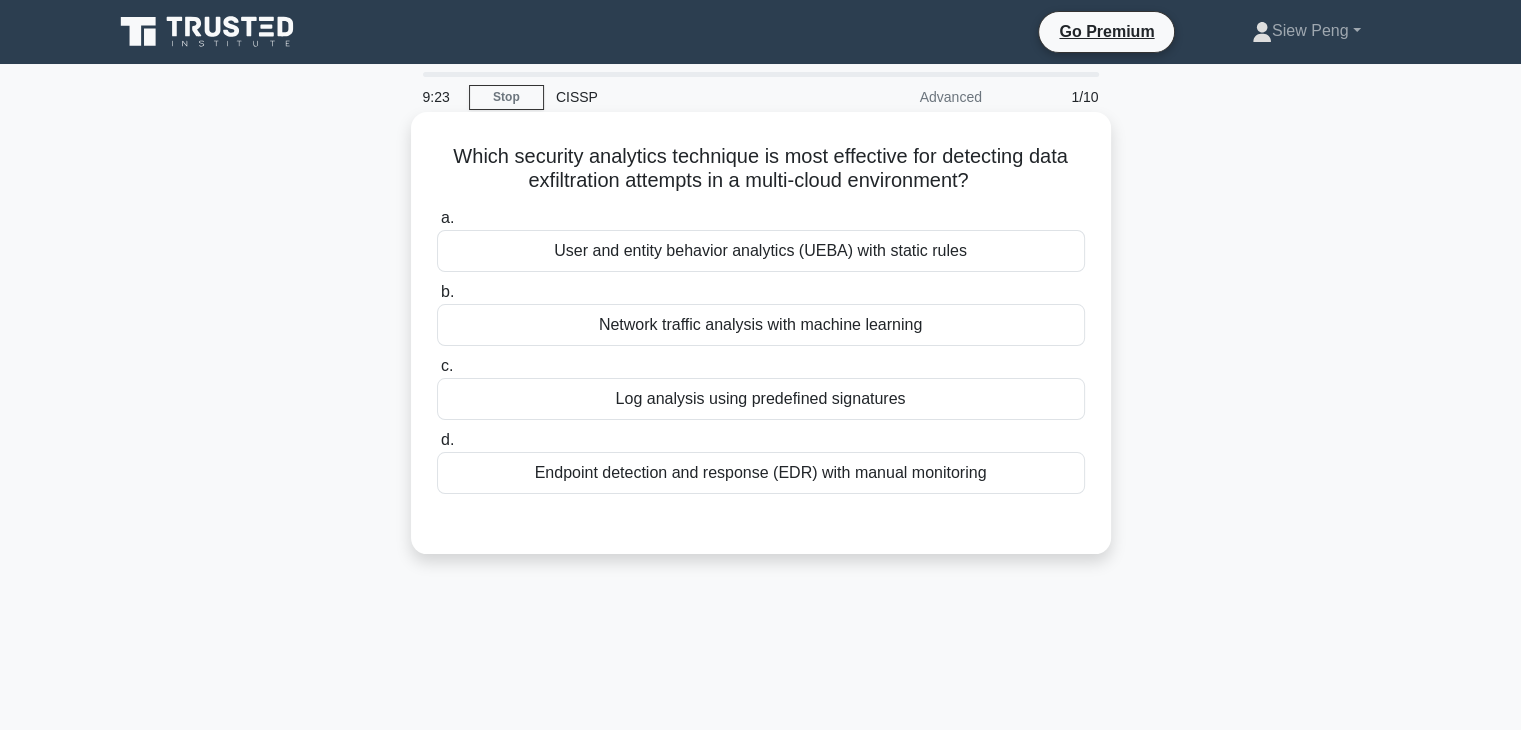 click on "User and entity behavior analytics (UEBA) with static rules" at bounding box center [761, 251] 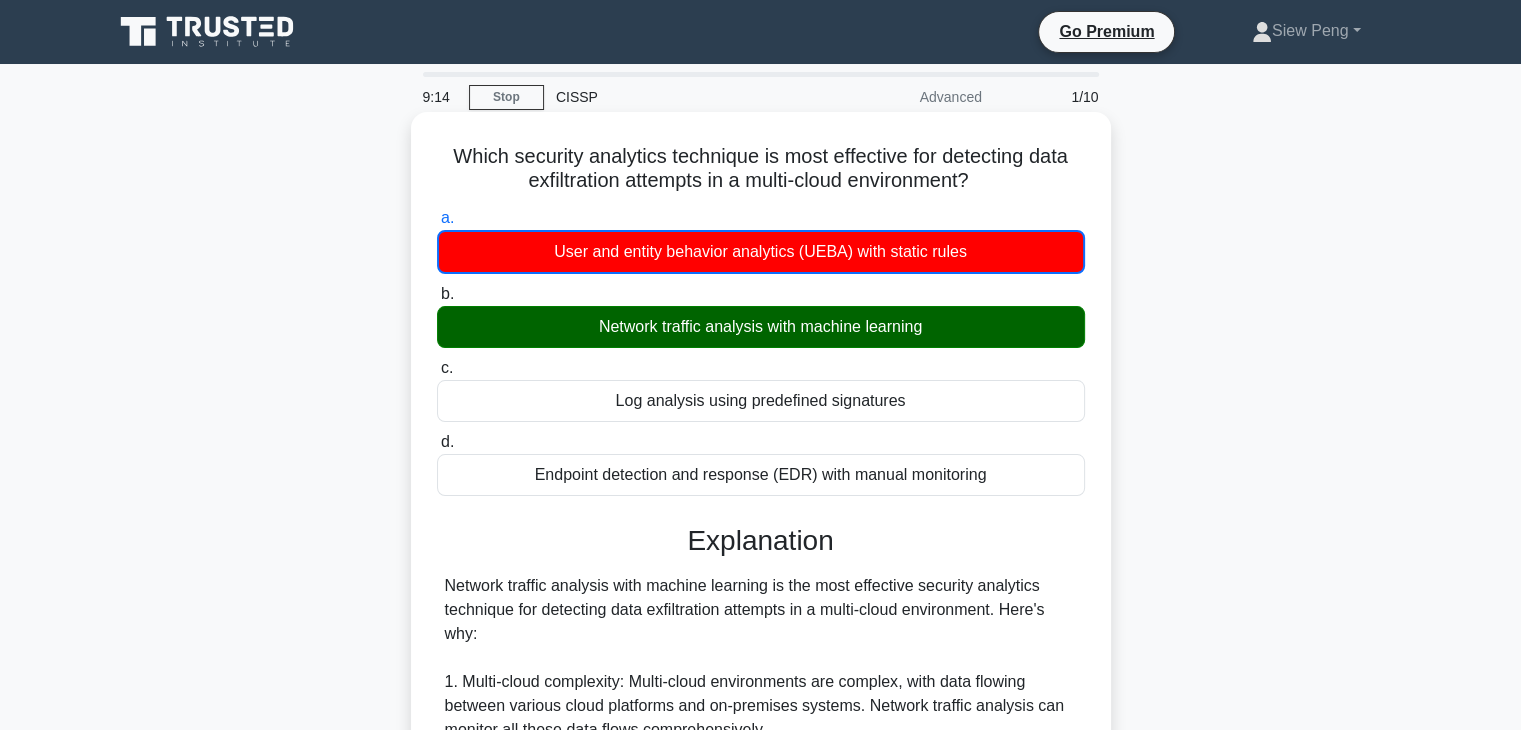 click on "Which security analytics technique is most effective for detecting data exfiltration attempts in a multi-cloud environment?
.spinner_0XTQ{transform-origin:center;animation:spinner_y6GP .75s linear infinite}@keyframes spinner_y6GP{100%{transform:rotate(360deg)}}" at bounding box center (761, 169) 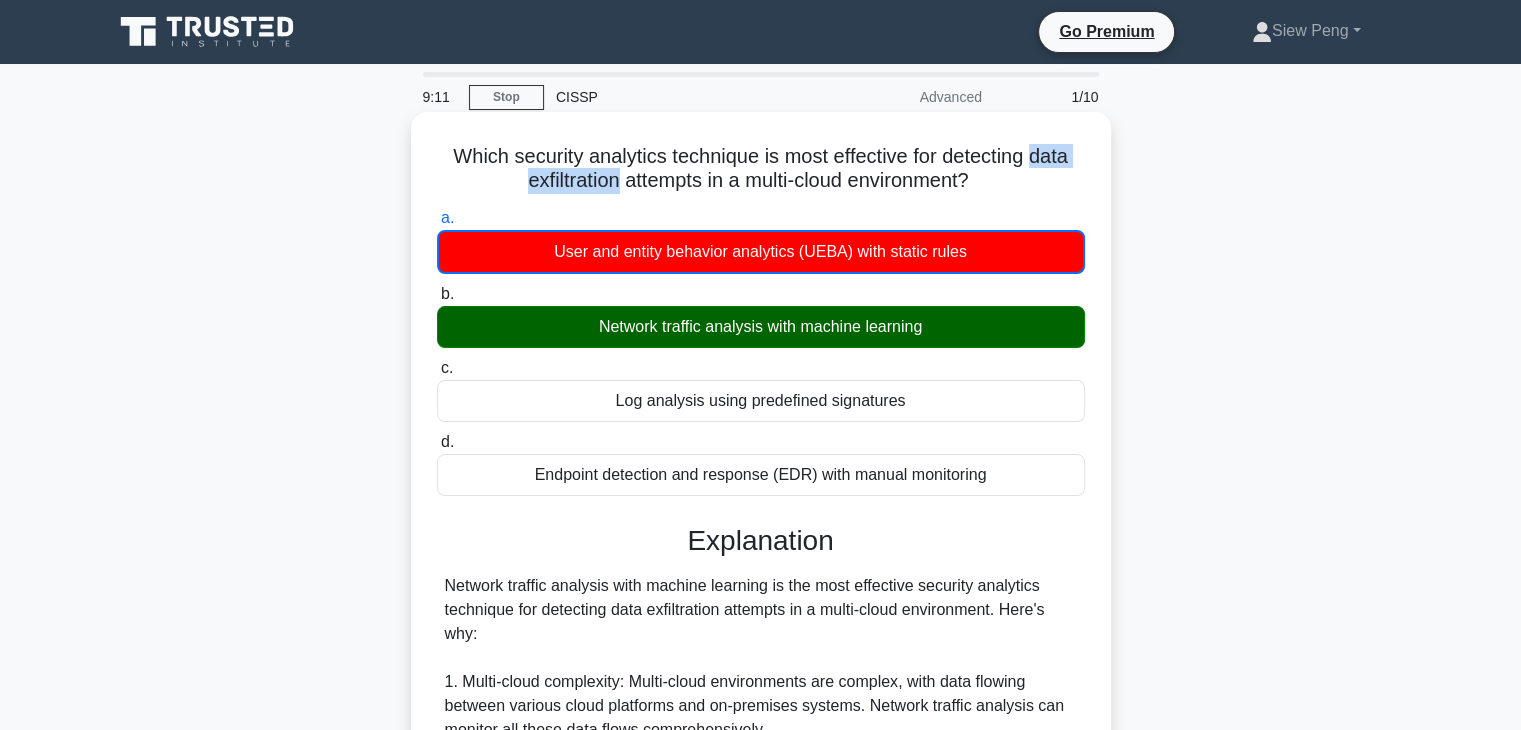 drag, startPoint x: 1042, startPoint y: 148, endPoint x: 609, endPoint y: 181, distance: 434.25568 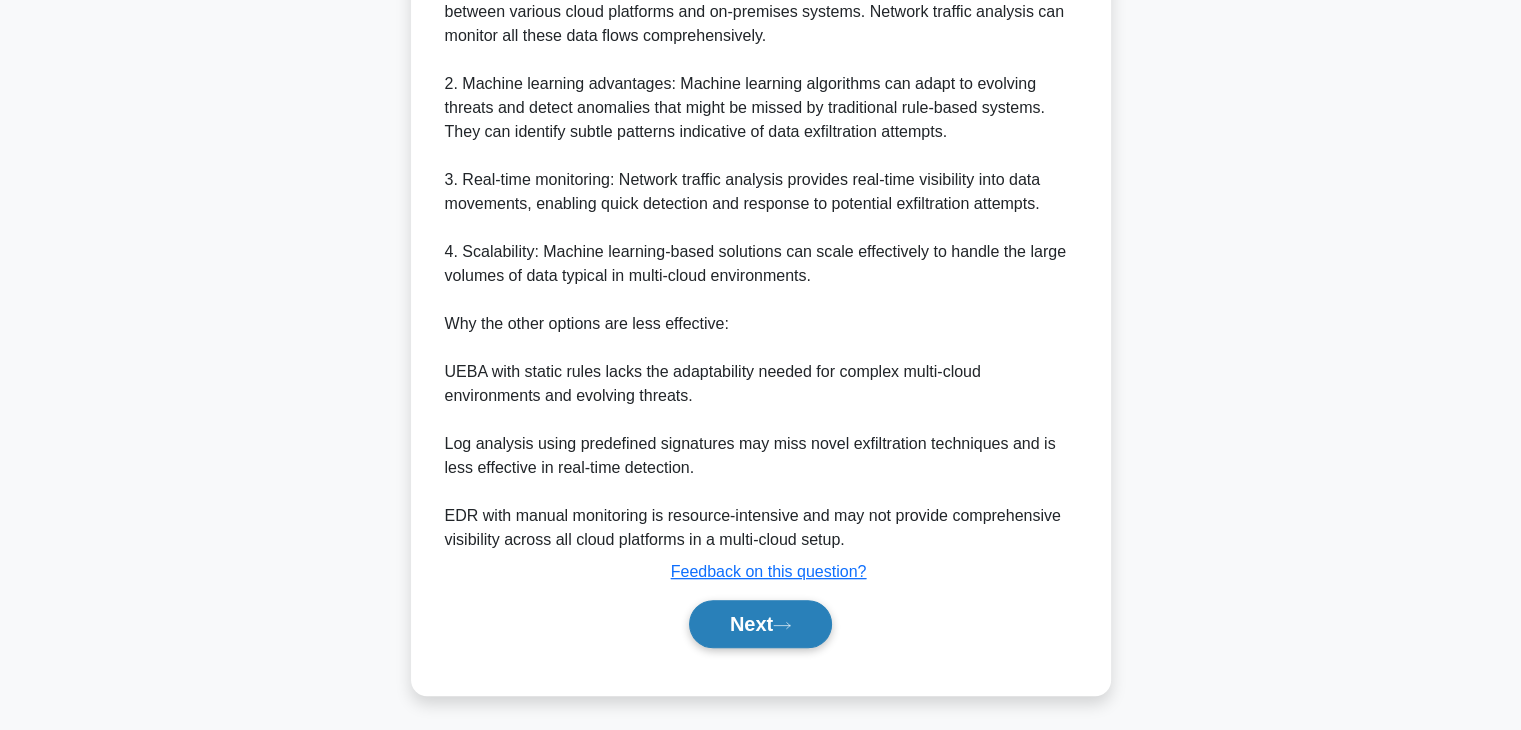 scroll, scrollTop: 696, scrollLeft: 0, axis: vertical 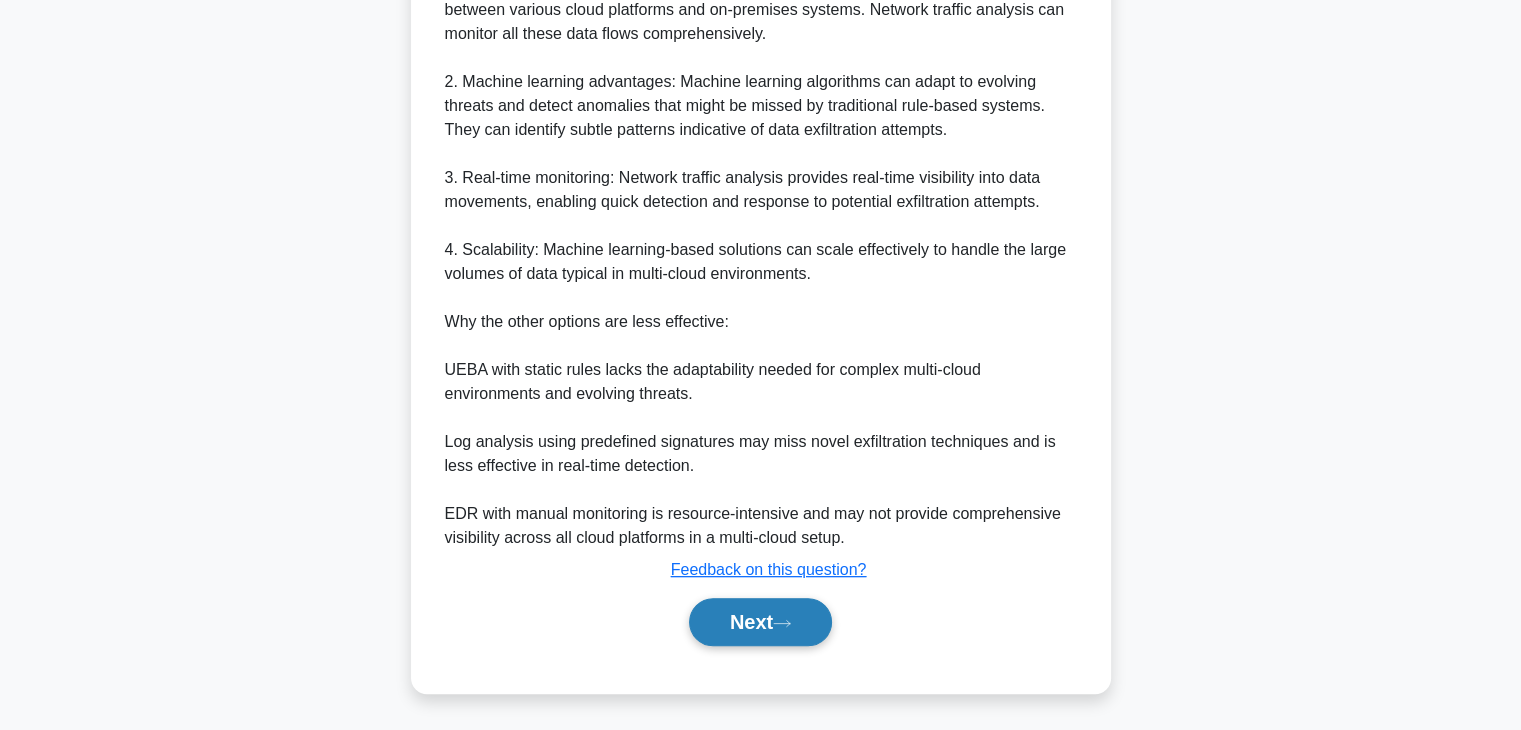 click on "Next" at bounding box center (760, 622) 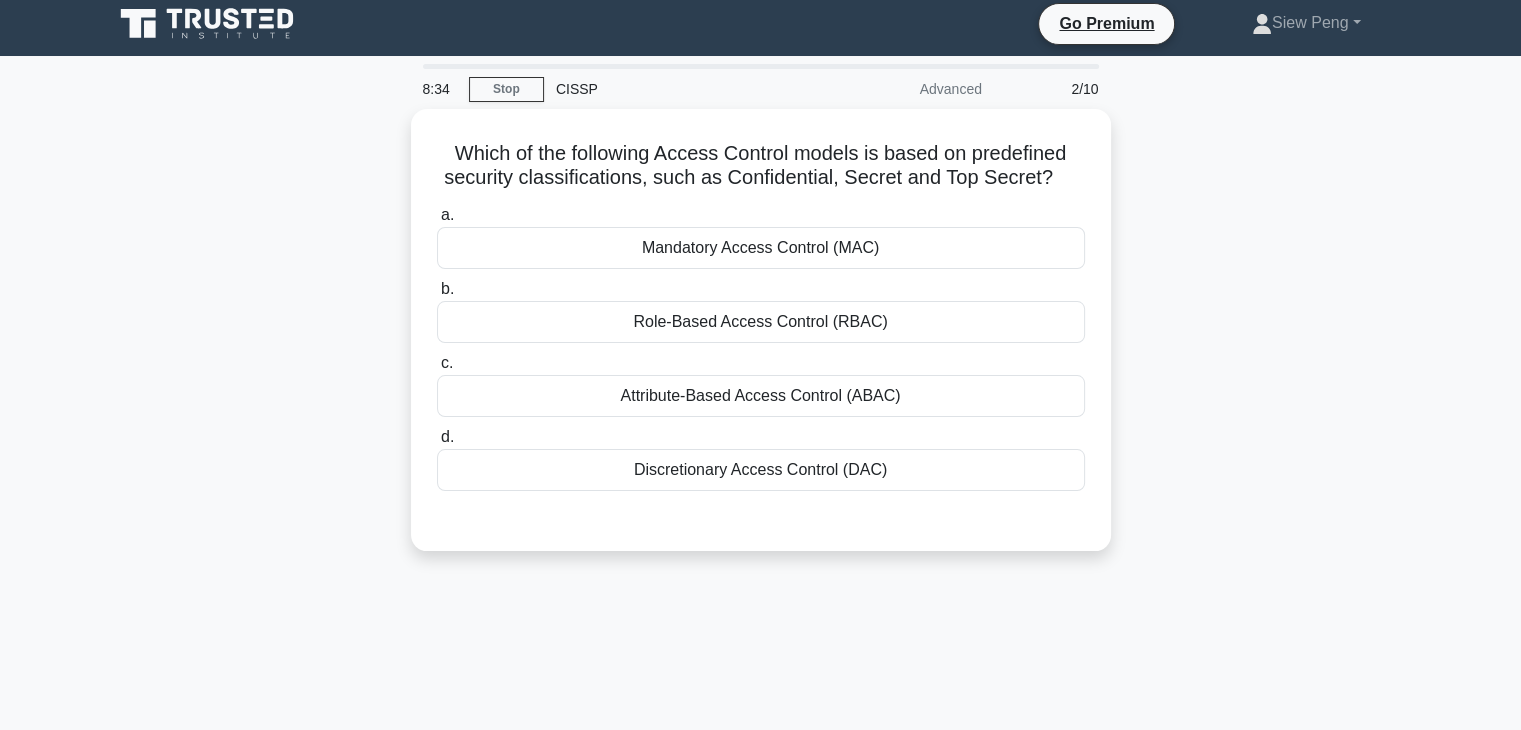 scroll, scrollTop: 0, scrollLeft: 0, axis: both 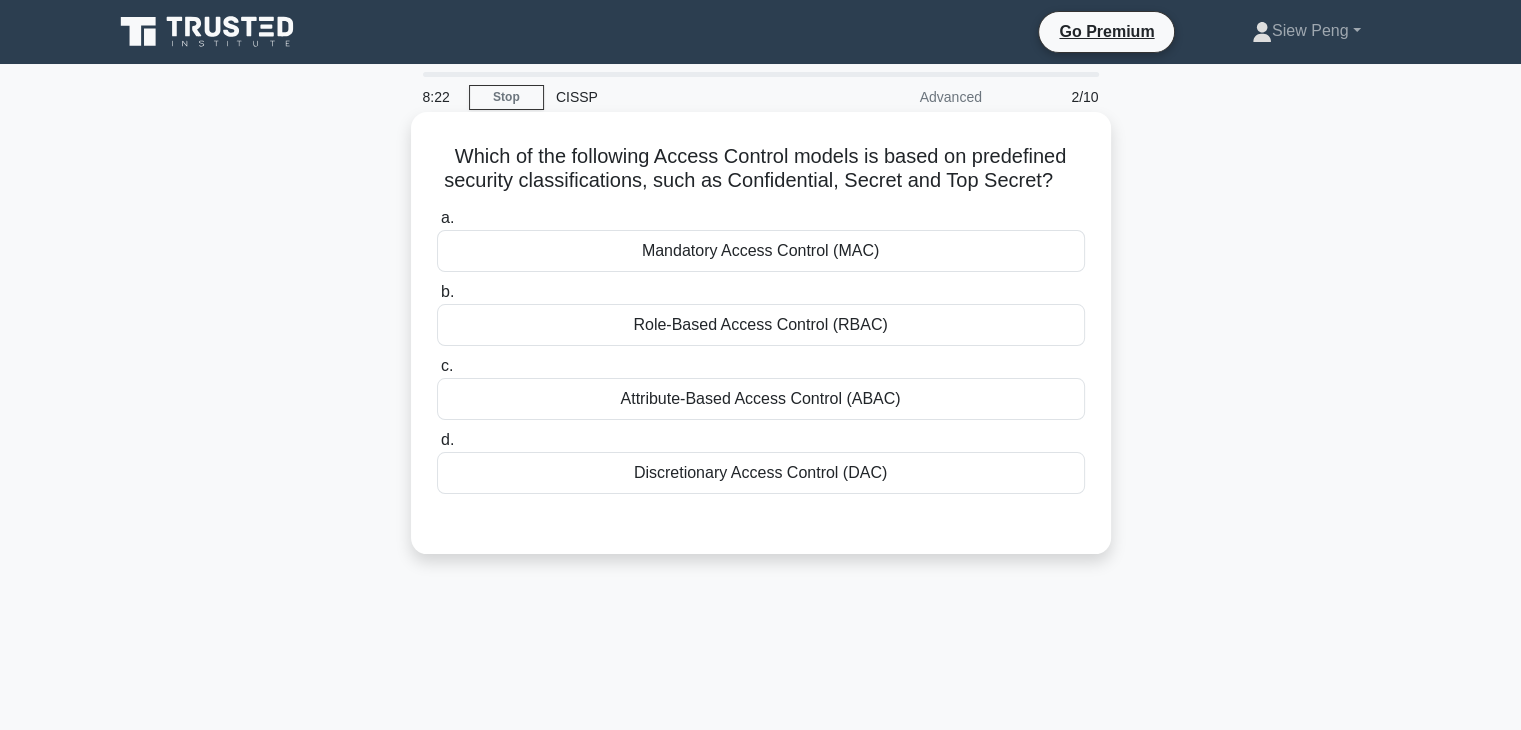 click on "Mandatory Access Control (MAC)" at bounding box center (761, 251) 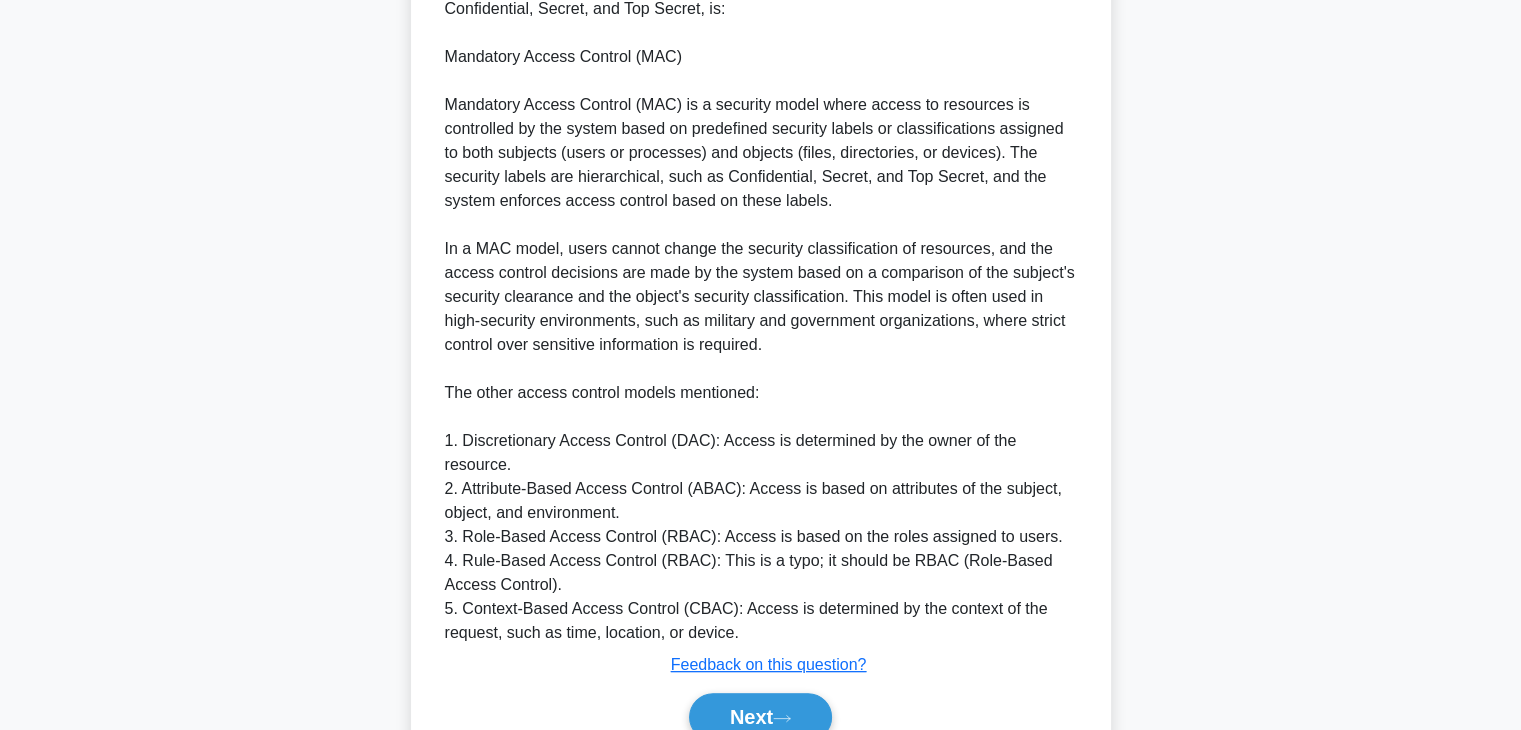 scroll, scrollTop: 670, scrollLeft: 0, axis: vertical 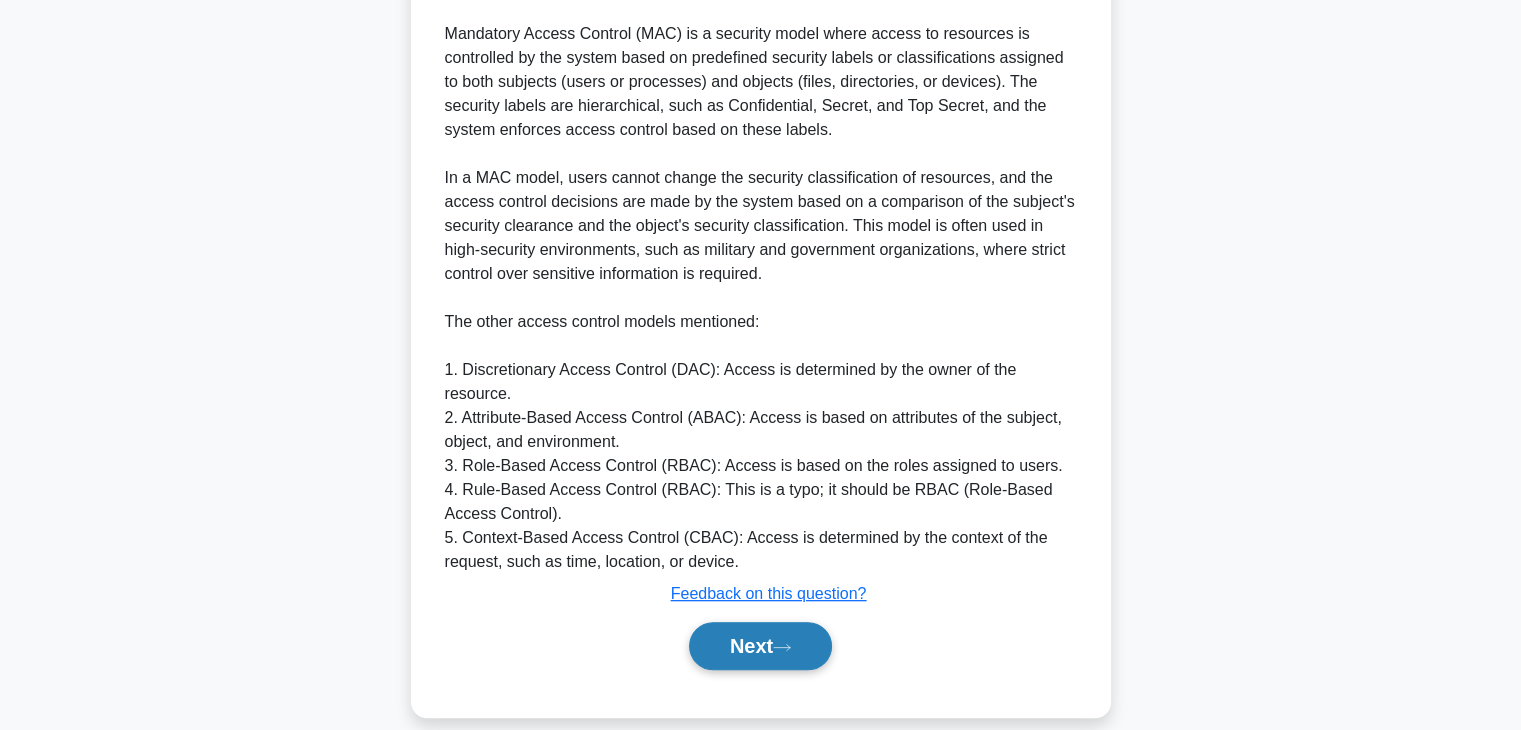 click on "Next" at bounding box center (760, 646) 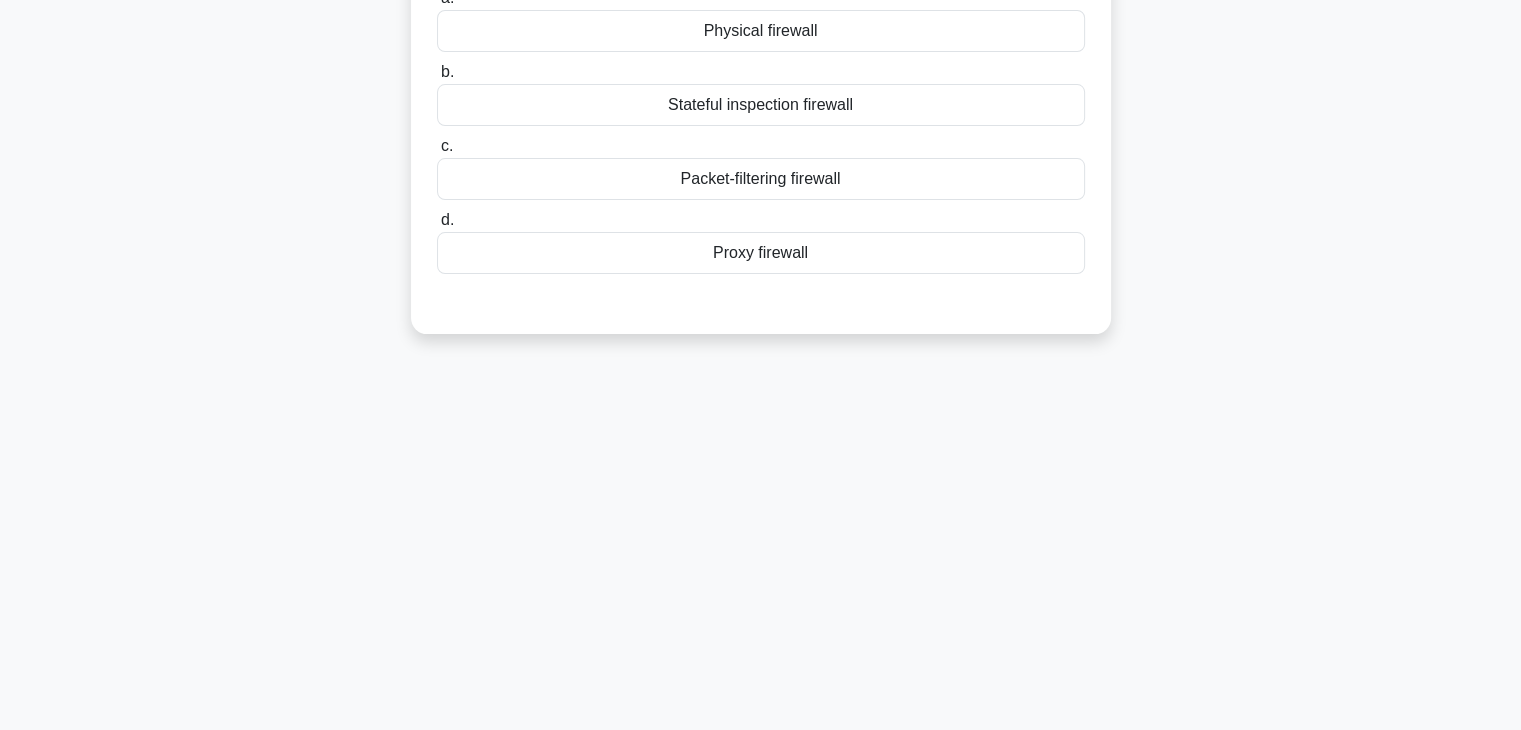 scroll, scrollTop: 0, scrollLeft: 0, axis: both 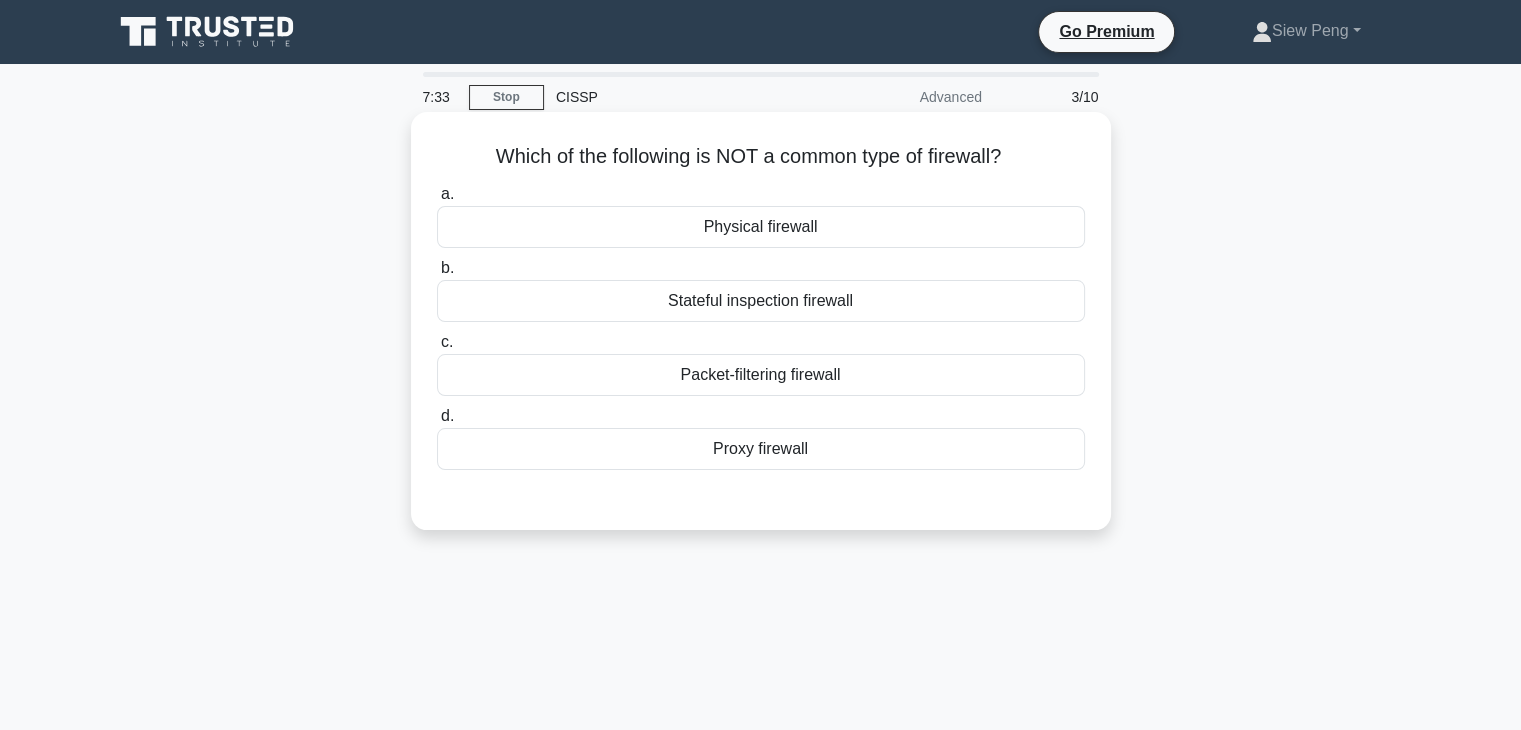 click on "Packet-filtering firewall" at bounding box center [761, 375] 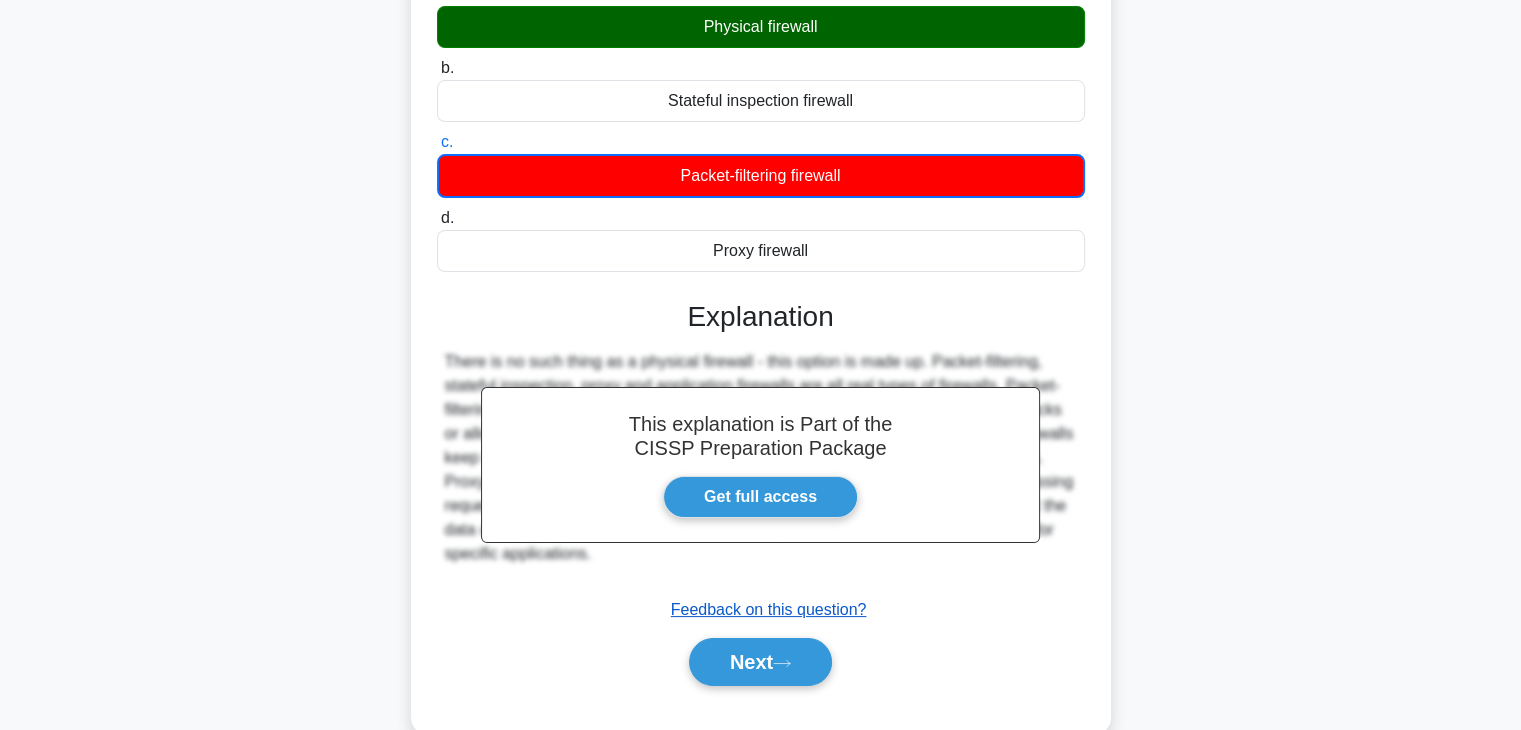 scroll, scrollTop: 0, scrollLeft: 0, axis: both 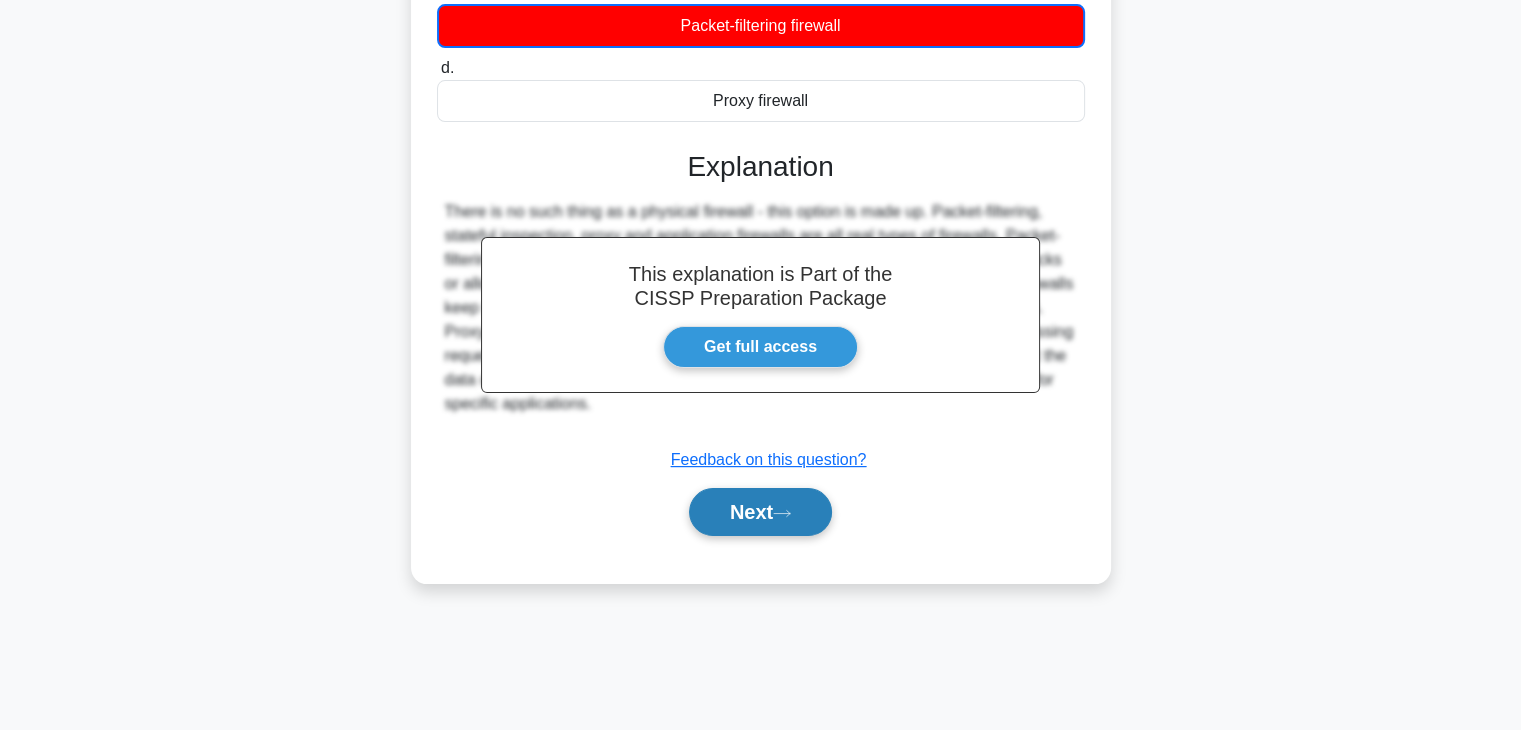 click on "Next" at bounding box center [760, 512] 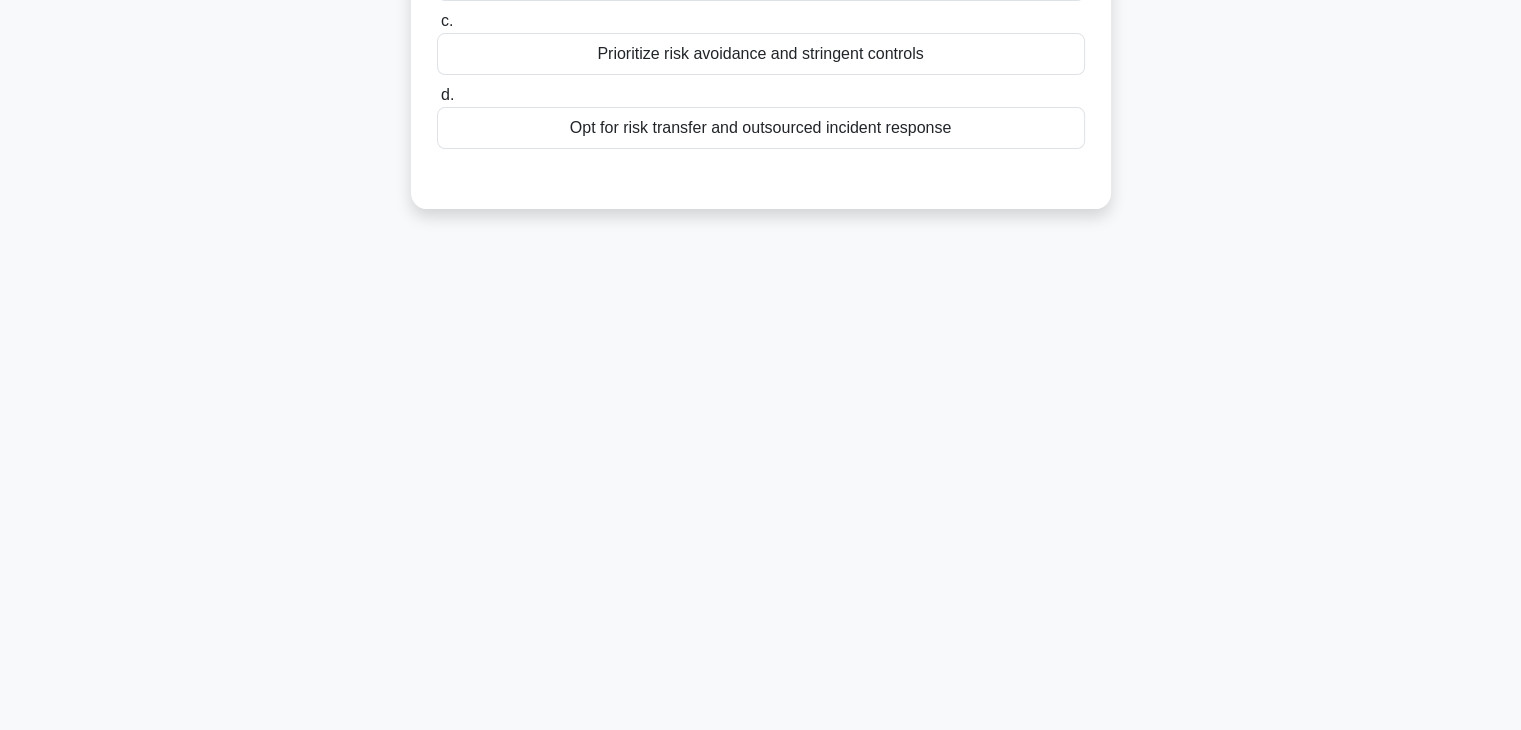 scroll, scrollTop: 0, scrollLeft: 0, axis: both 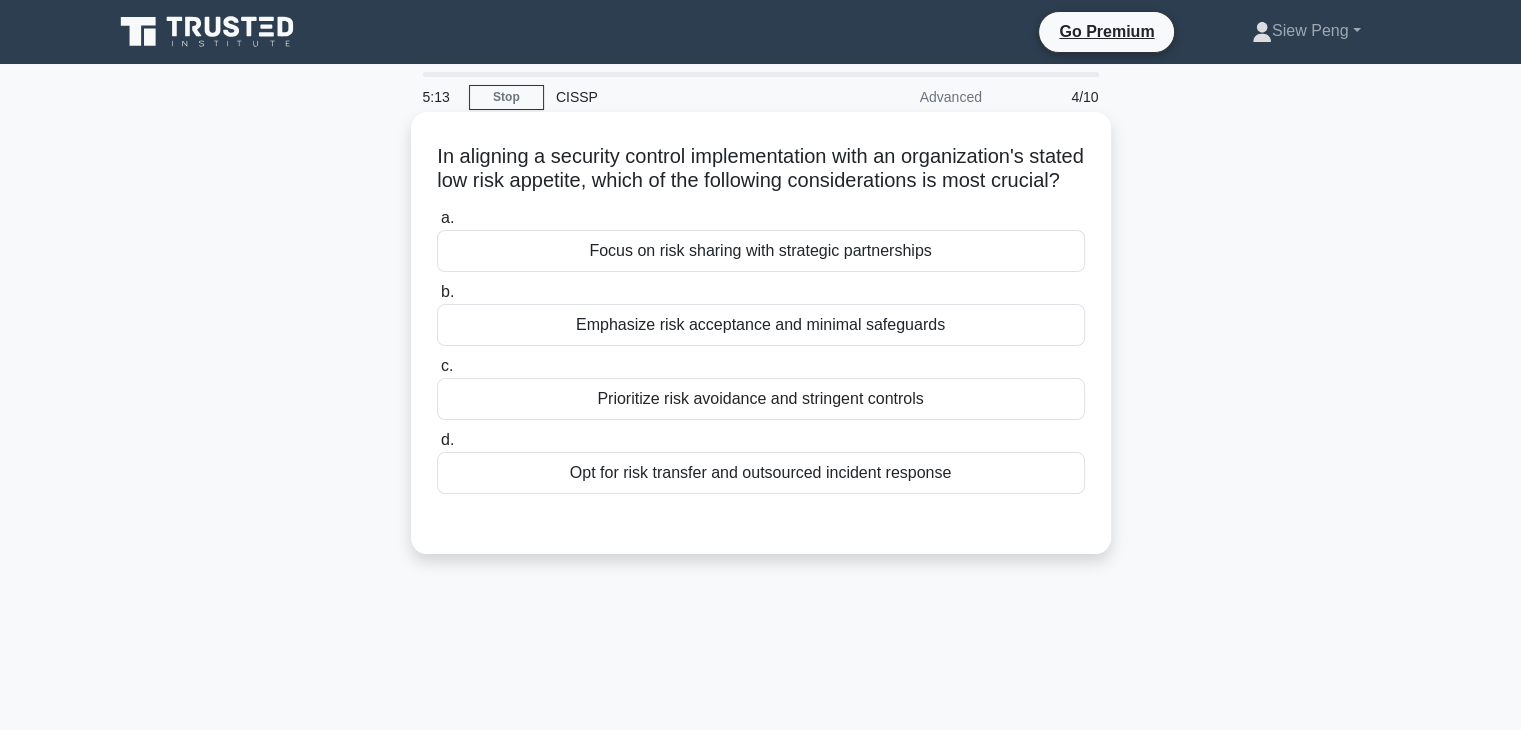 click on "Focus on risk sharing with strategic partnerships" at bounding box center [761, 251] 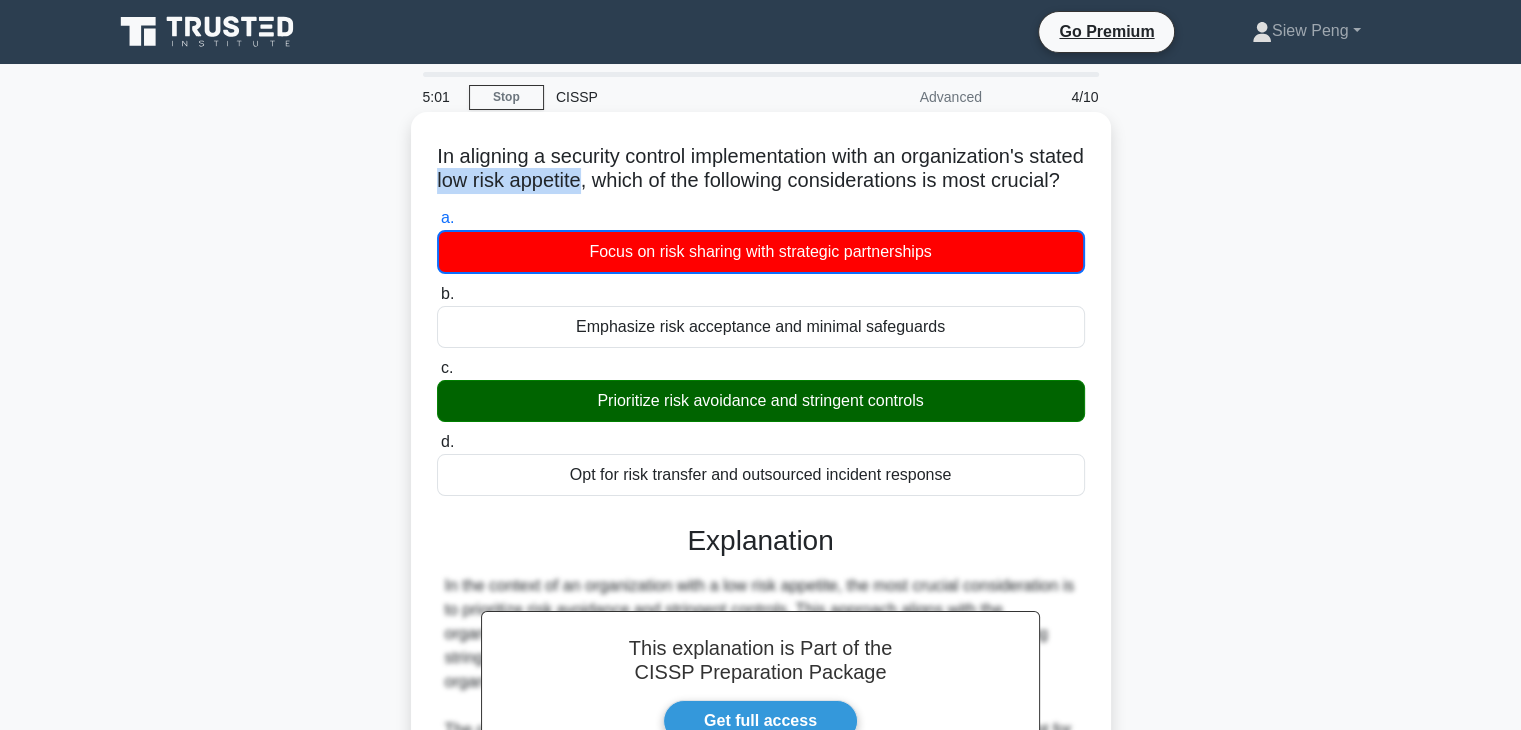 drag, startPoint x: 504, startPoint y: 185, endPoint x: 654, endPoint y: 181, distance: 150.05333 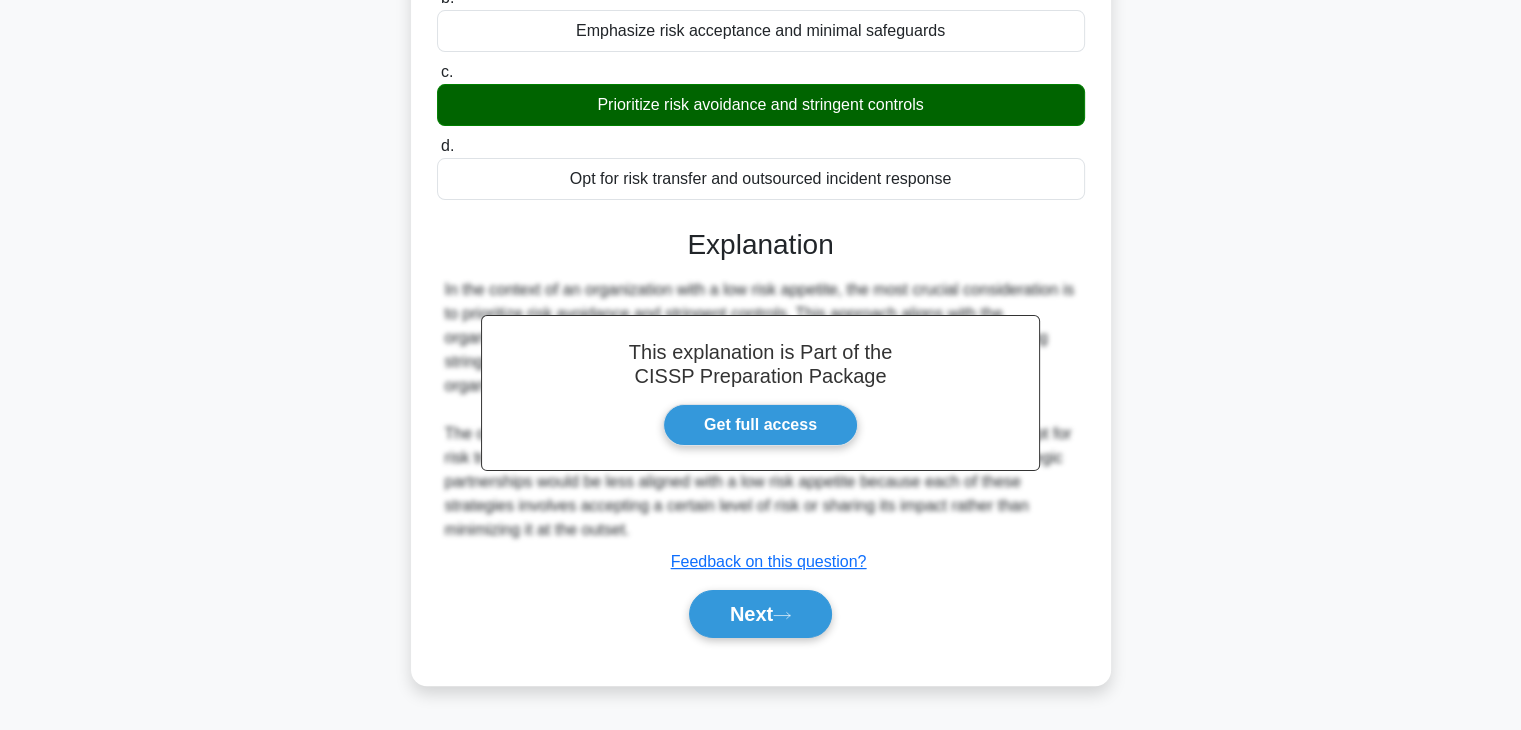 scroll, scrollTop: 300, scrollLeft: 0, axis: vertical 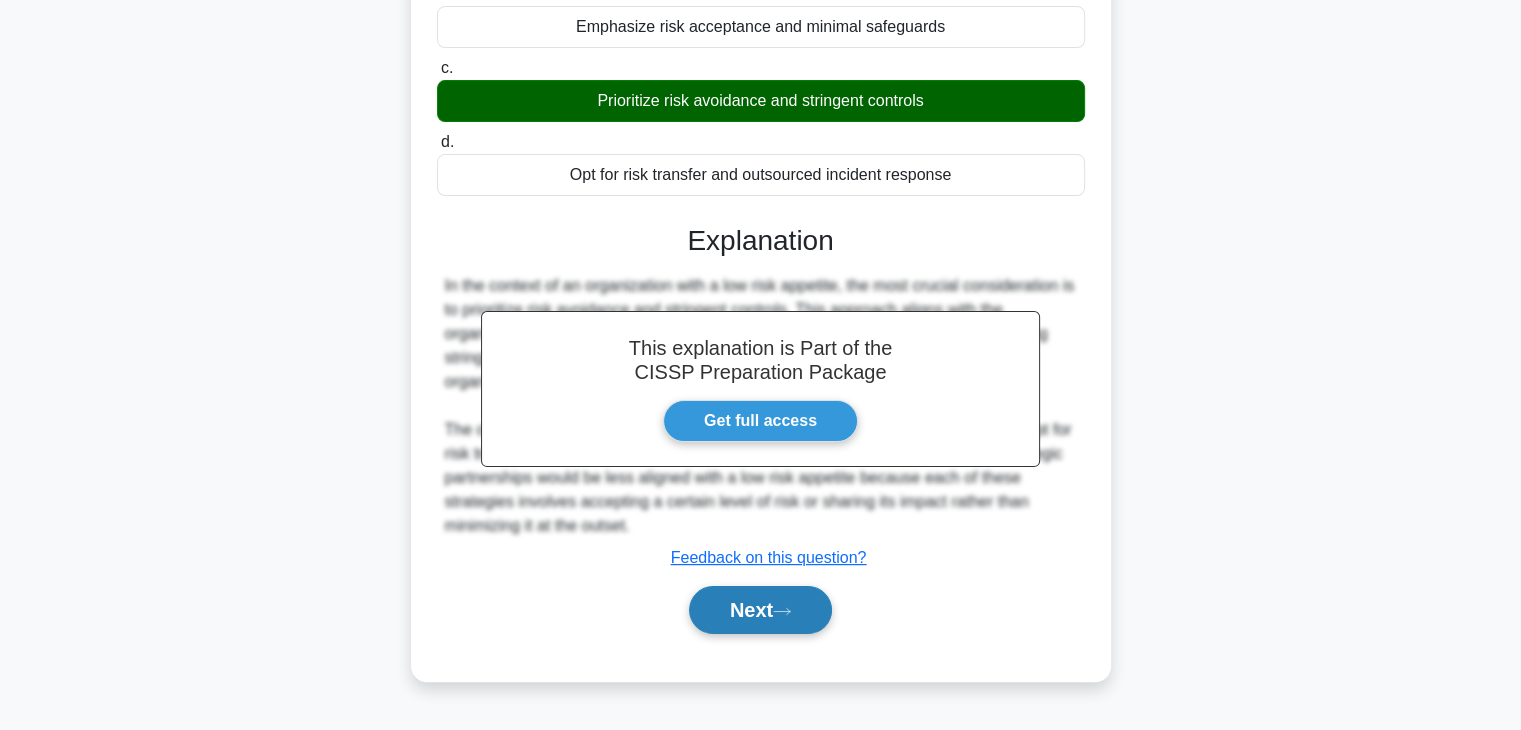 click on "Next" at bounding box center (760, 610) 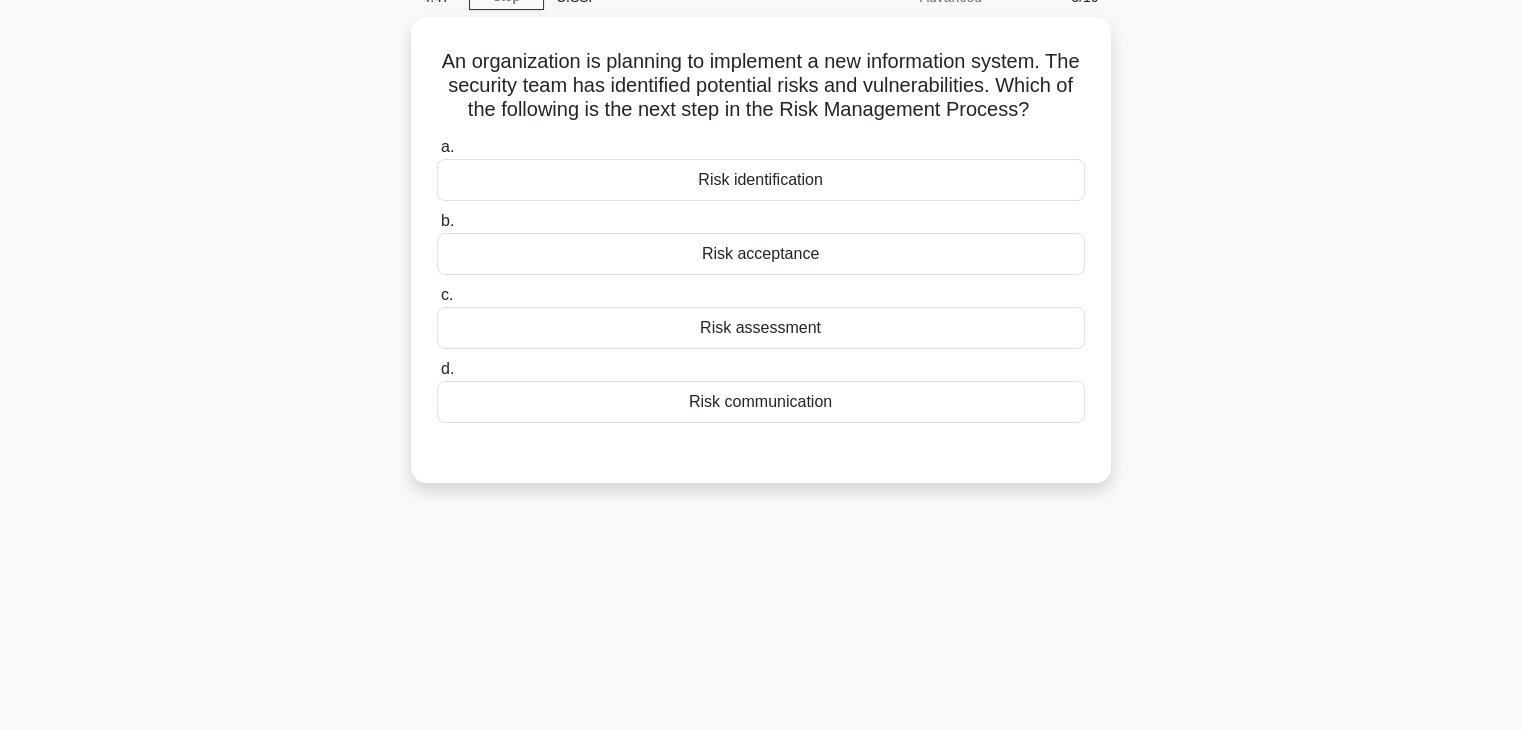 scroll, scrollTop: 0, scrollLeft: 0, axis: both 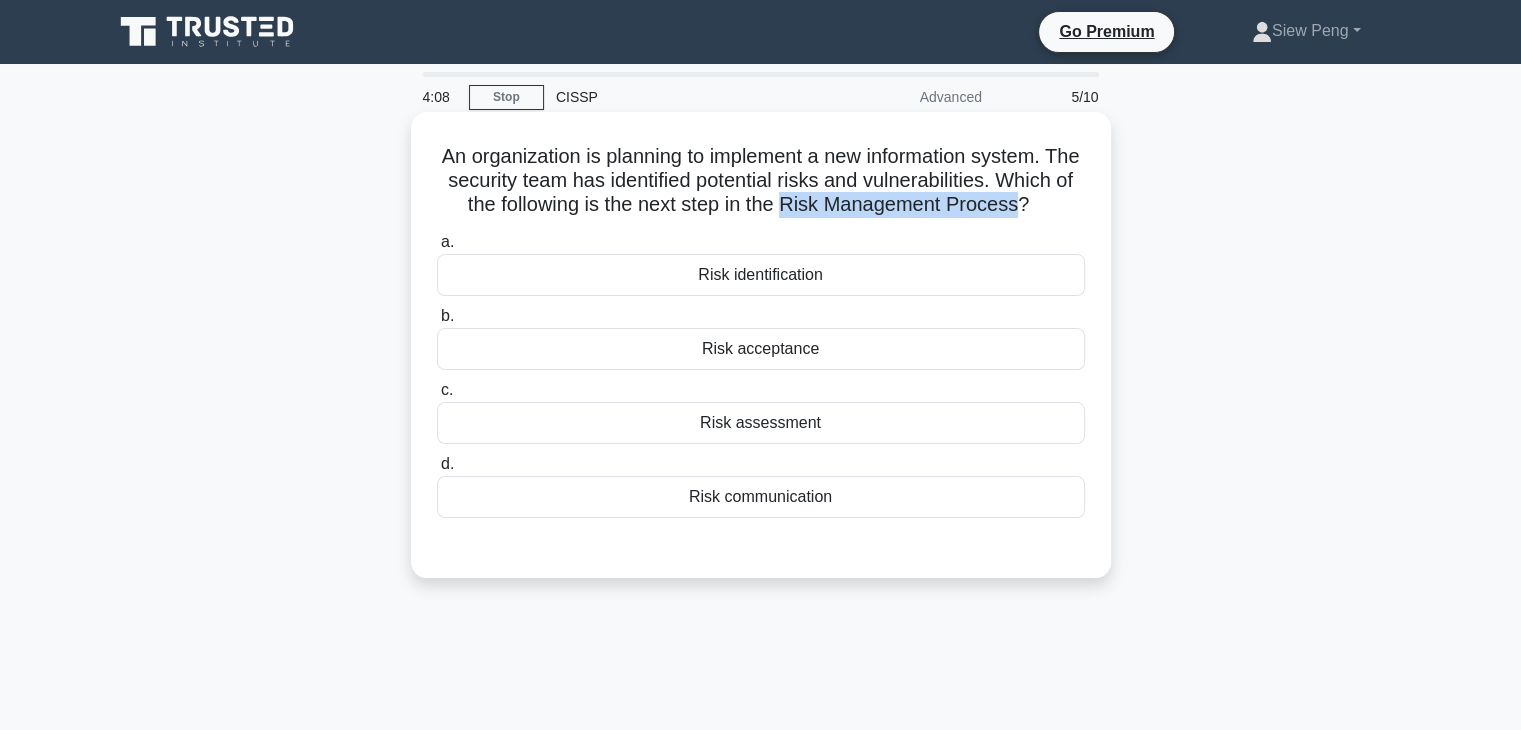 drag, startPoint x: 889, startPoint y: 205, endPoint x: 775, endPoint y: 237, distance: 118.40608 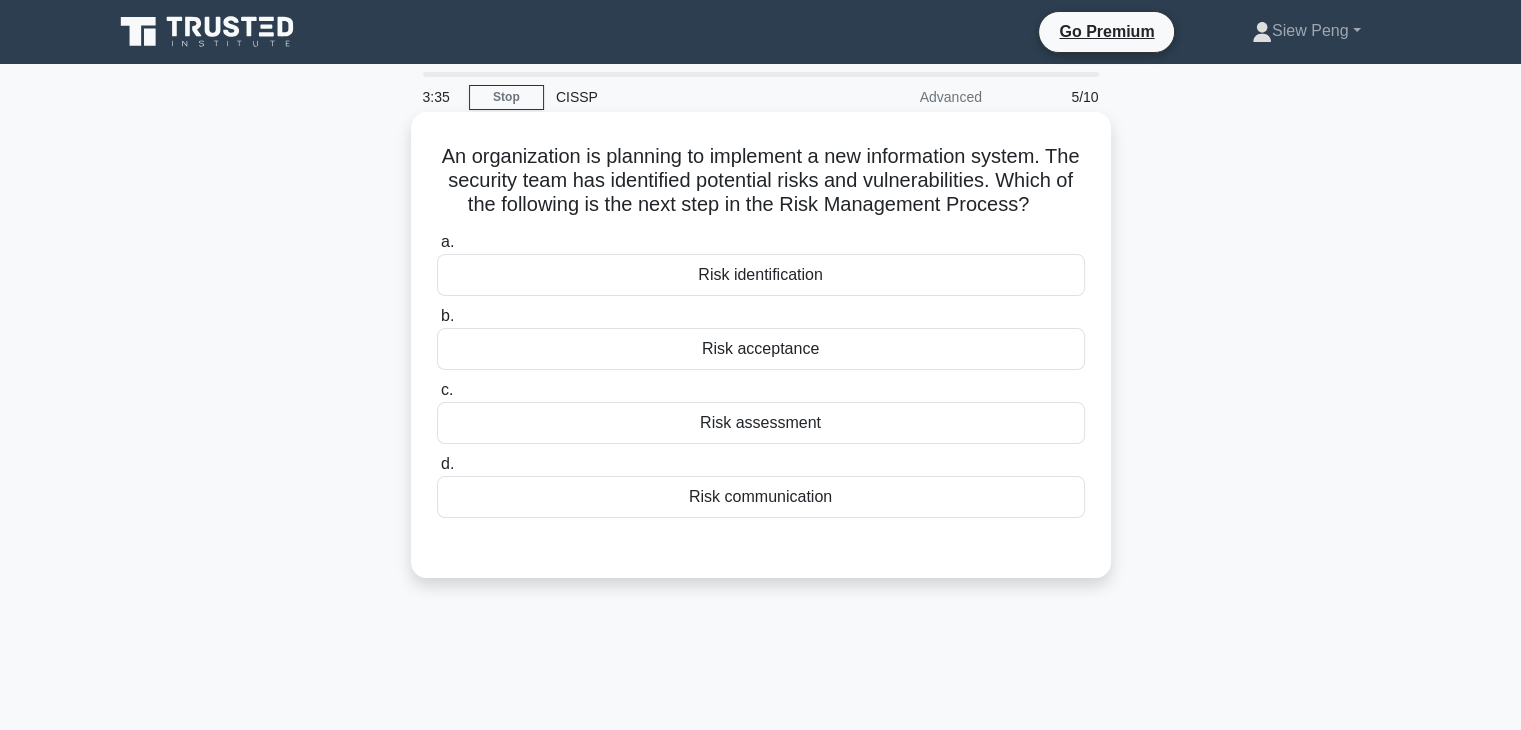 click on "Risk assessment" at bounding box center (761, 423) 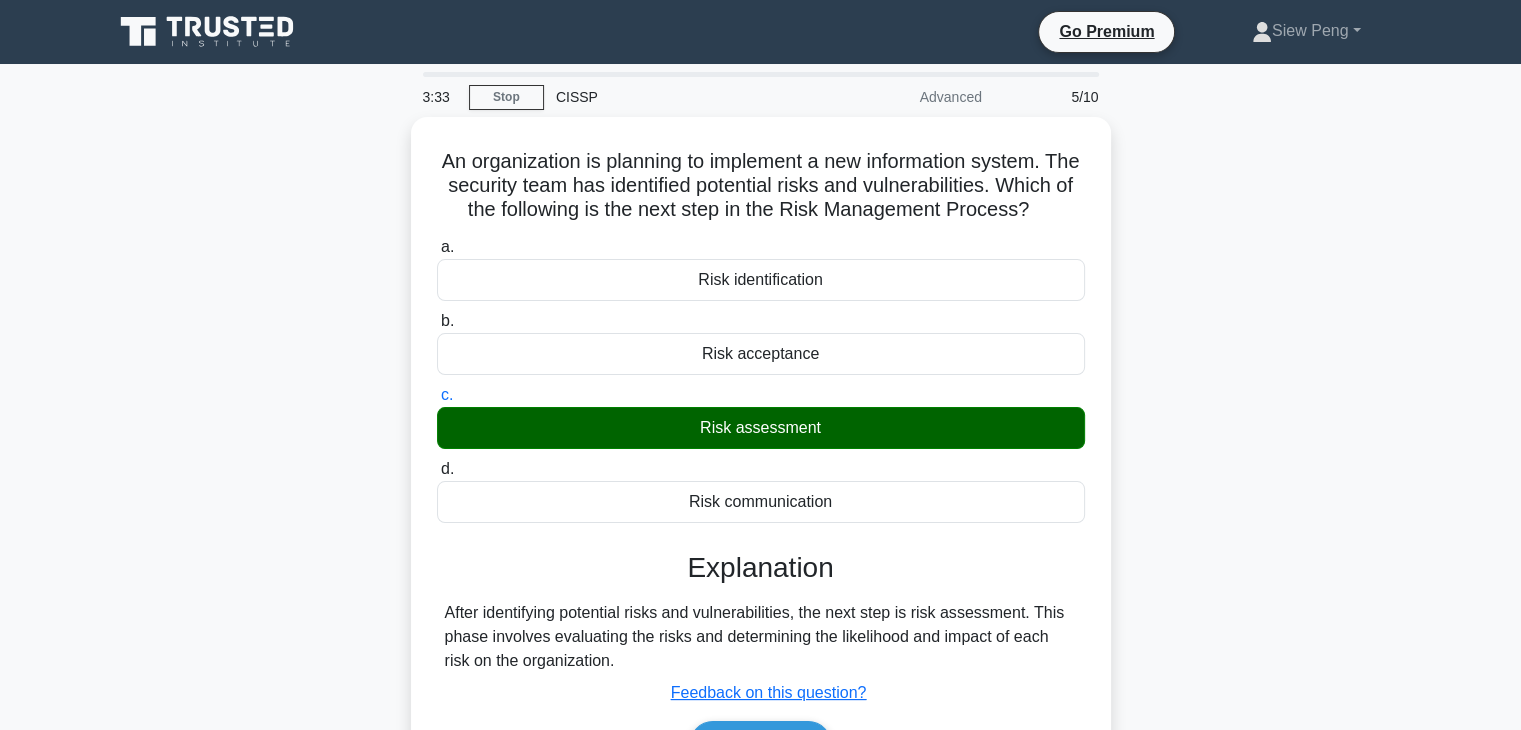 scroll, scrollTop: 100, scrollLeft: 0, axis: vertical 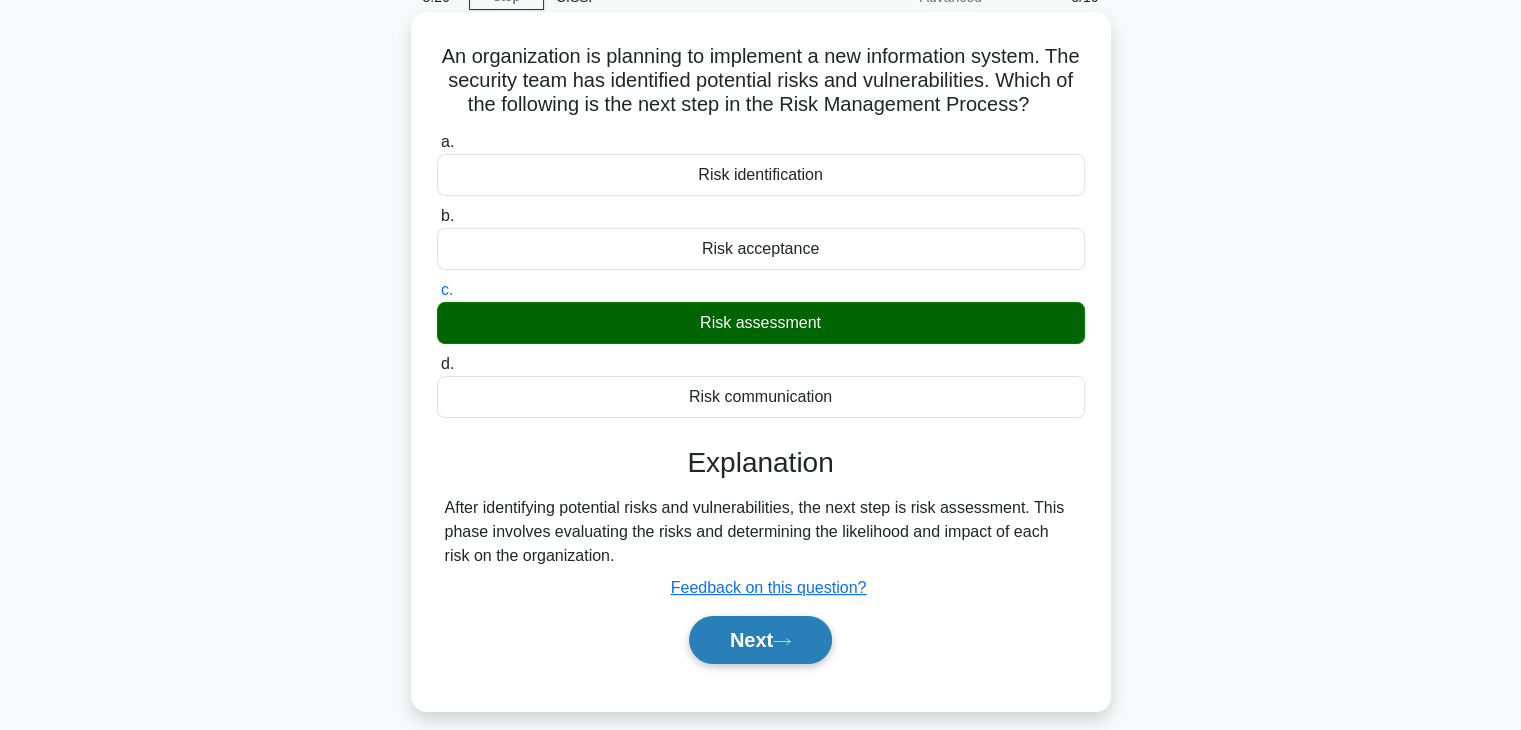click on "Next" at bounding box center (760, 640) 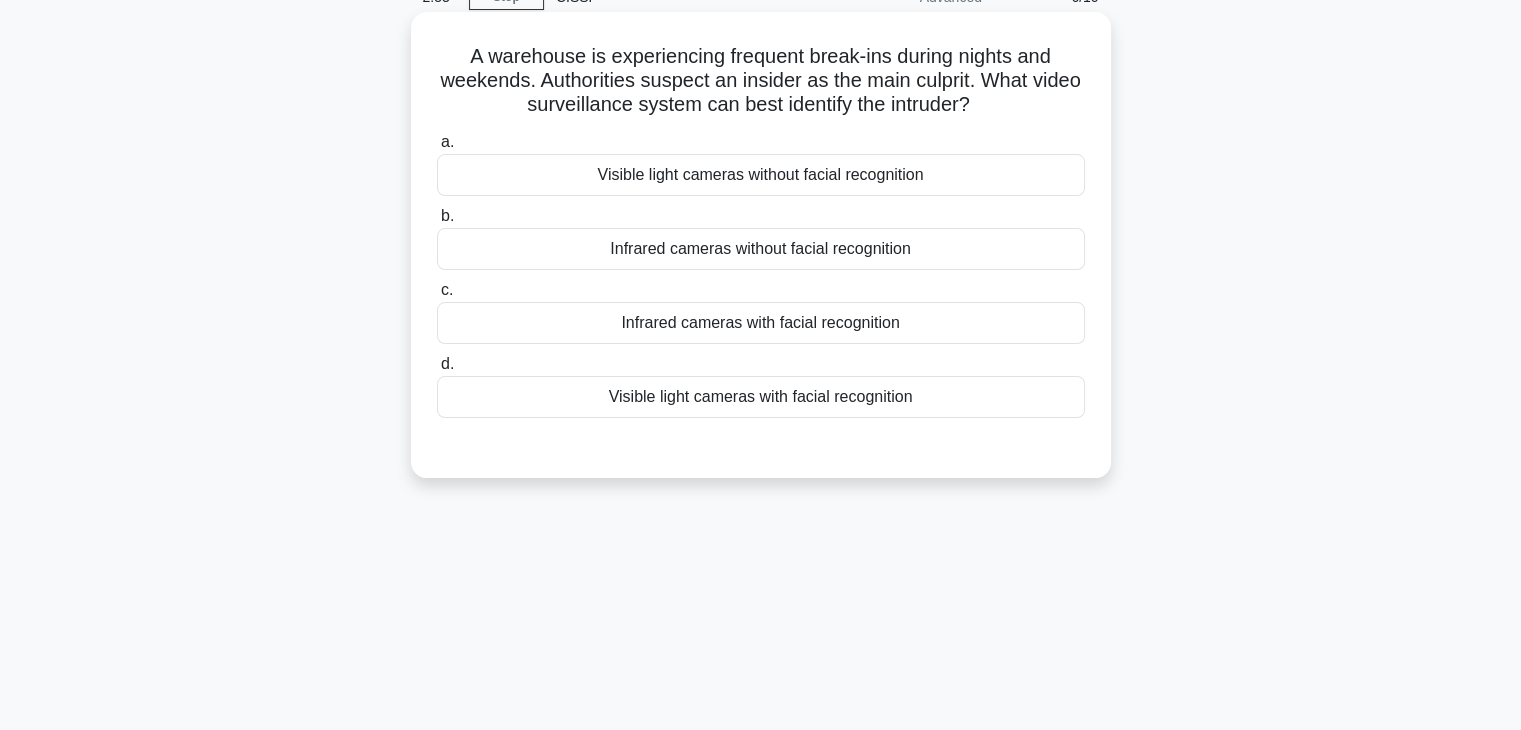 click on "Infrared cameras with facial recognition" at bounding box center [761, 323] 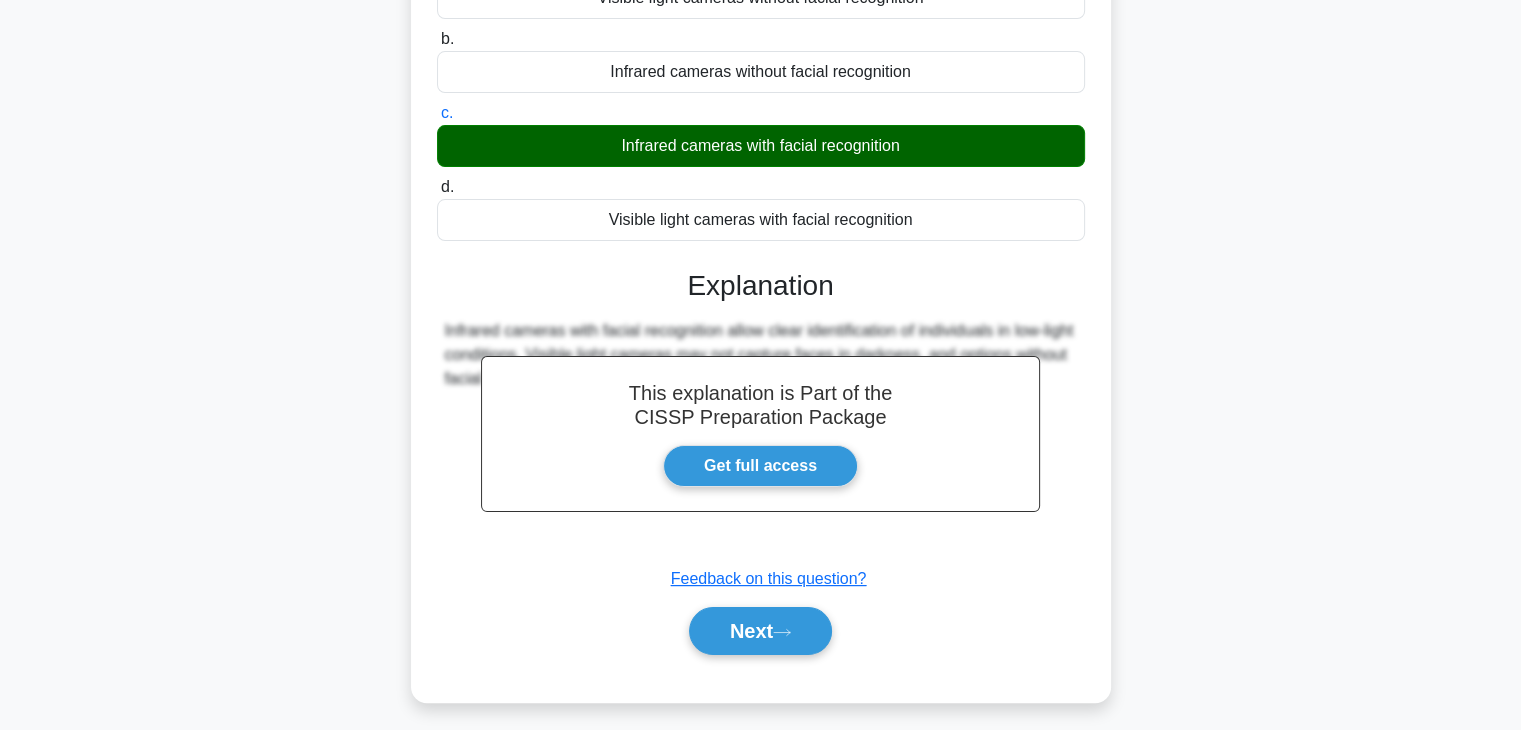 scroll, scrollTop: 351, scrollLeft: 0, axis: vertical 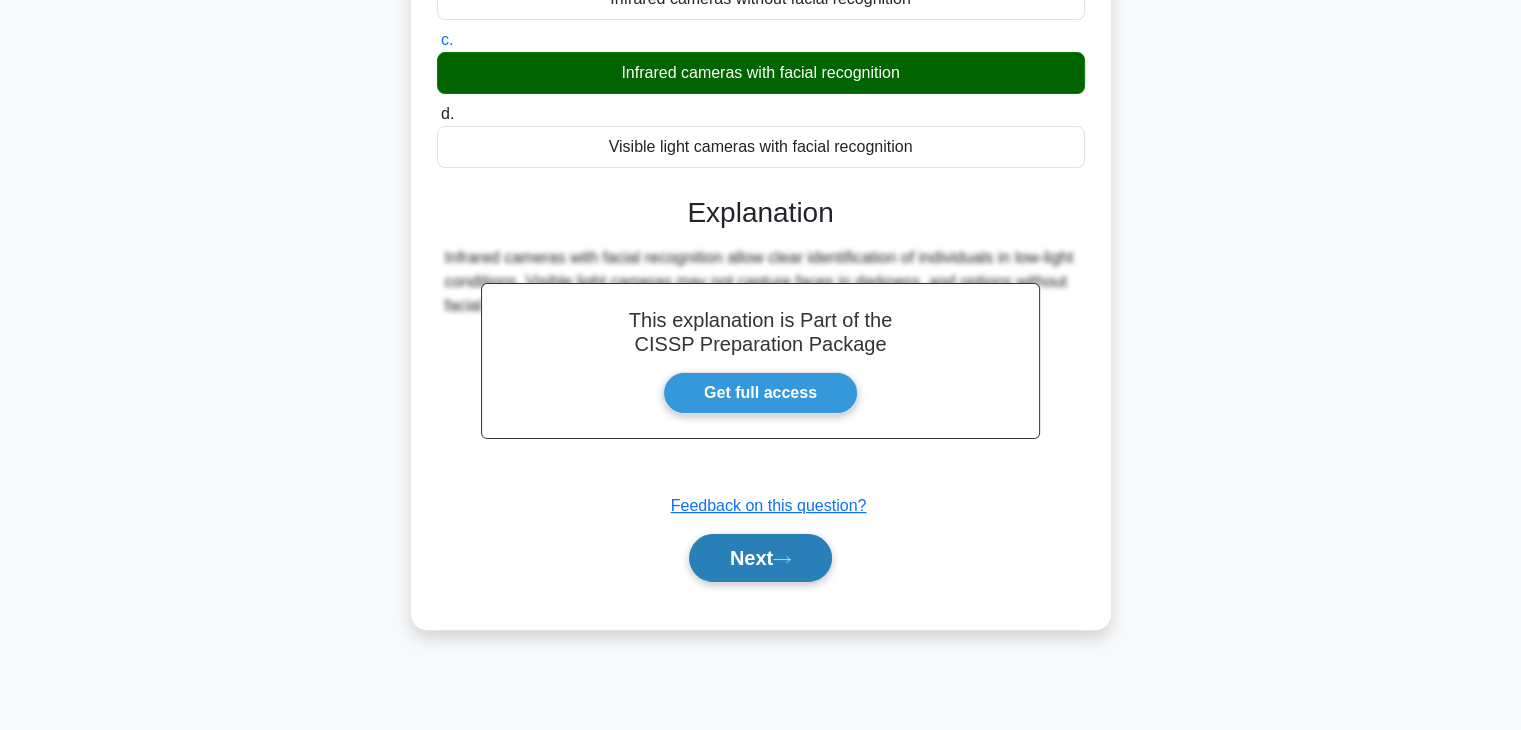 click on "Next" at bounding box center [760, 558] 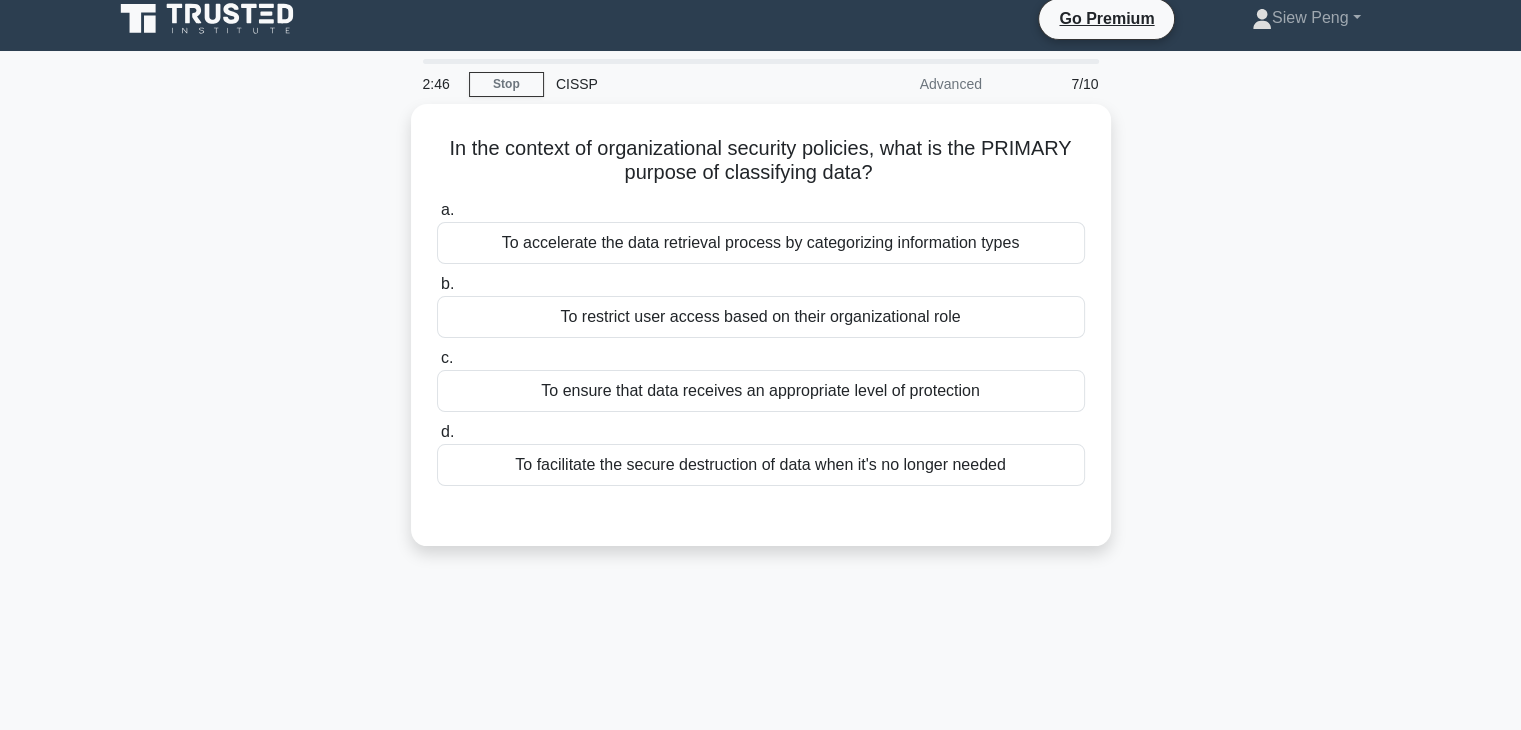 scroll, scrollTop: 0, scrollLeft: 0, axis: both 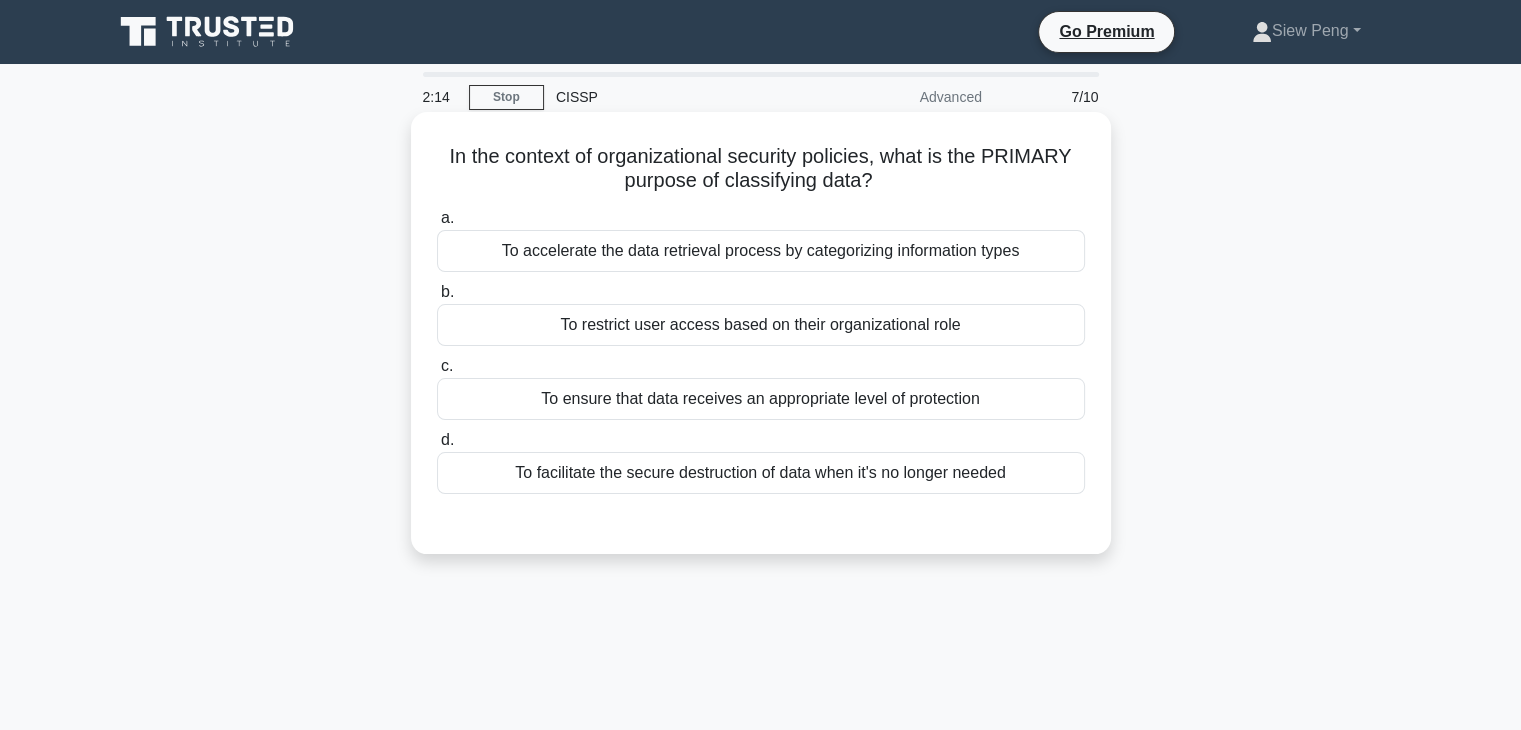 click on "To ensure that data receives an appropriate level of protection" at bounding box center (761, 399) 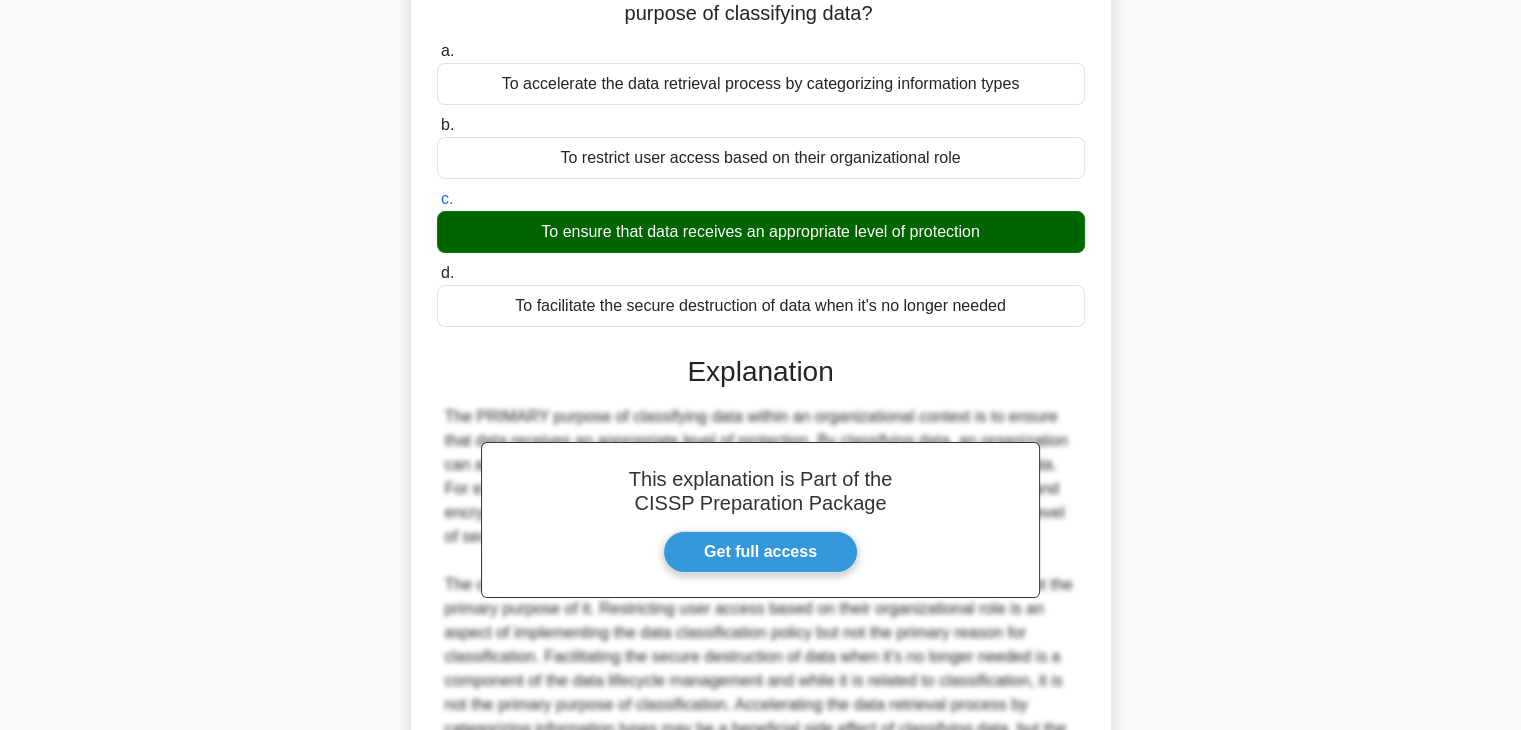 scroll, scrollTop: 382, scrollLeft: 0, axis: vertical 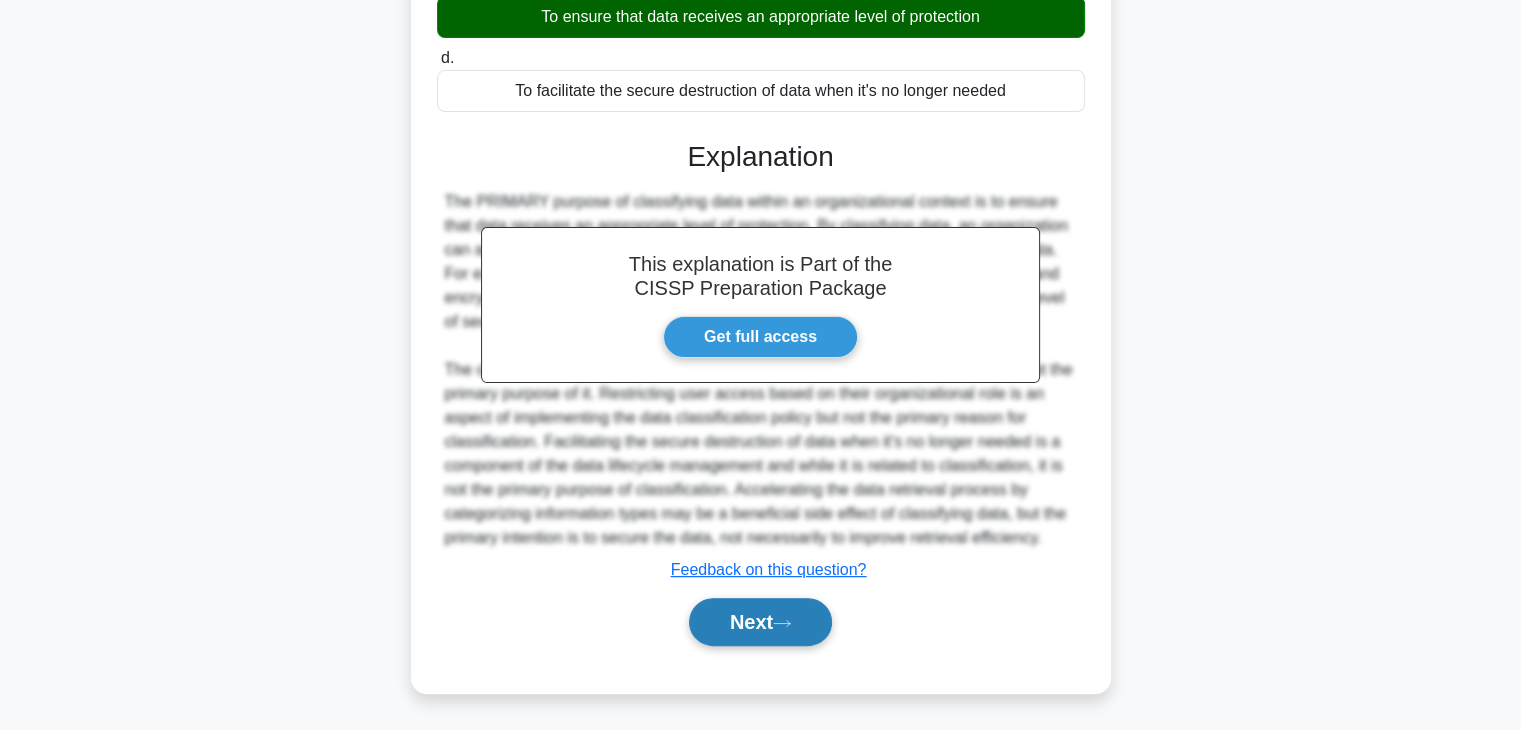 click on "Next" at bounding box center (760, 622) 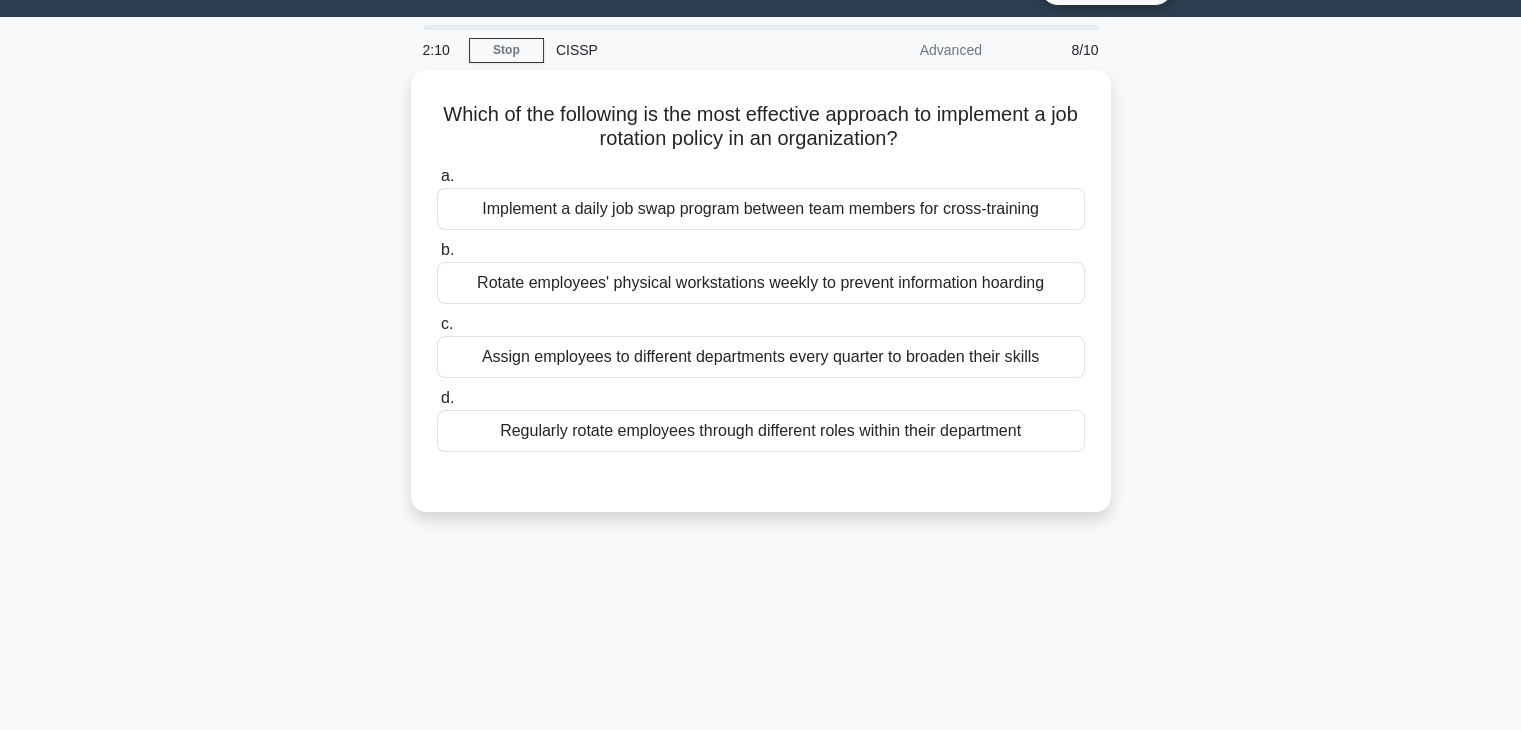 scroll, scrollTop: 0, scrollLeft: 0, axis: both 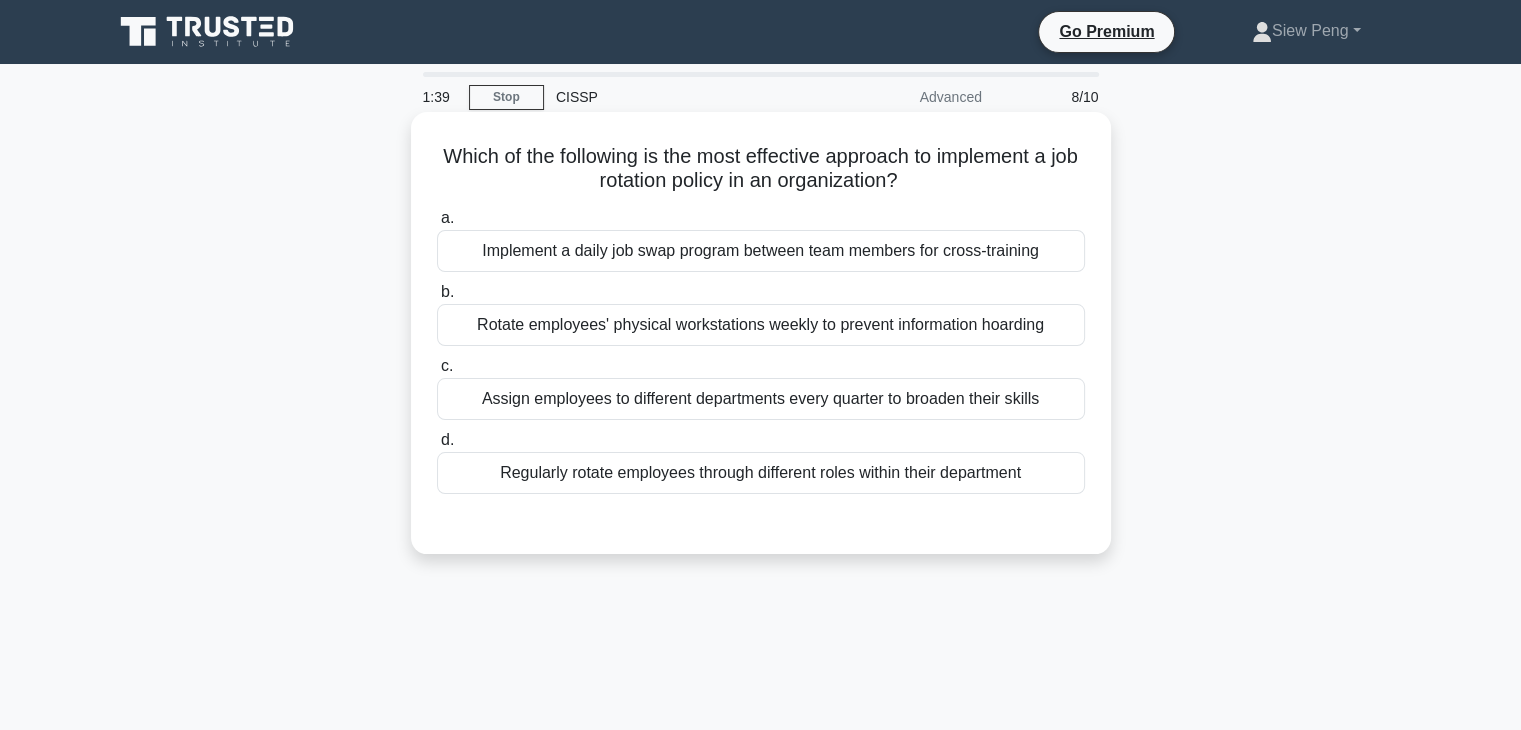 click on "Rotate employees' physical workstations weekly to prevent information hoarding" at bounding box center (761, 325) 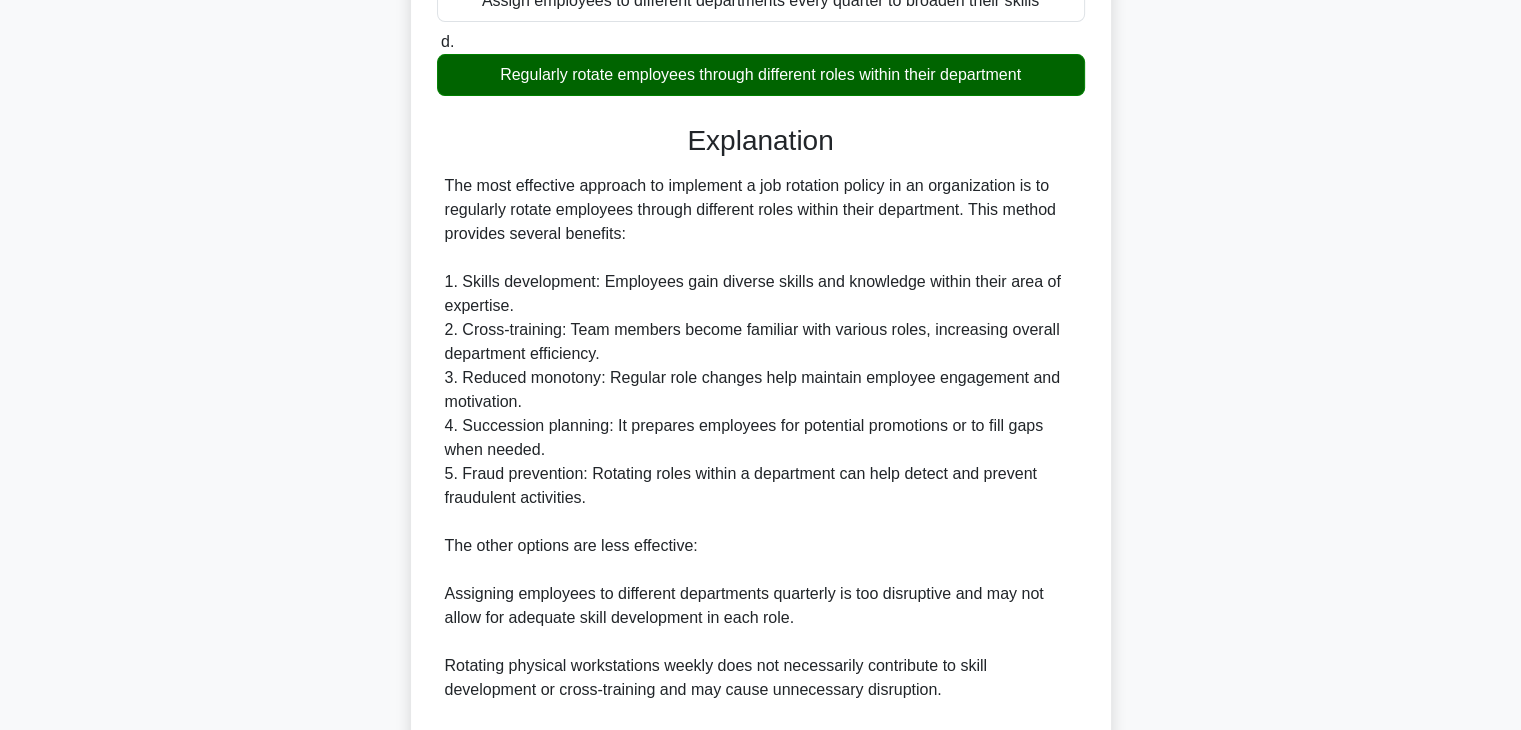 scroll, scrollTop: 600, scrollLeft: 0, axis: vertical 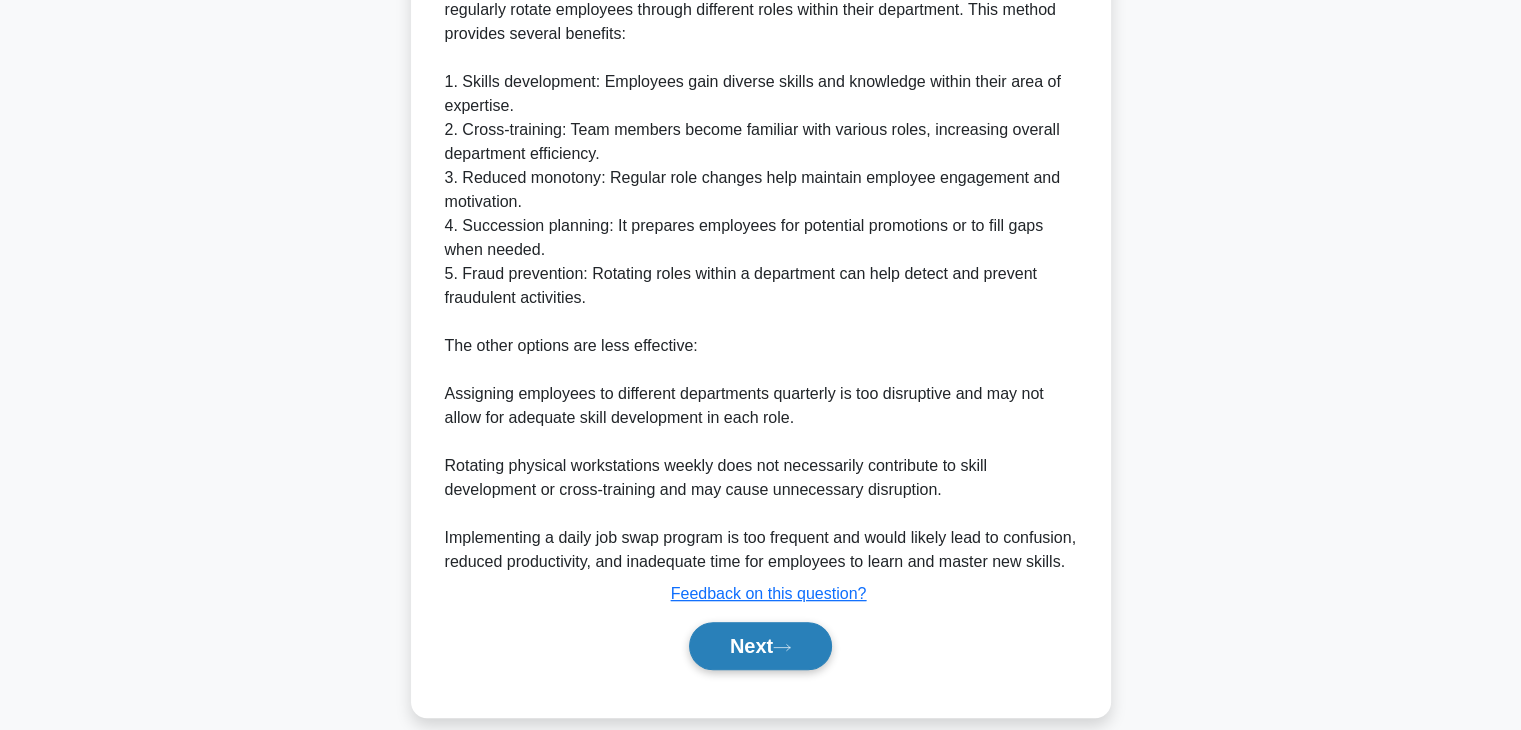 click on "Next" at bounding box center [760, 646] 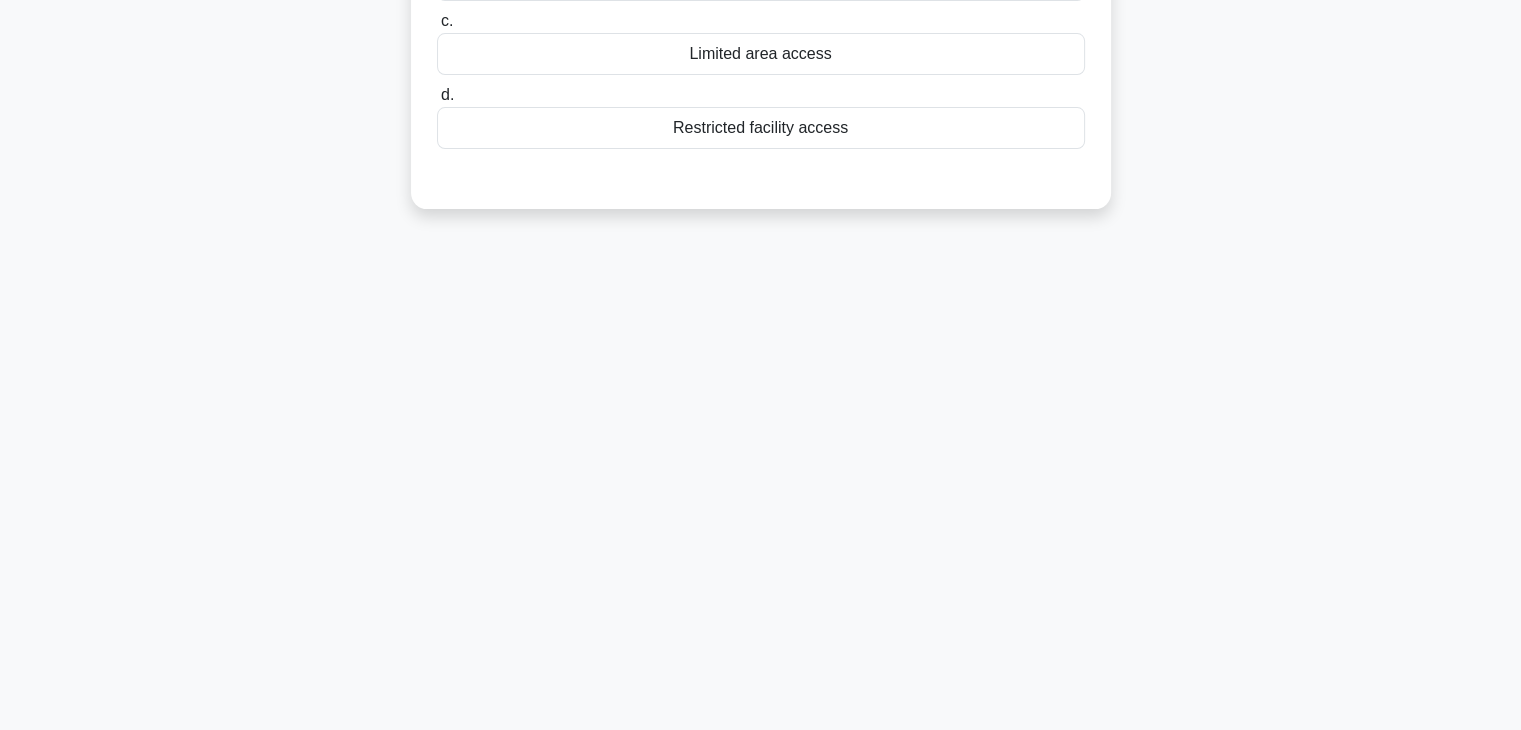 scroll, scrollTop: 51, scrollLeft: 0, axis: vertical 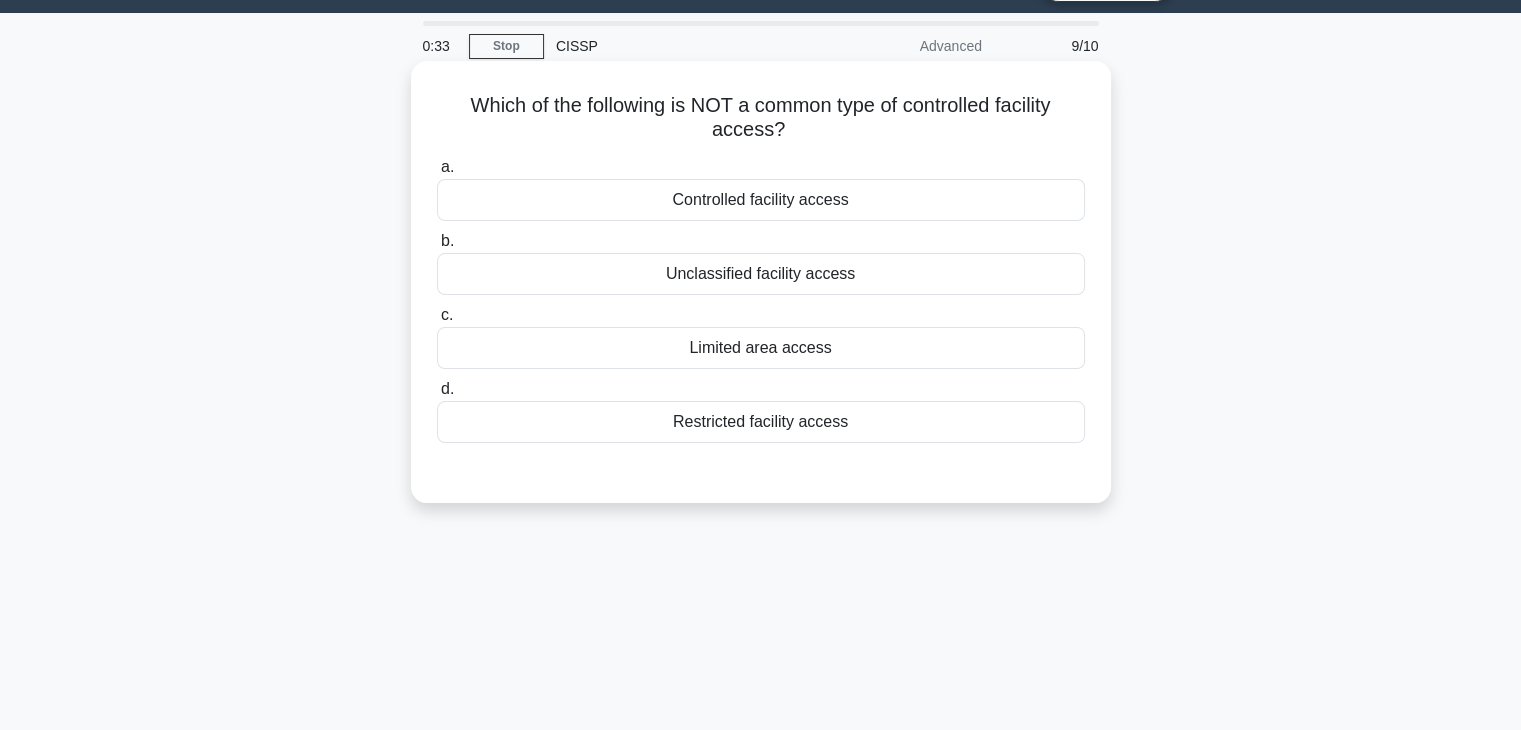 click on "Unclassified facility access" at bounding box center [761, 274] 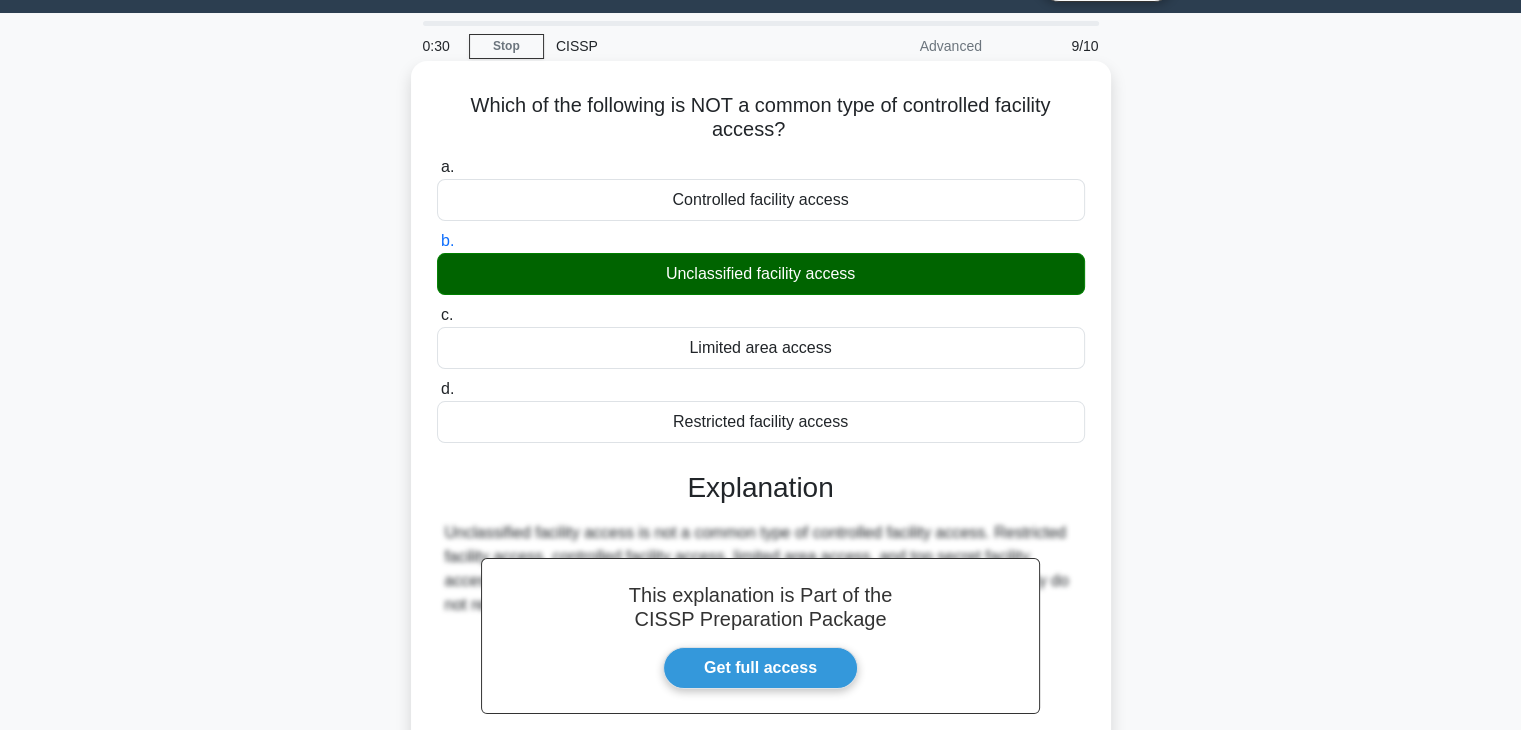 scroll, scrollTop: 351, scrollLeft: 0, axis: vertical 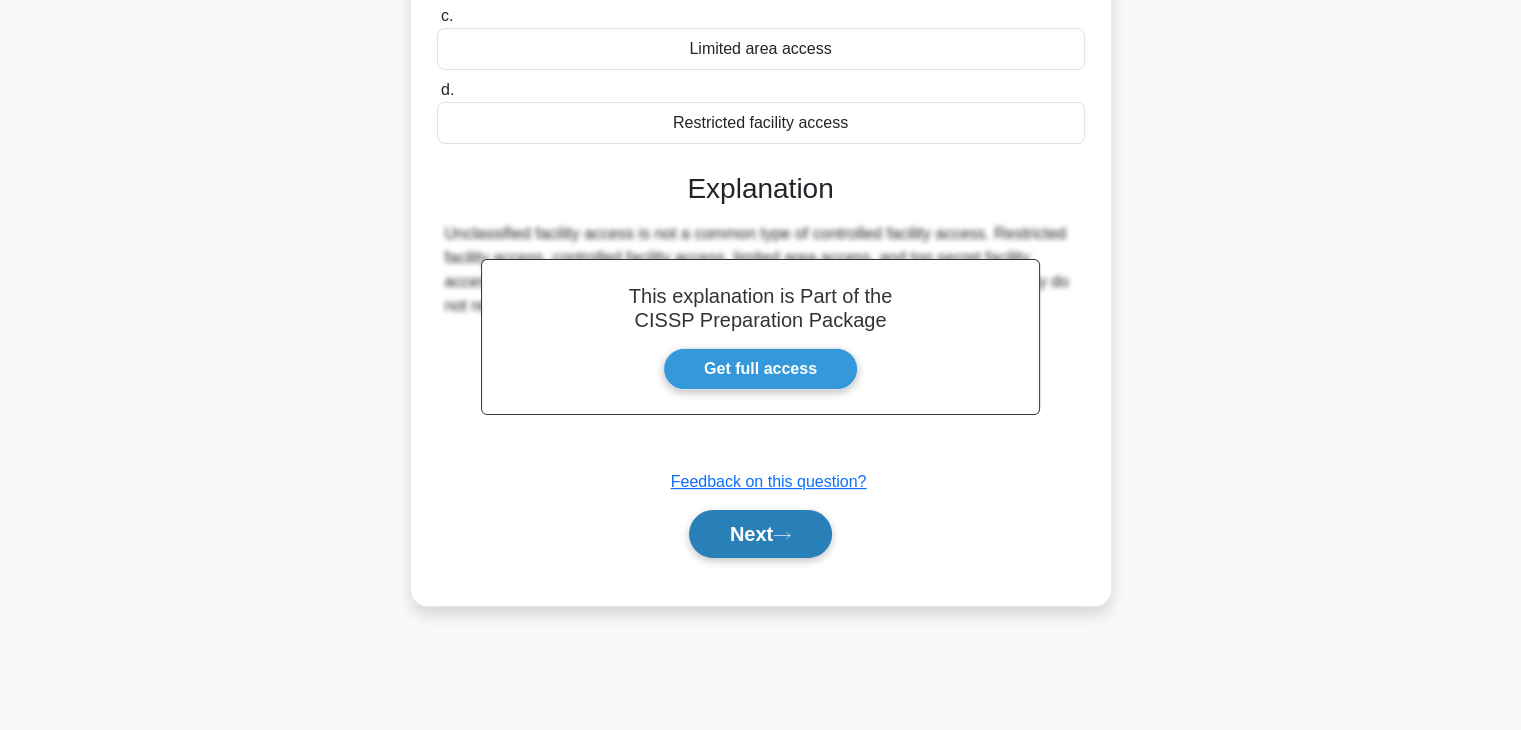 click on "Next" at bounding box center (760, 534) 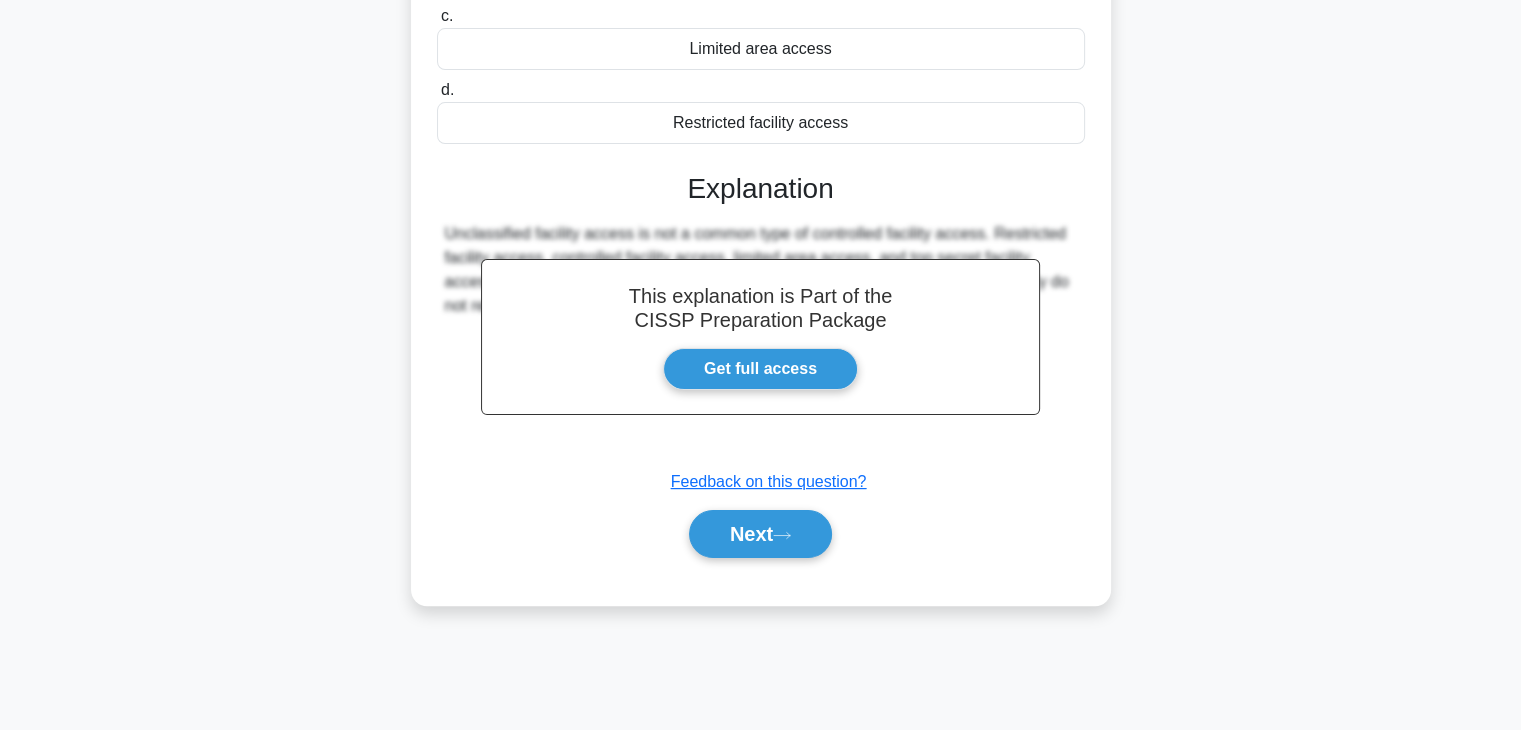 scroll, scrollTop: 0, scrollLeft: 0, axis: both 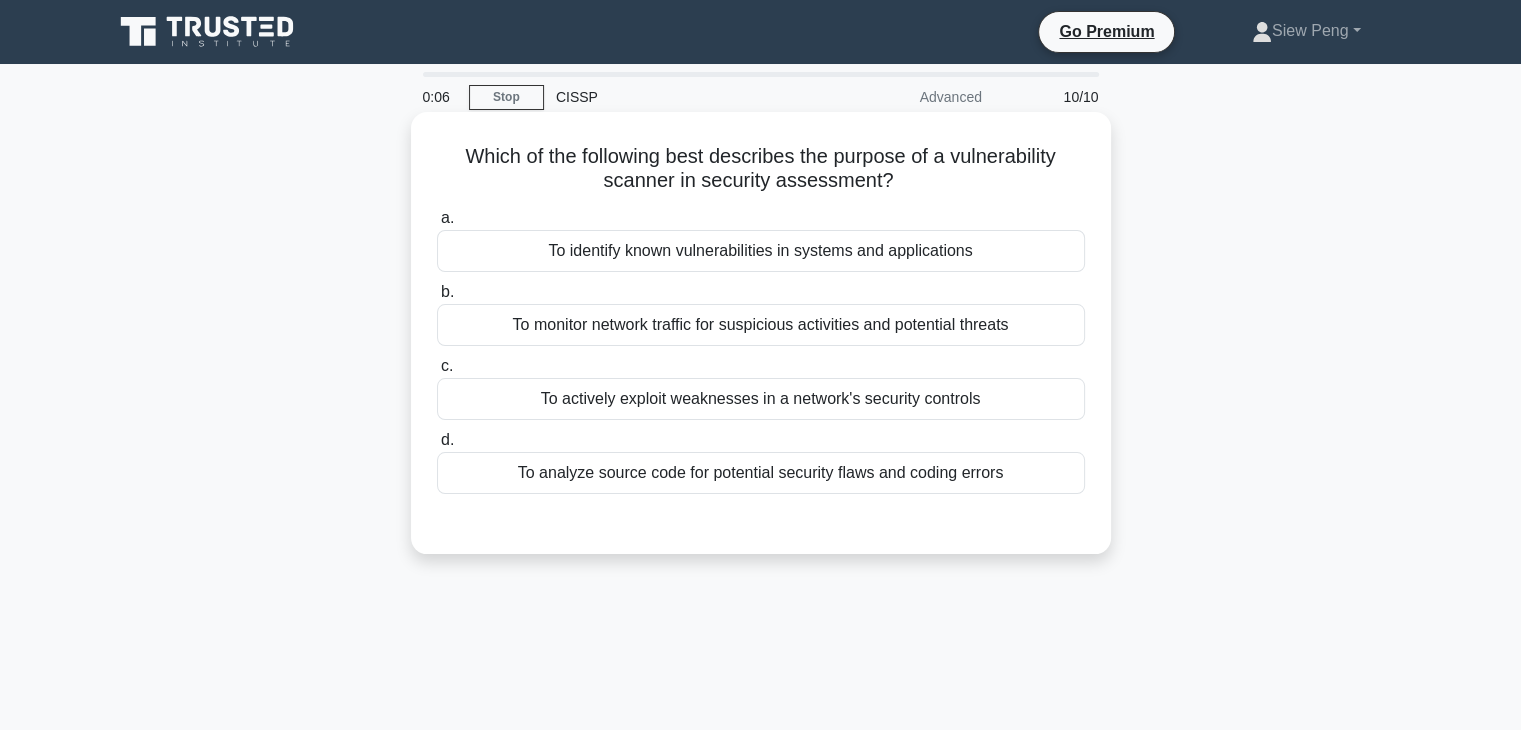 click on "To identify known vulnerabilities in systems and applications" at bounding box center [761, 251] 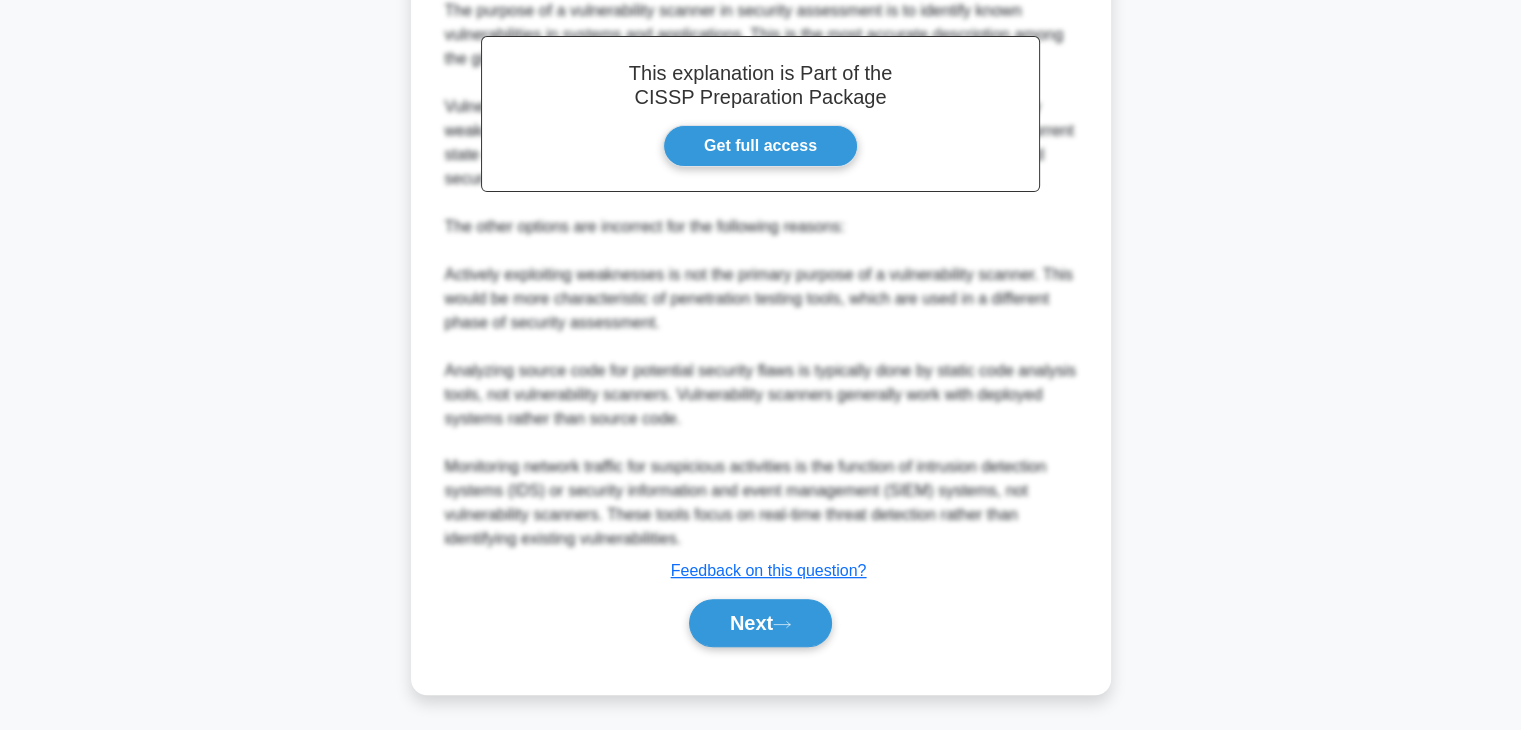 scroll, scrollTop: 574, scrollLeft: 0, axis: vertical 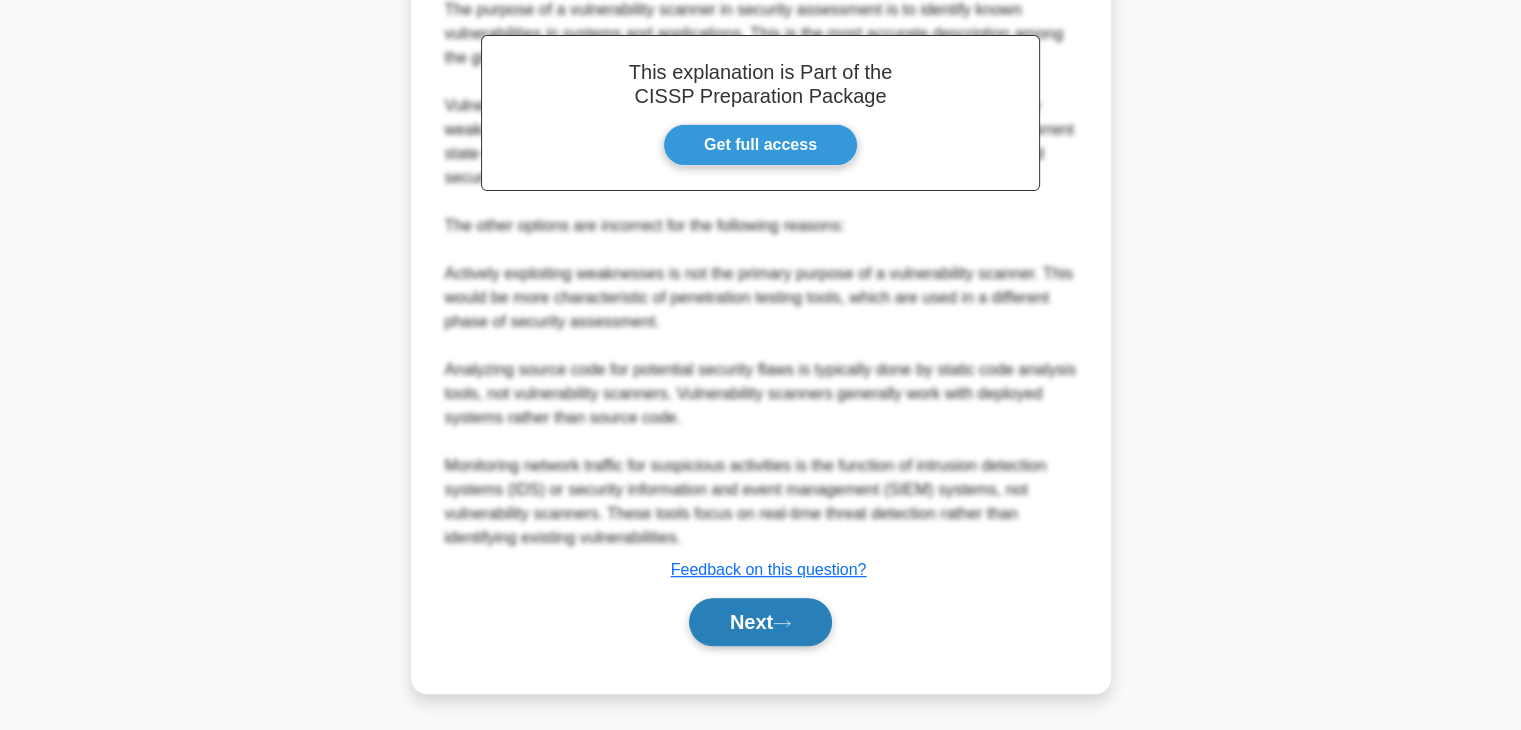 click on "Next" at bounding box center [760, 622] 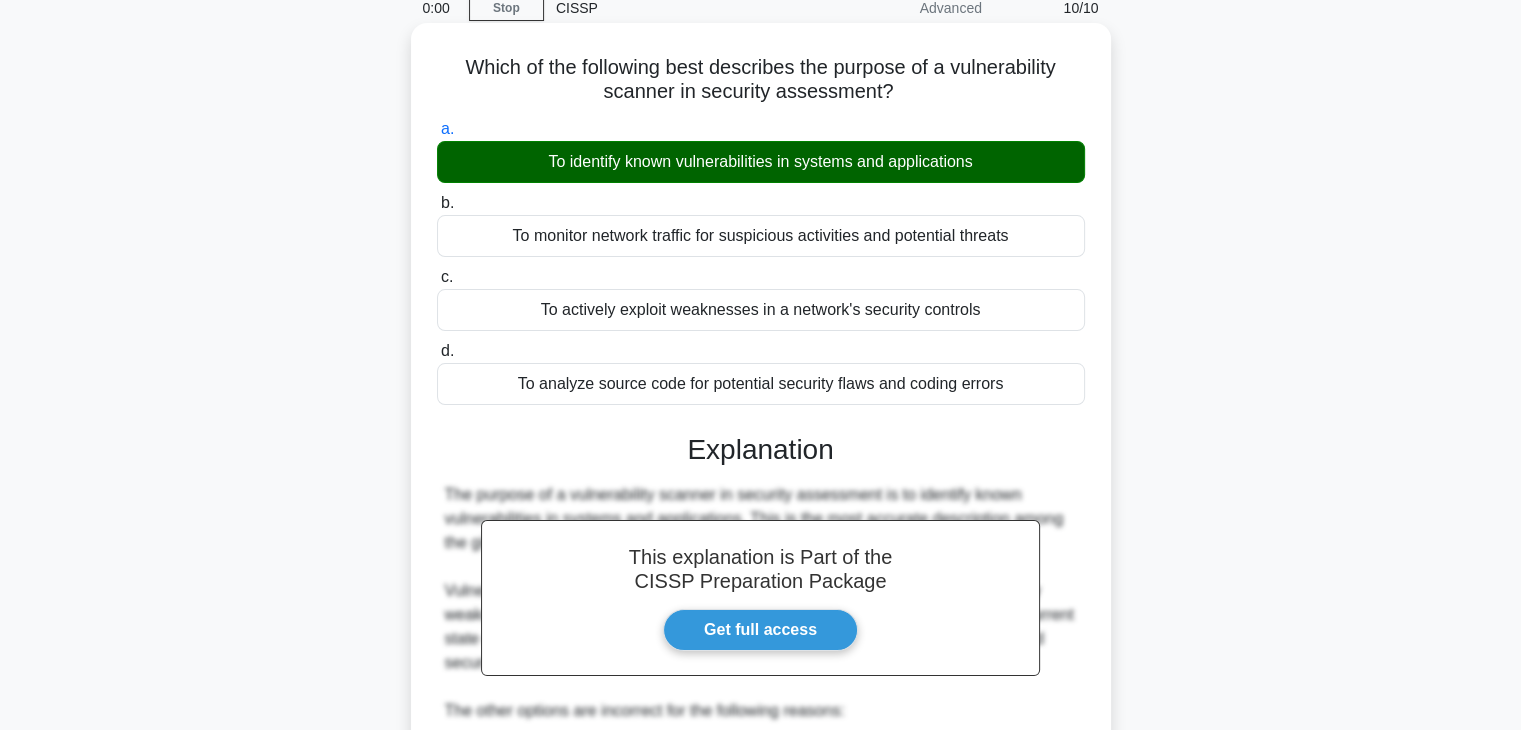 scroll, scrollTop: 0, scrollLeft: 0, axis: both 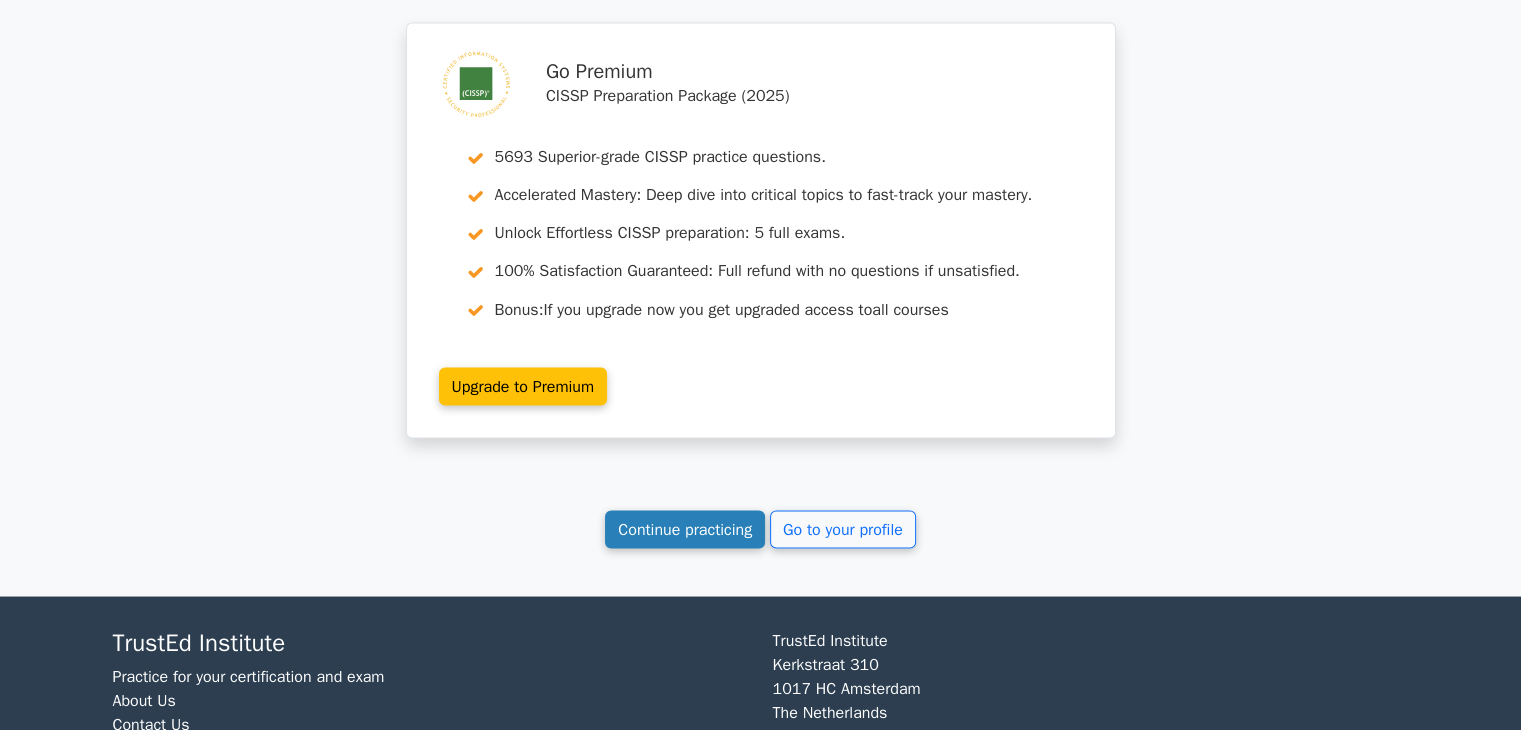 click on "Continue practicing" at bounding box center (685, 529) 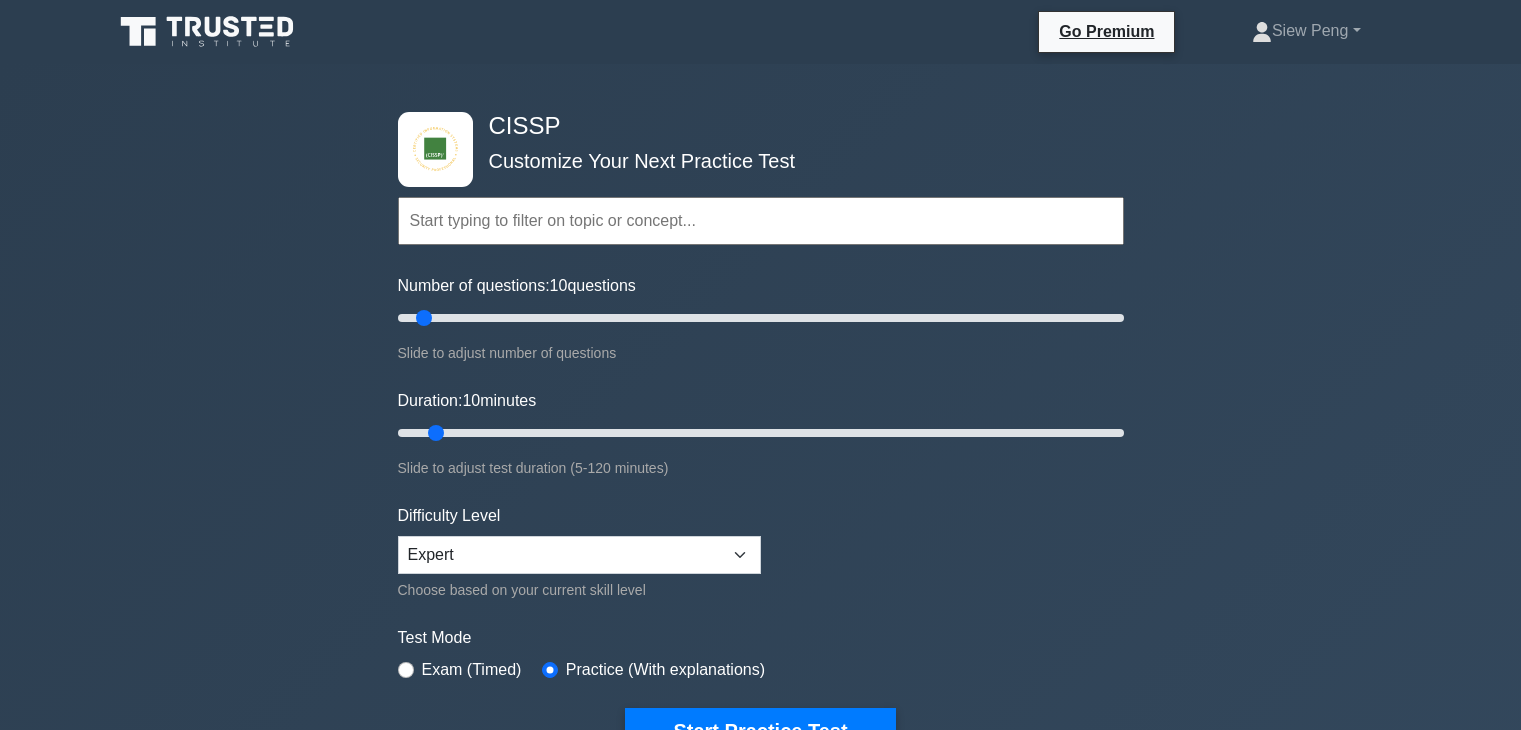 scroll, scrollTop: 0, scrollLeft: 0, axis: both 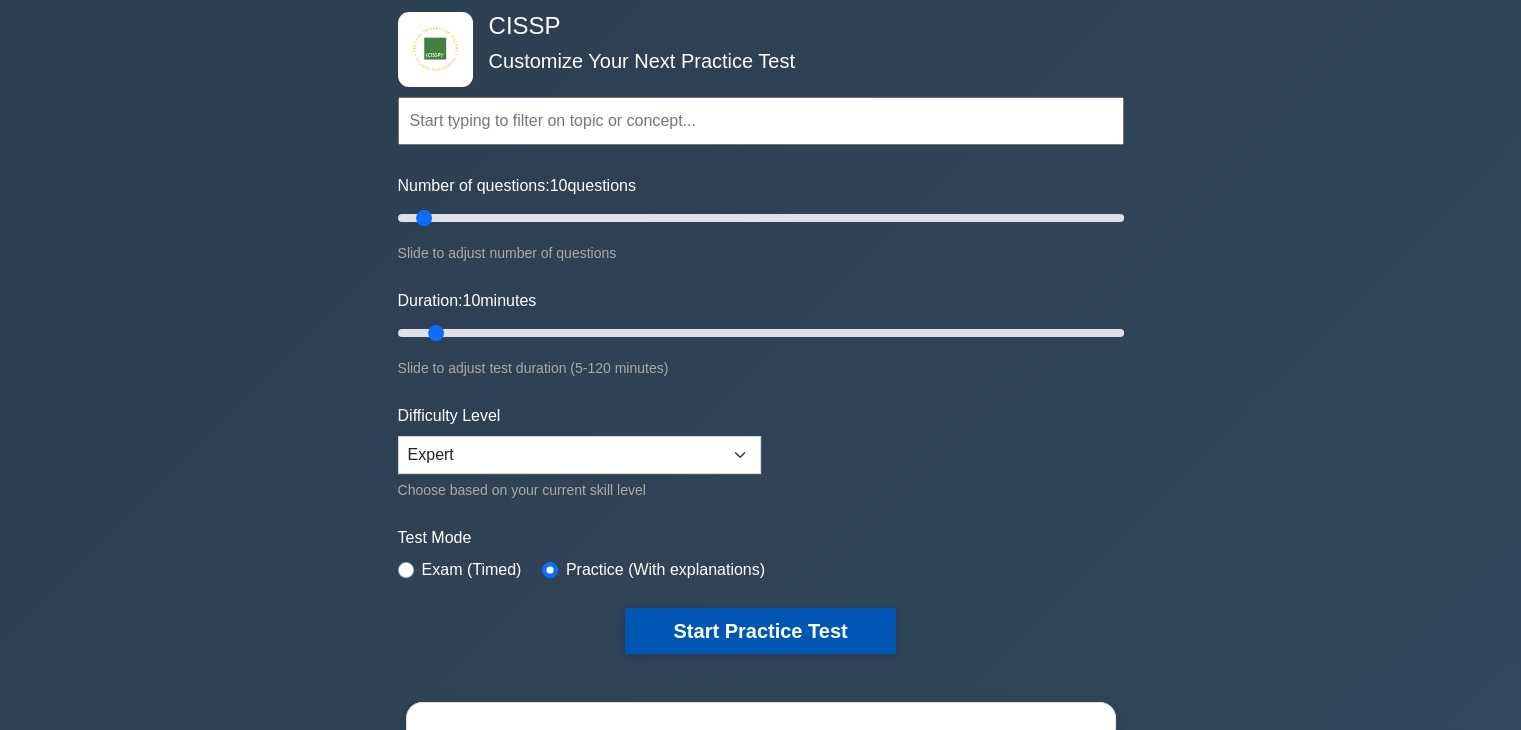 click on "Start Practice Test" at bounding box center [760, 631] 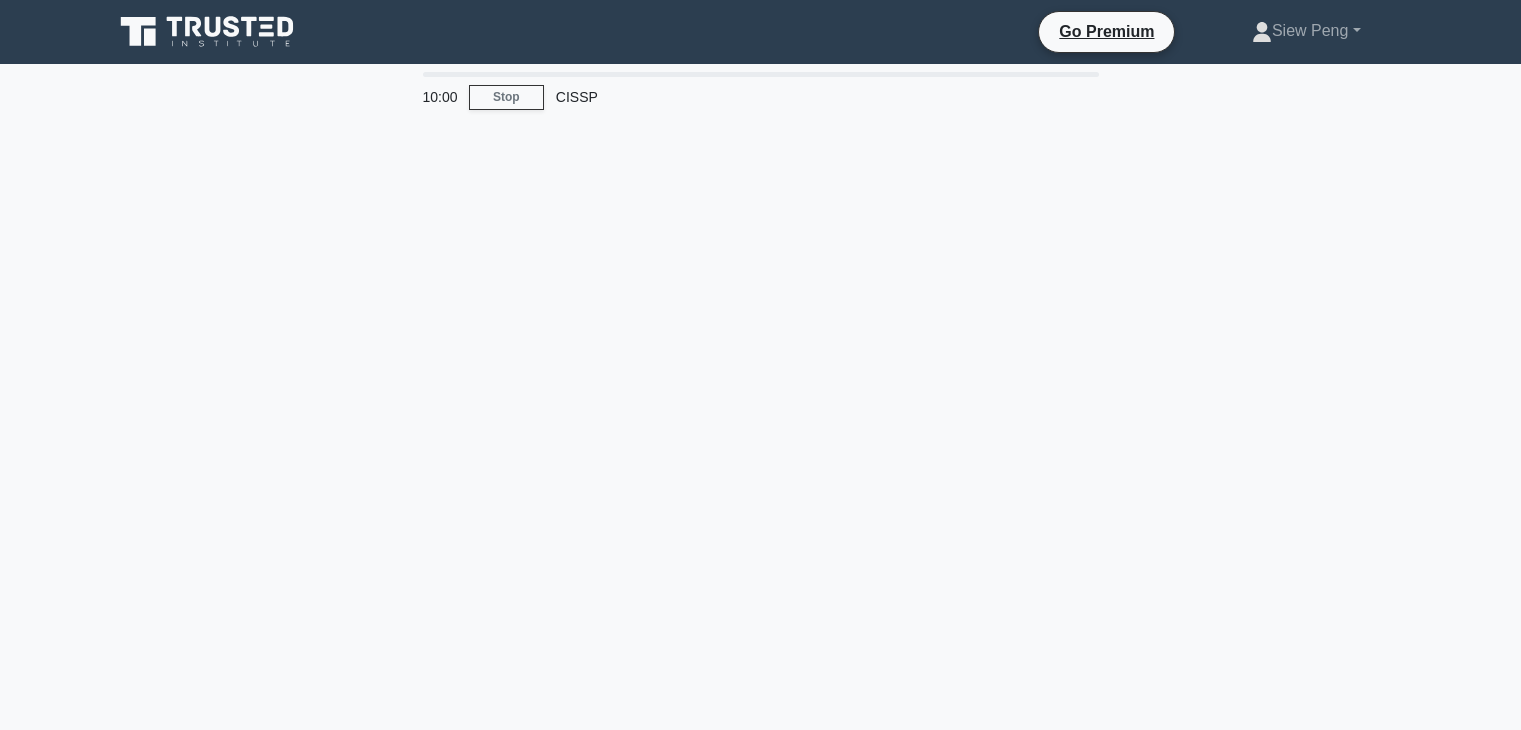 scroll, scrollTop: 0, scrollLeft: 0, axis: both 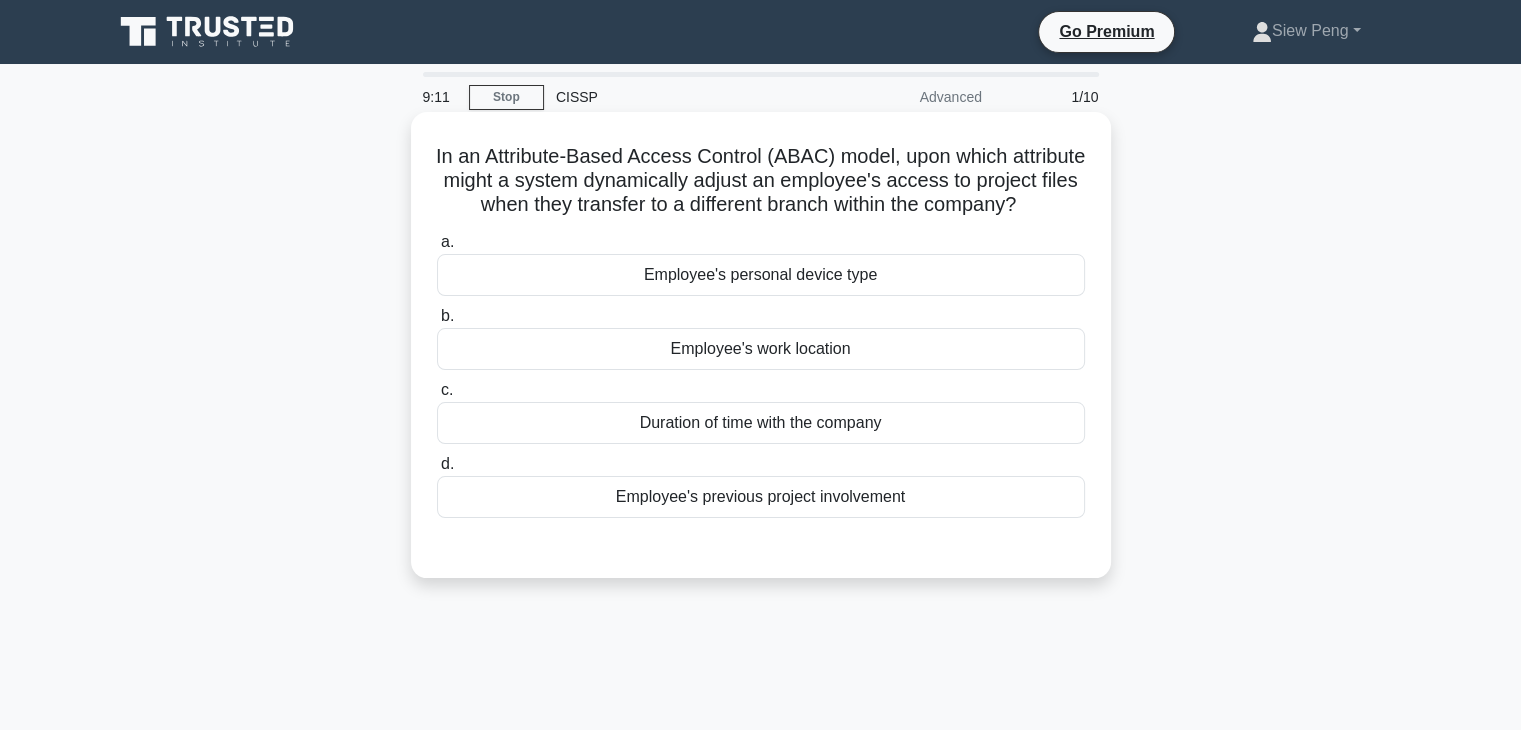 click on "Employee's previous project involvement" at bounding box center (761, 497) 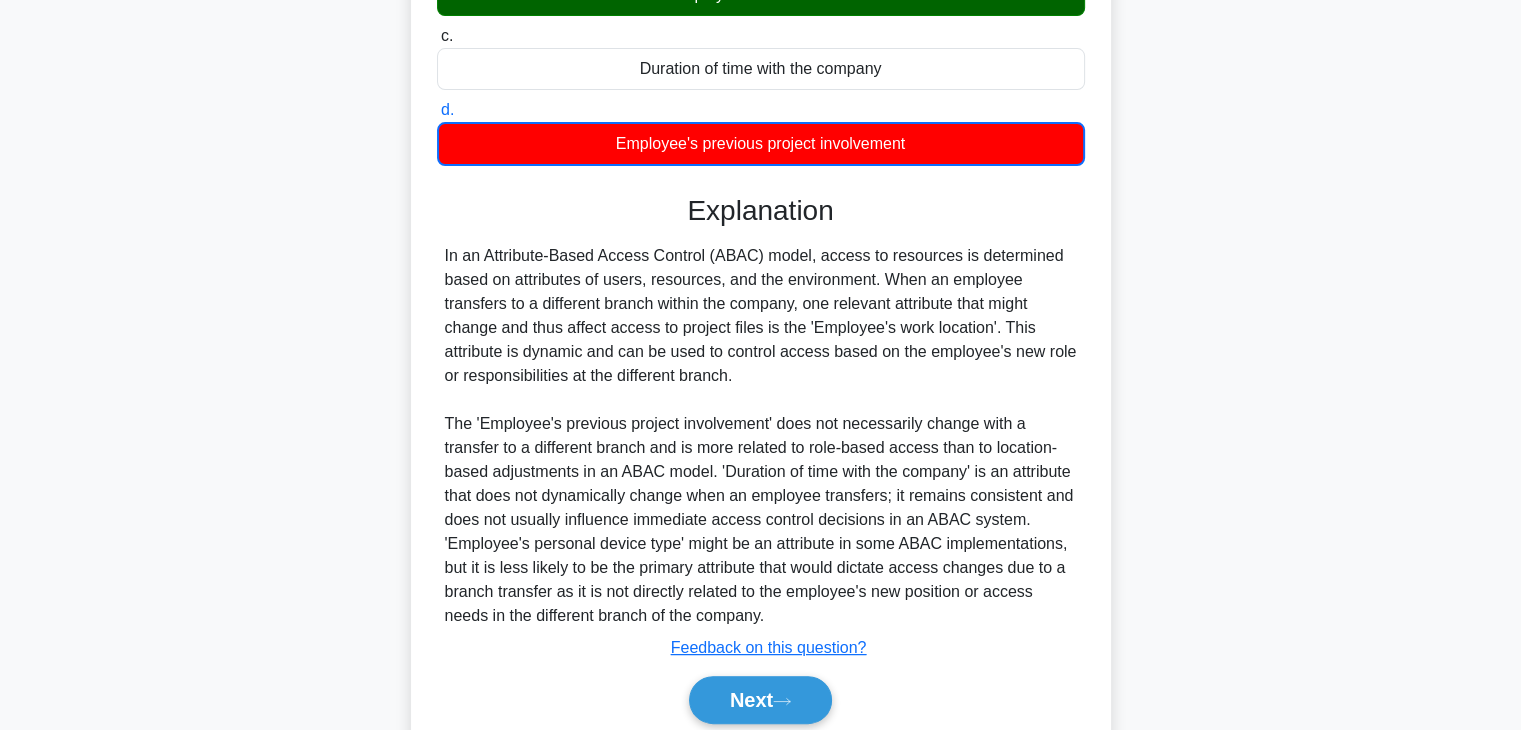 scroll, scrollTop: 400, scrollLeft: 0, axis: vertical 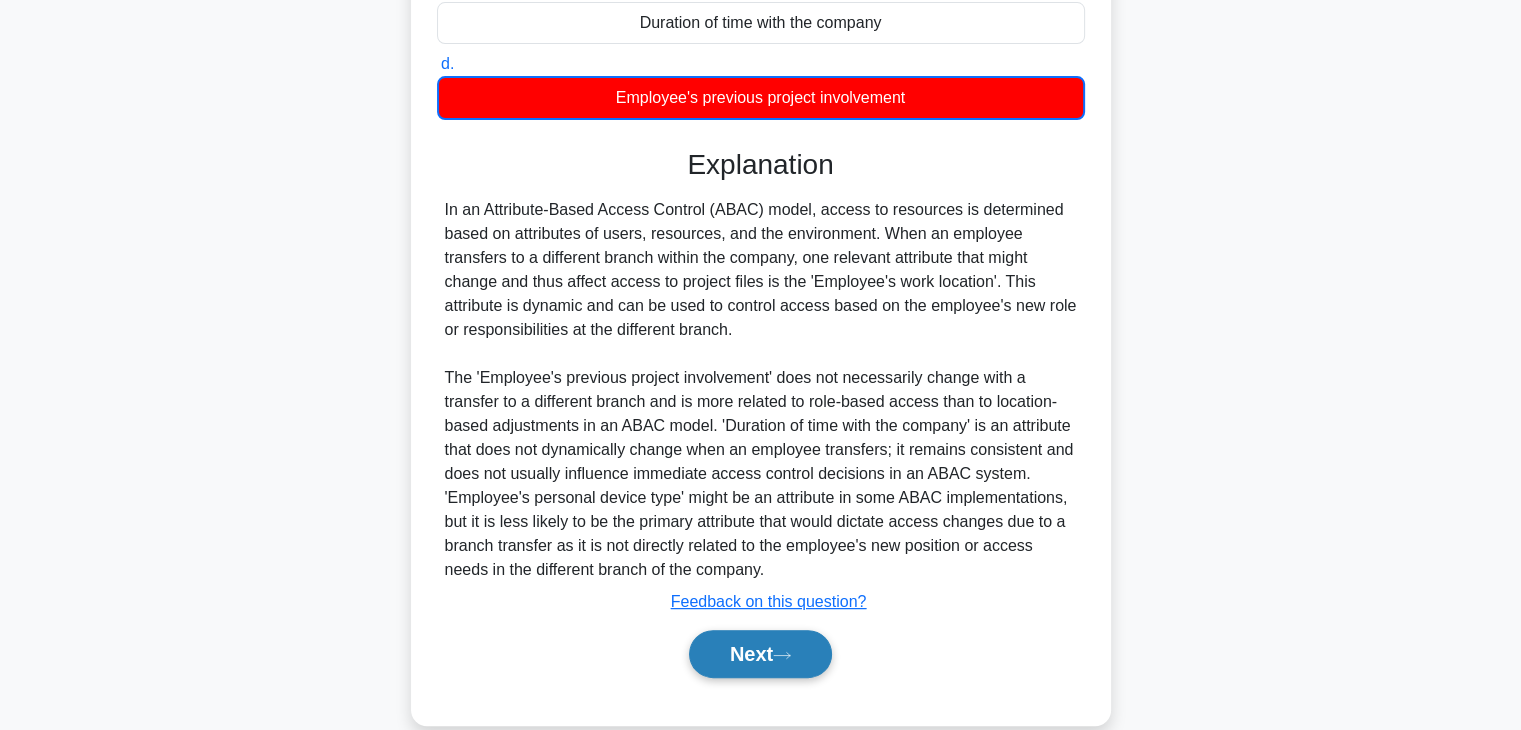 click on "Next" at bounding box center [760, 654] 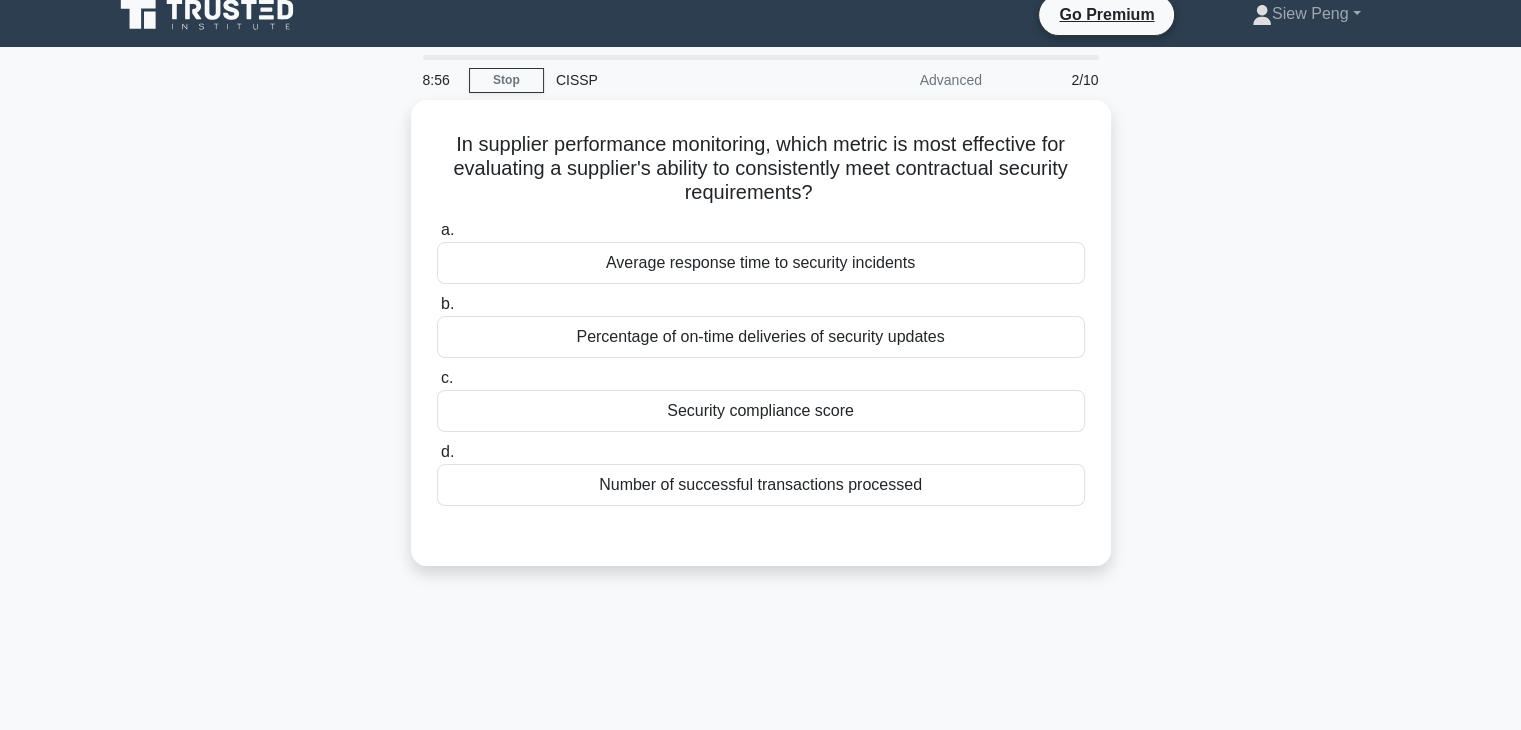 scroll, scrollTop: 0, scrollLeft: 0, axis: both 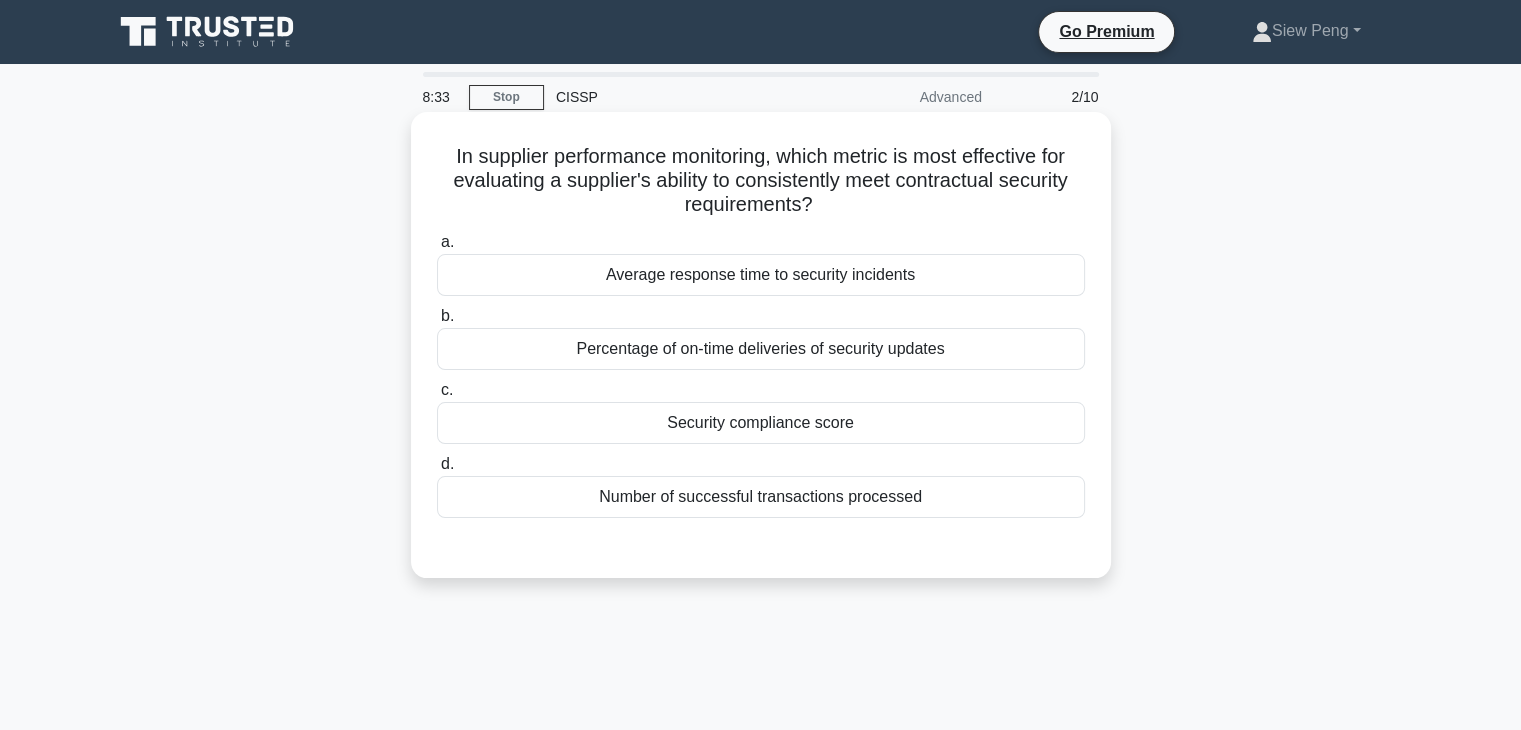 click on "Average response time to security incidents" at bounding box center (761, 275) 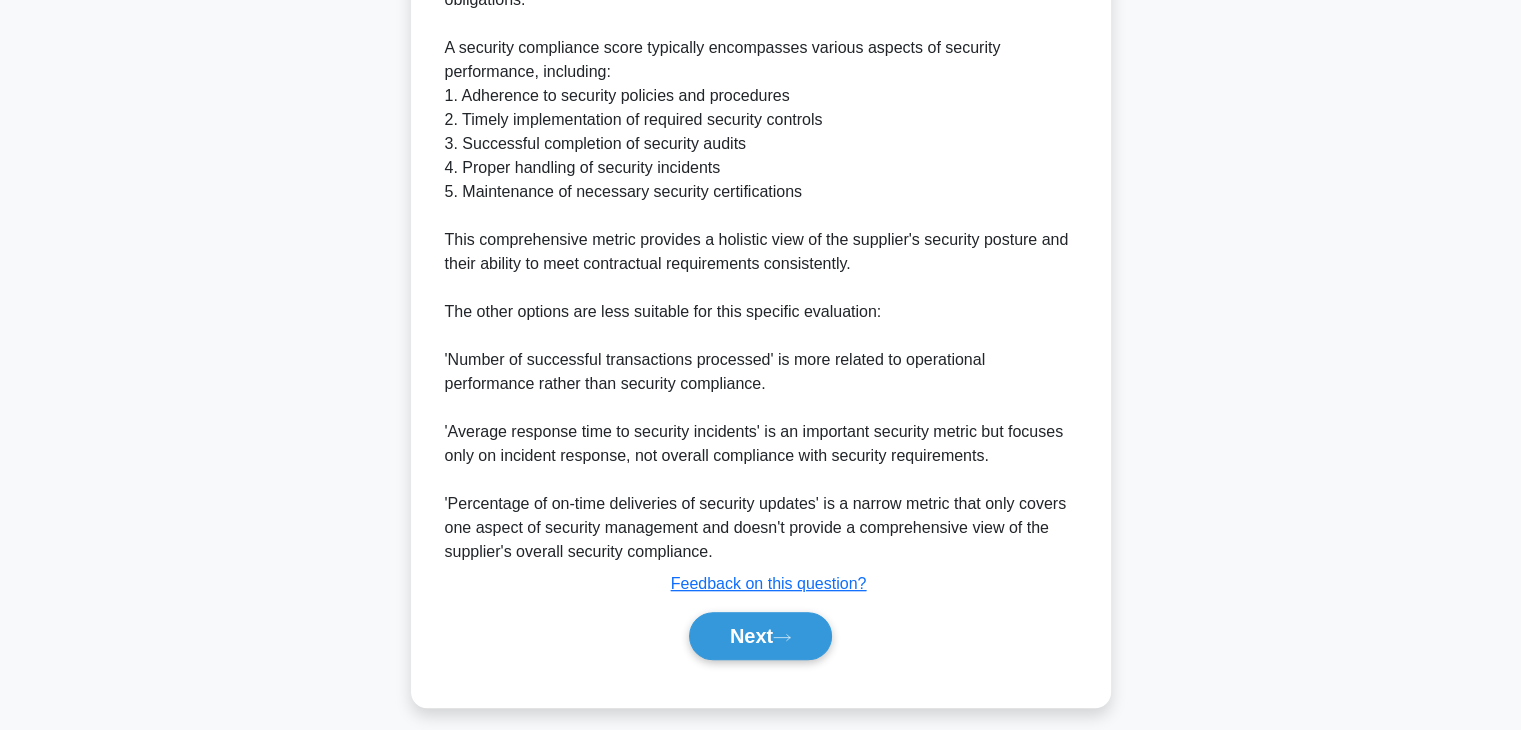 scroll, scrollTop: 696, scrollLeft: 0, axis: vertical 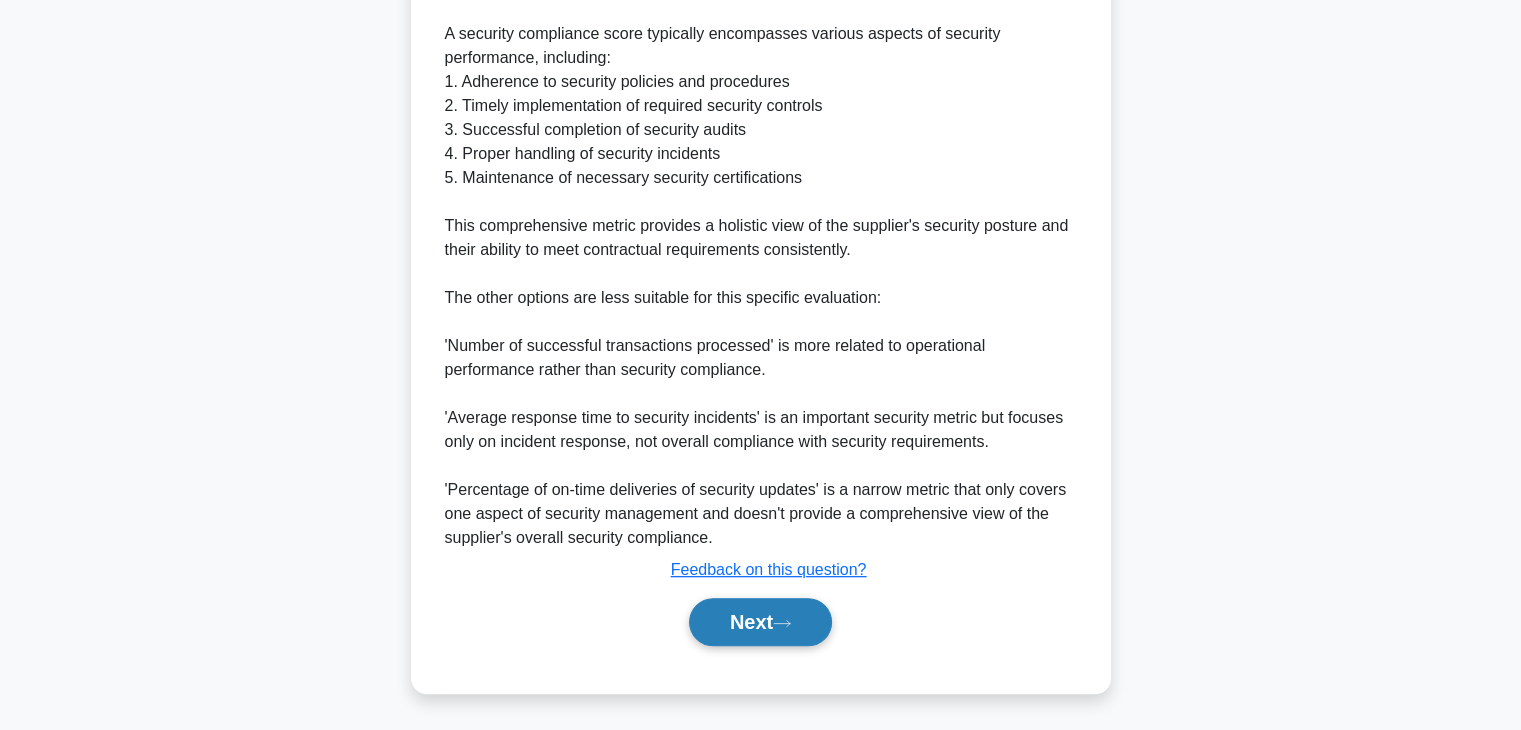 click on "Next" at bounding box center (760, 622) 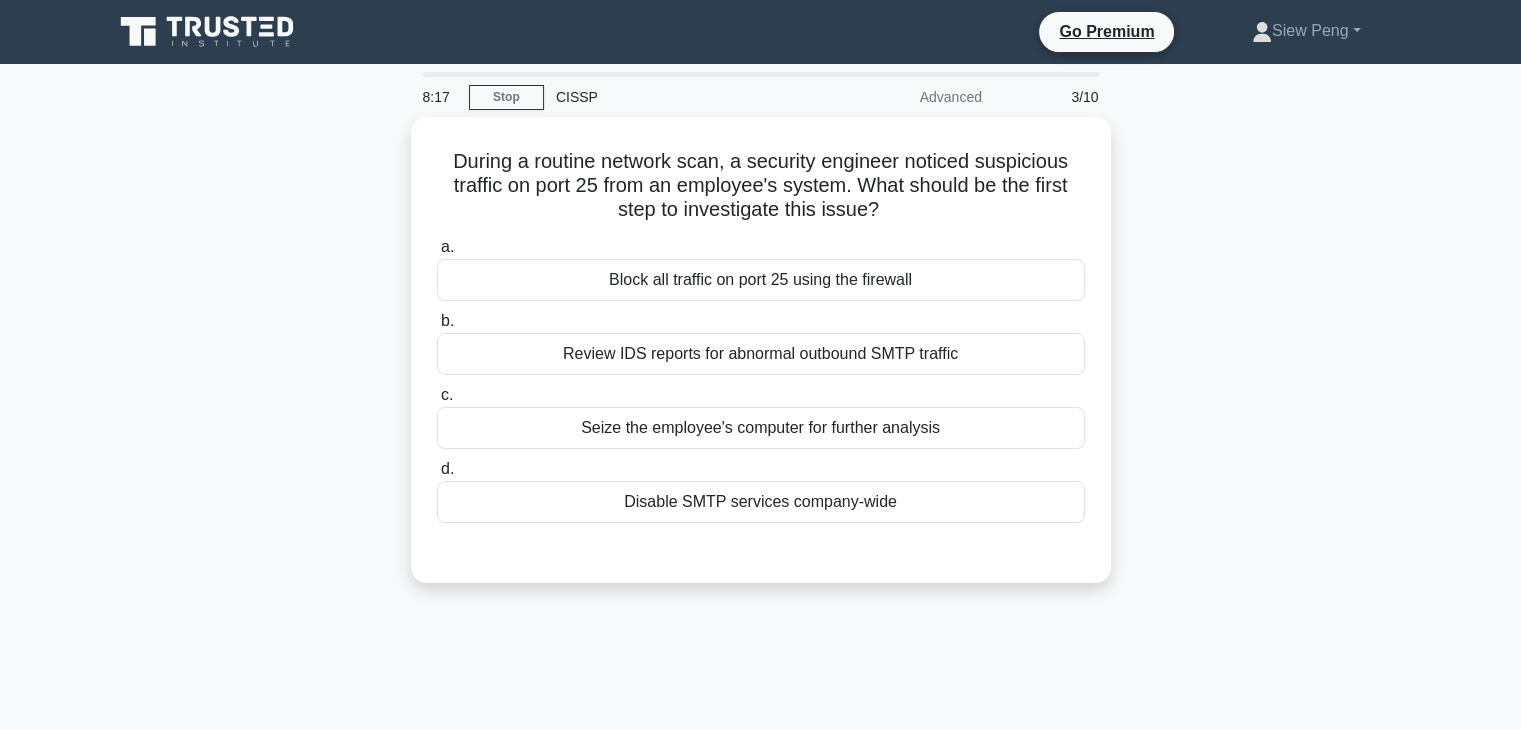 scroll, scrollTop: 0, scrollLeft: 0, axis: both 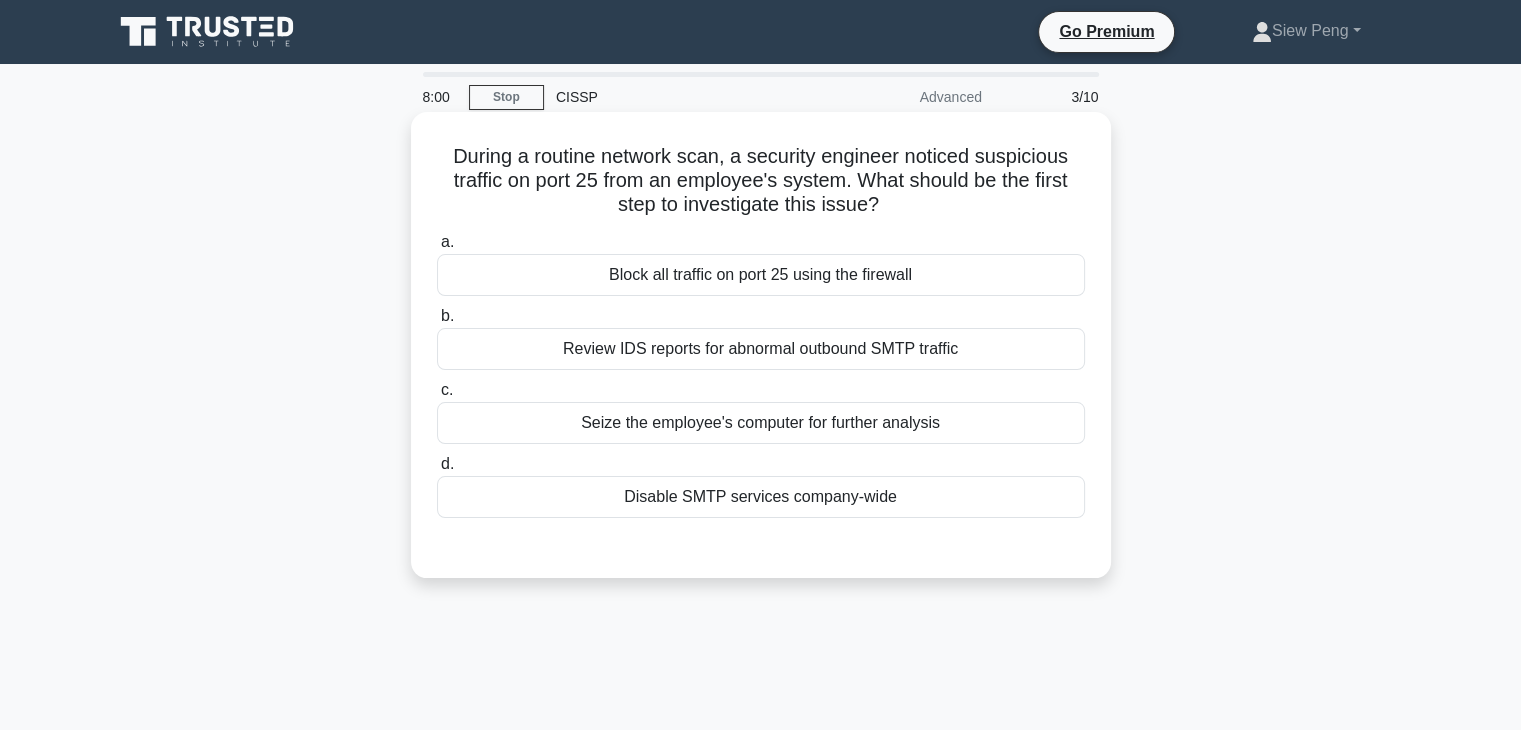 click on "Review IDS reports for abnormal outbound SMTP traffic" at bounding box center (761, 349) 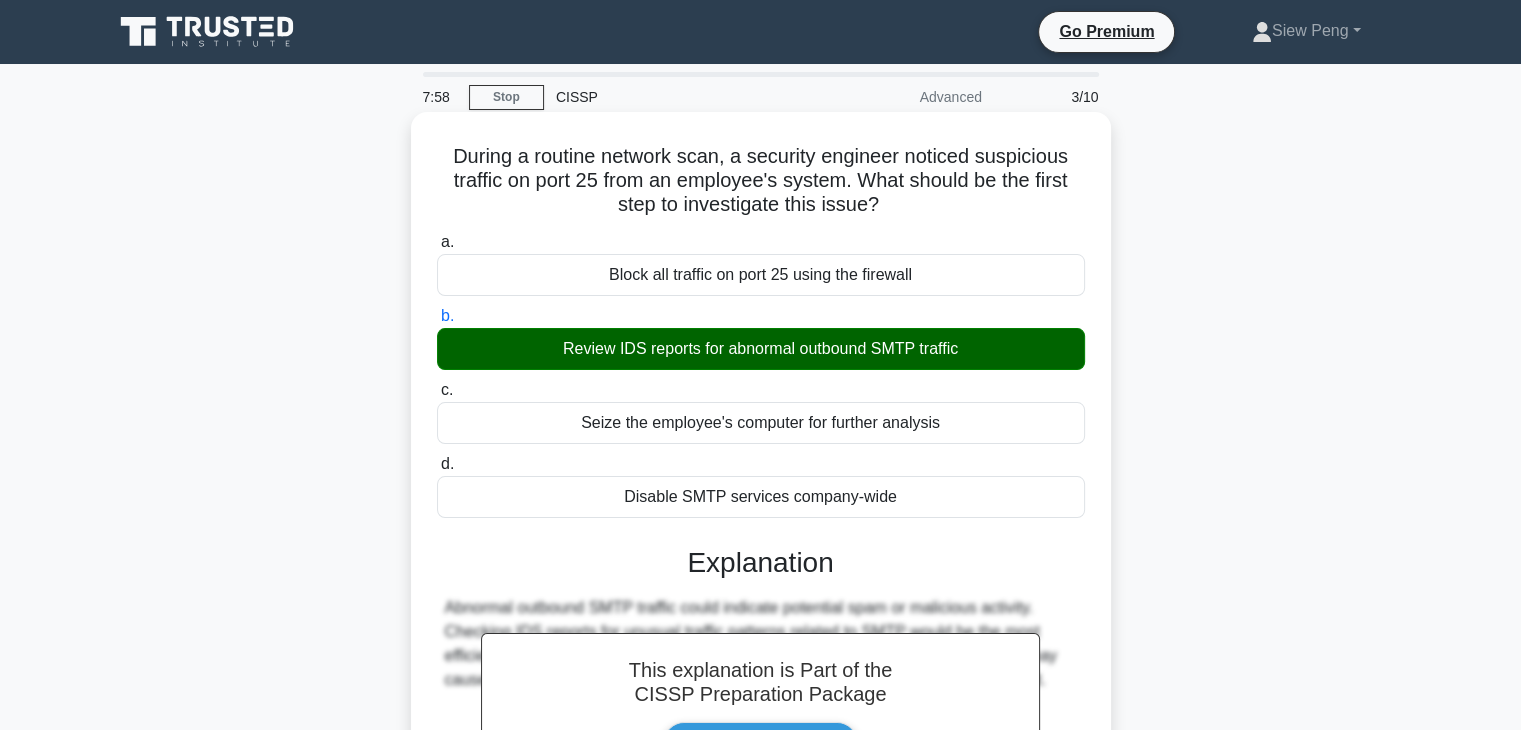 scroll, scrollTop: 300, scrollLeft: 0, axis: vertical 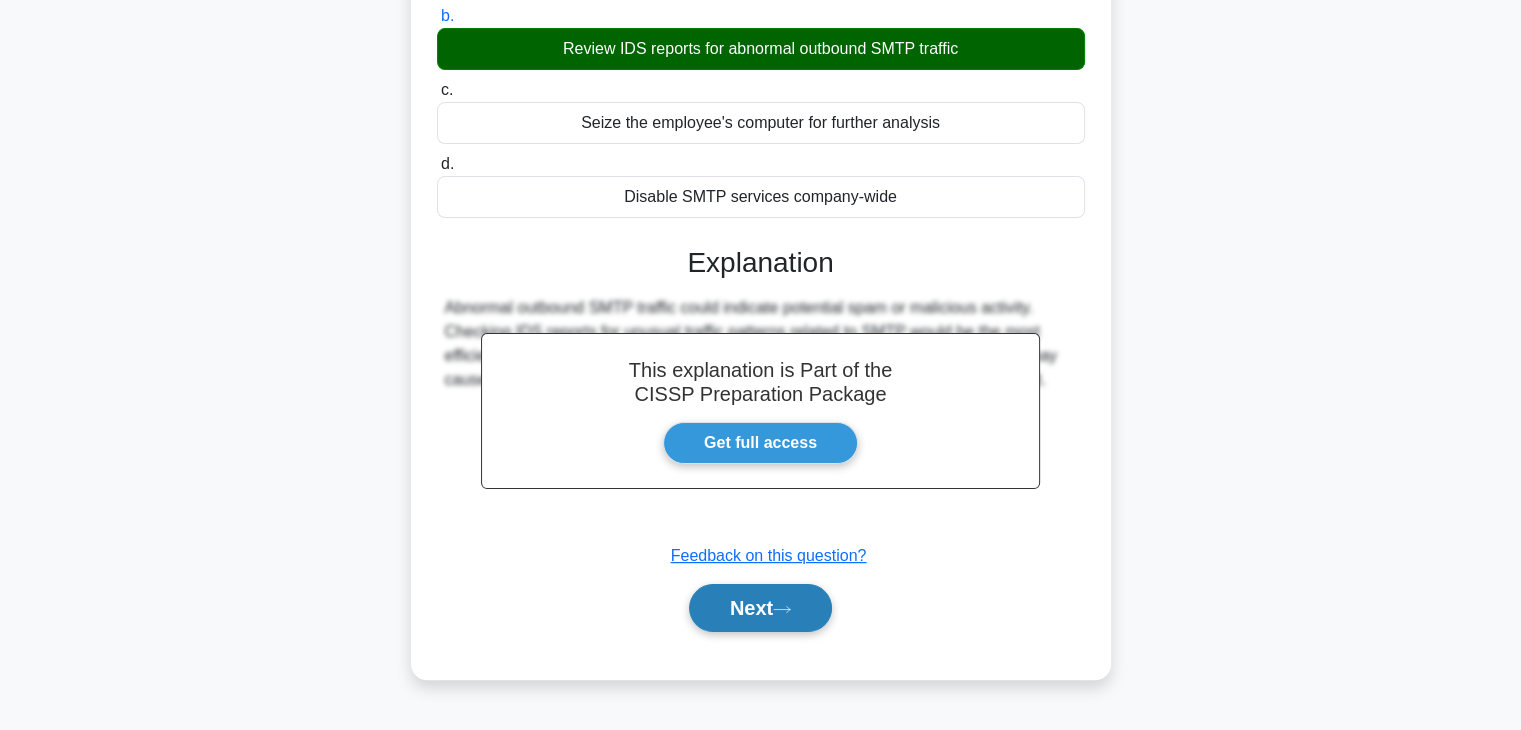 click on "Next" at bounding box center [760, 608] 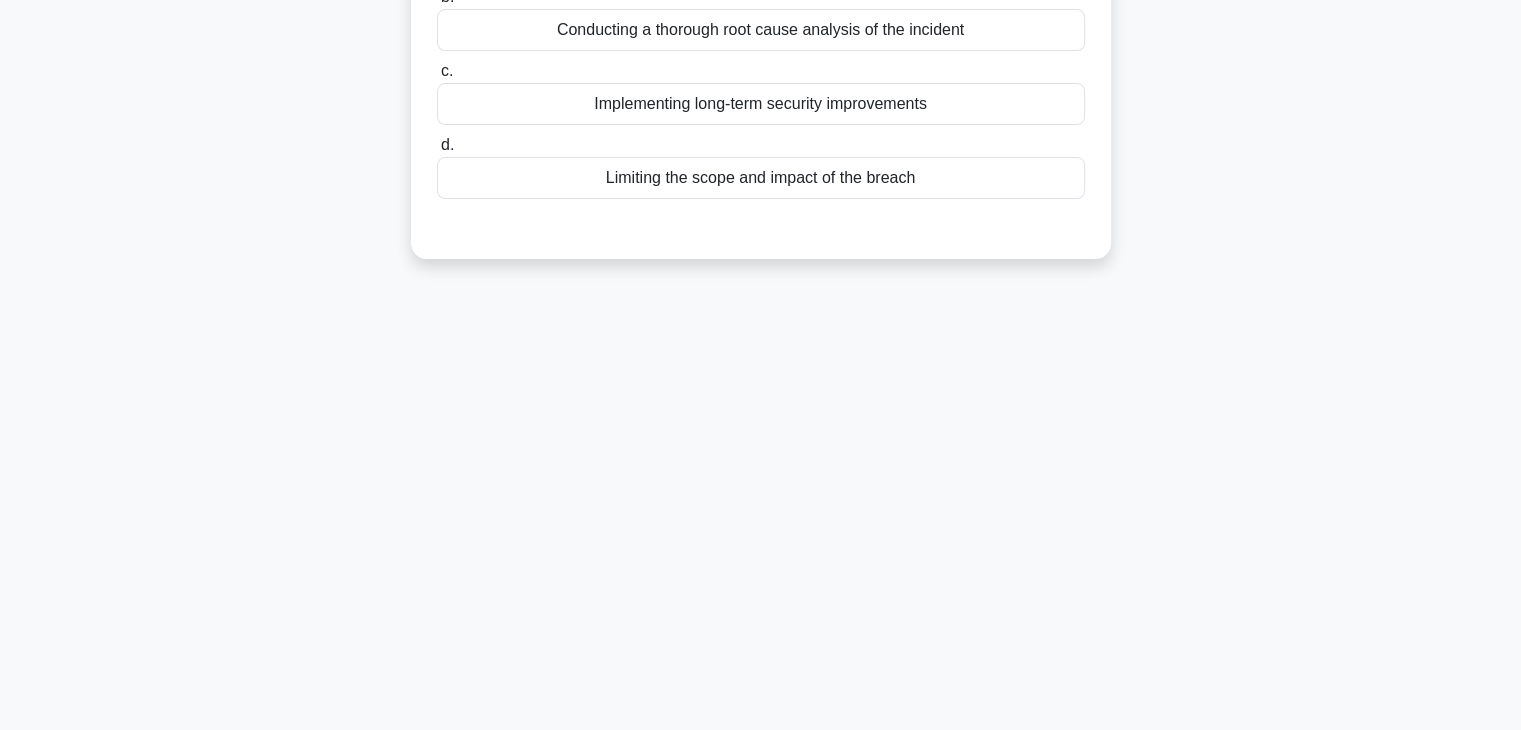 scroll, scrollTop: 0, scrollLeft: 0, axis: both 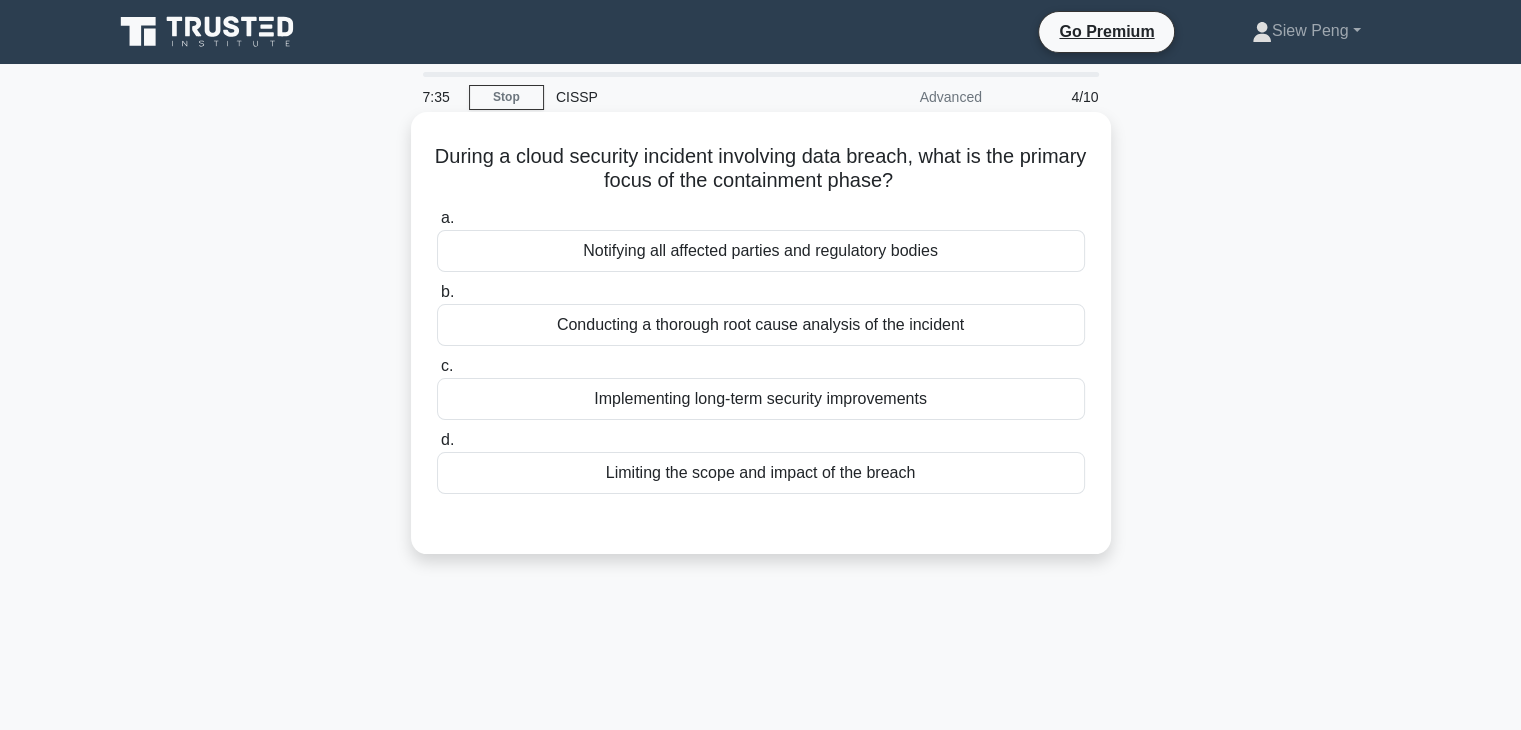 click on "Limiting the scope and impact of the breach" at bounding box center [761, 473] 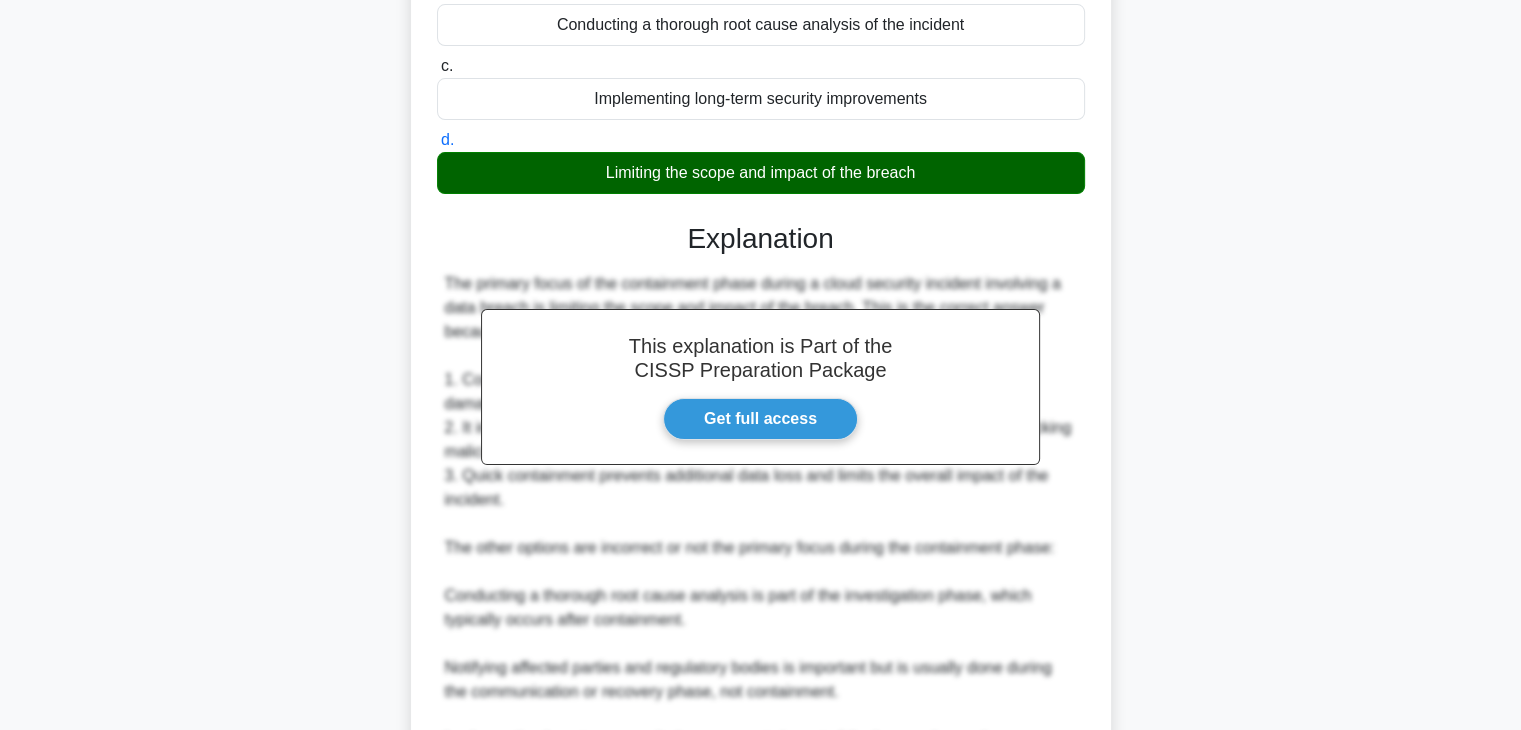 scroll, scrollTop: 600, scrollLeft: 0, axis: vertical 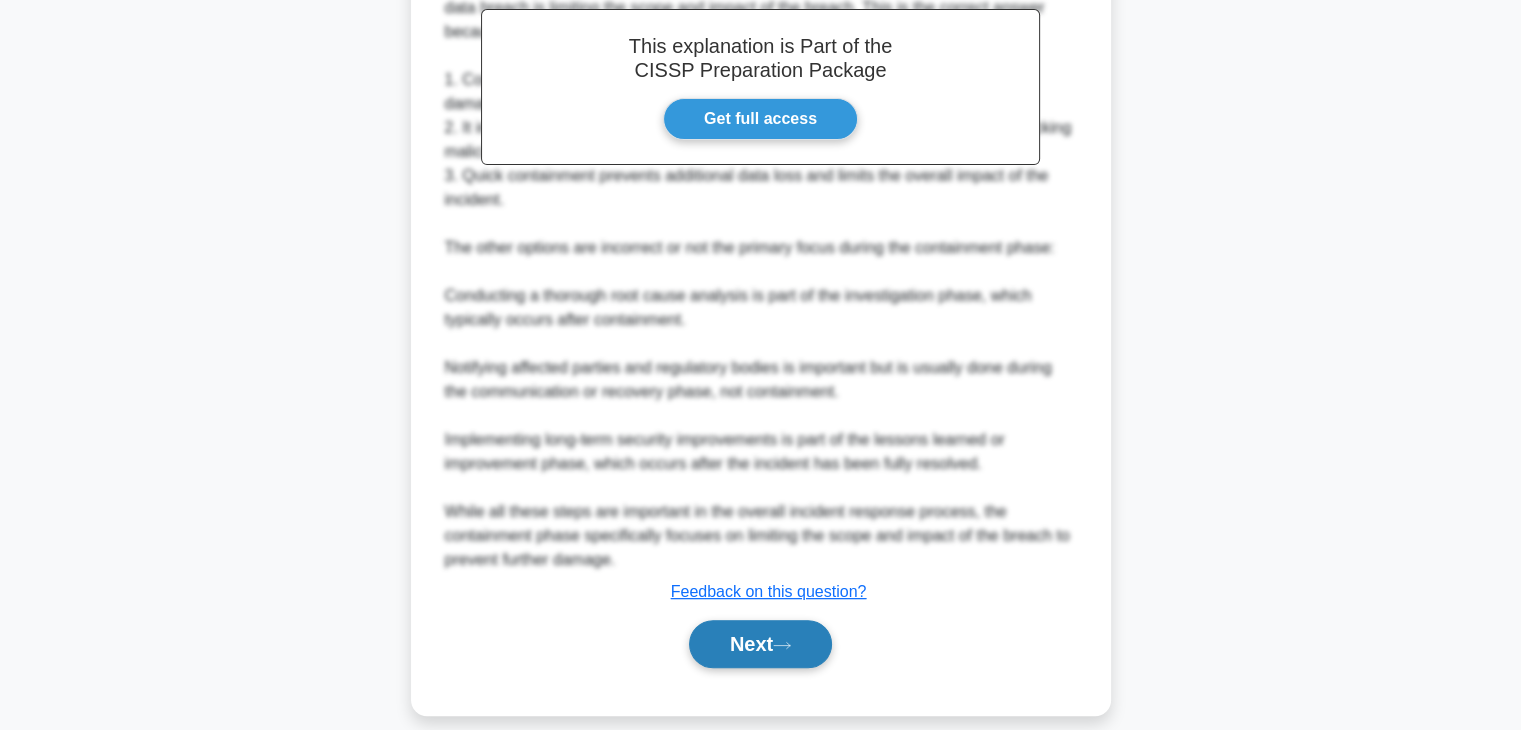 click on "Next" at bounding box center [760, 644] 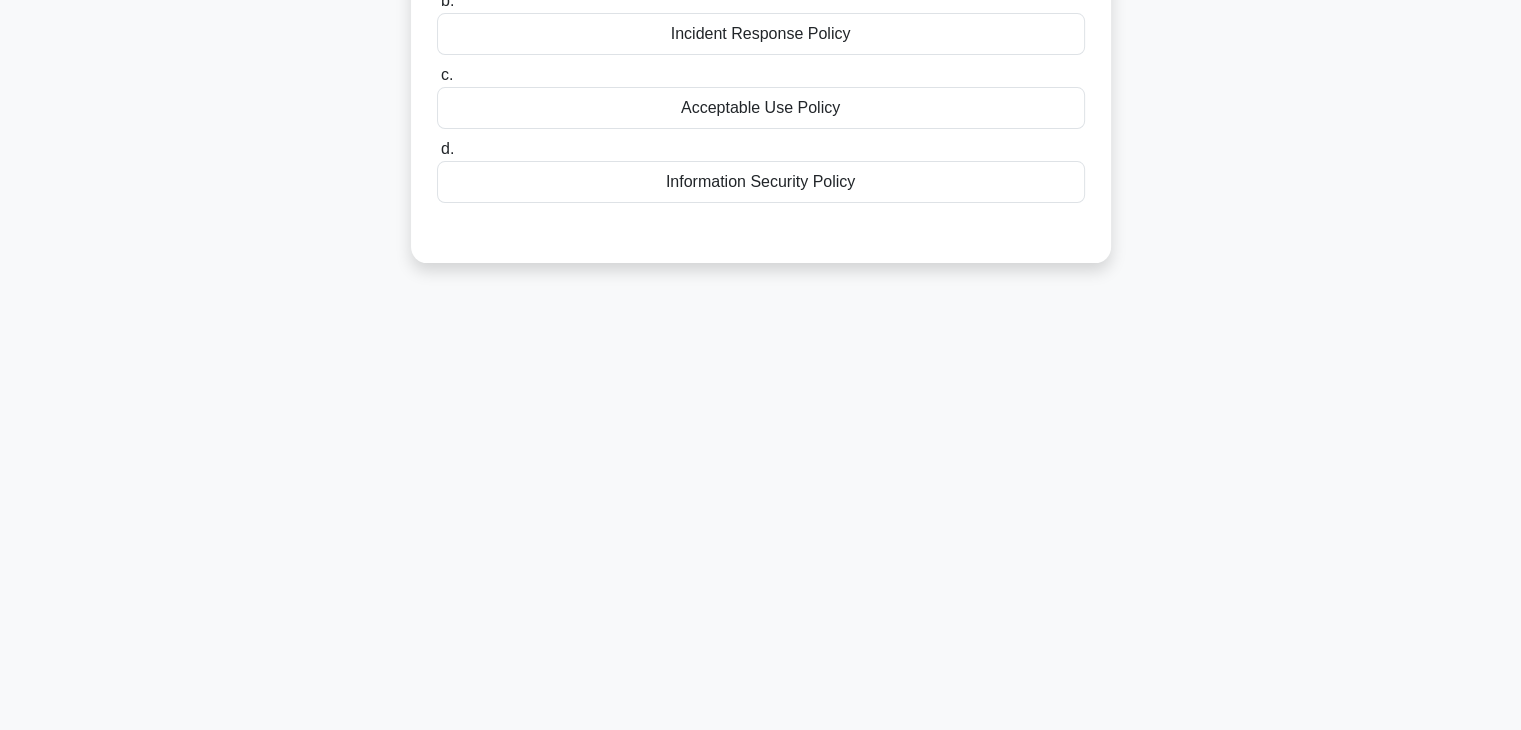 scroll, scrollTop: 0, scrollLeft: 0, axis: both 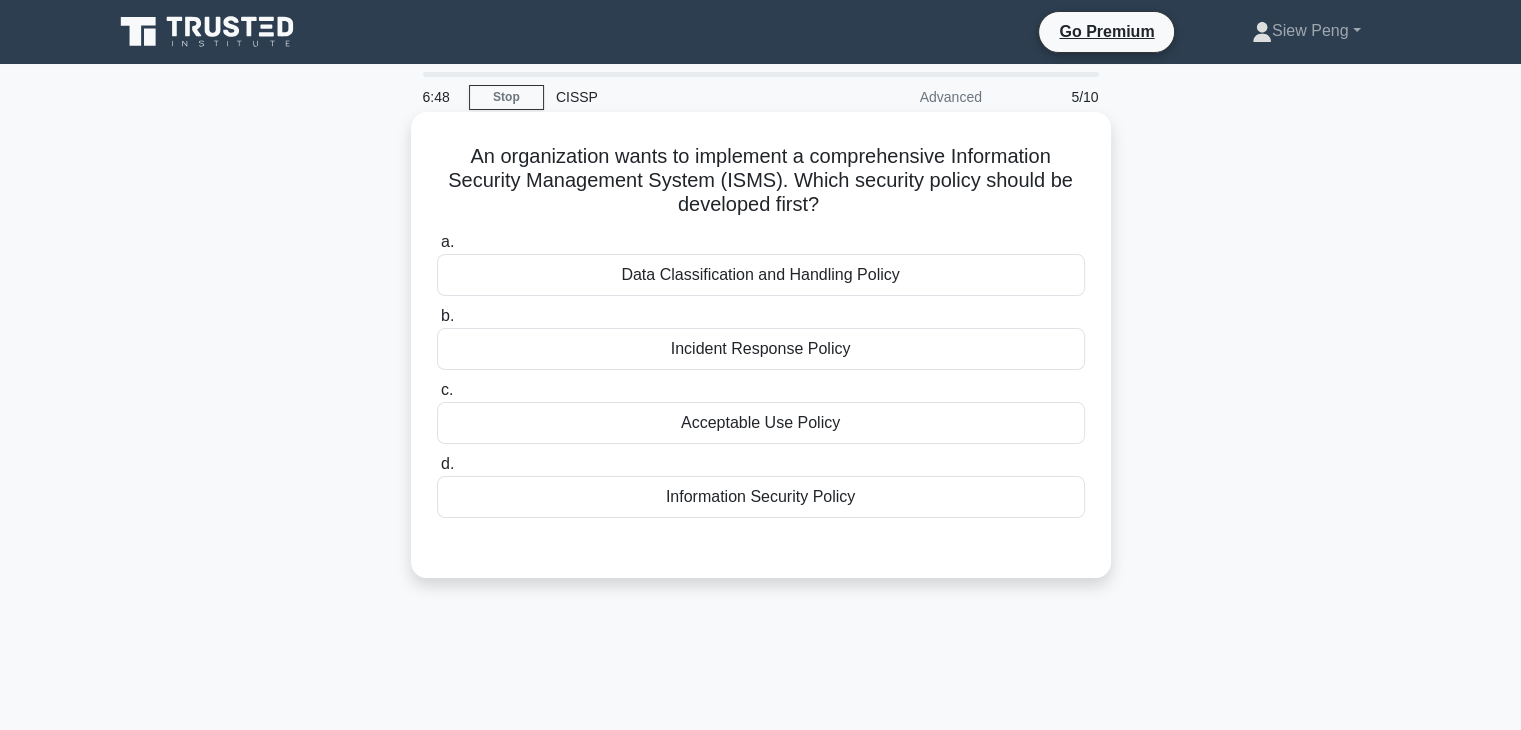 click on "Information Security Policy" at bounding box center [761, 497] 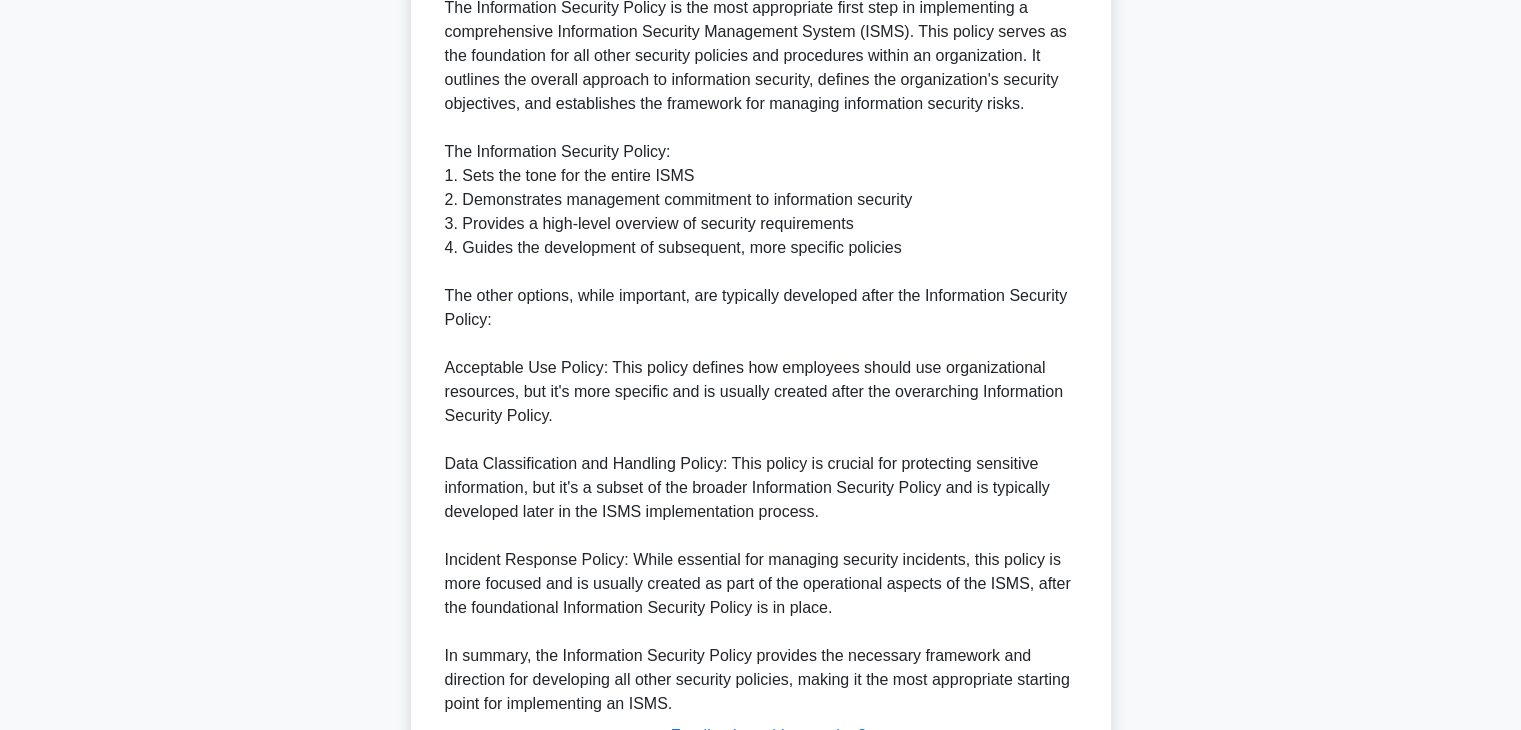 scroll, scrollTop: 766, scrollLeft: 0, axis: vertical 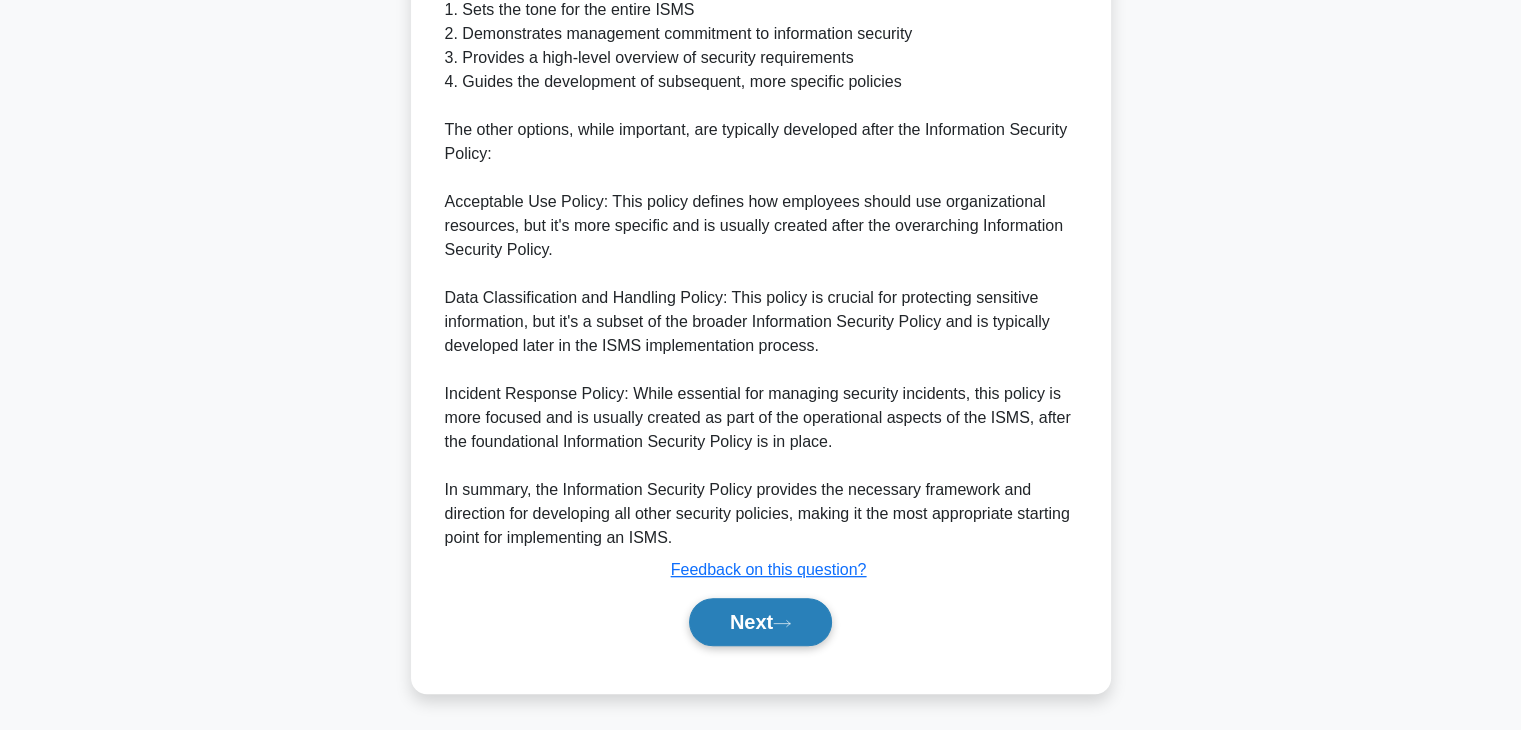 click on "Next" at bounding box center (760, 622) 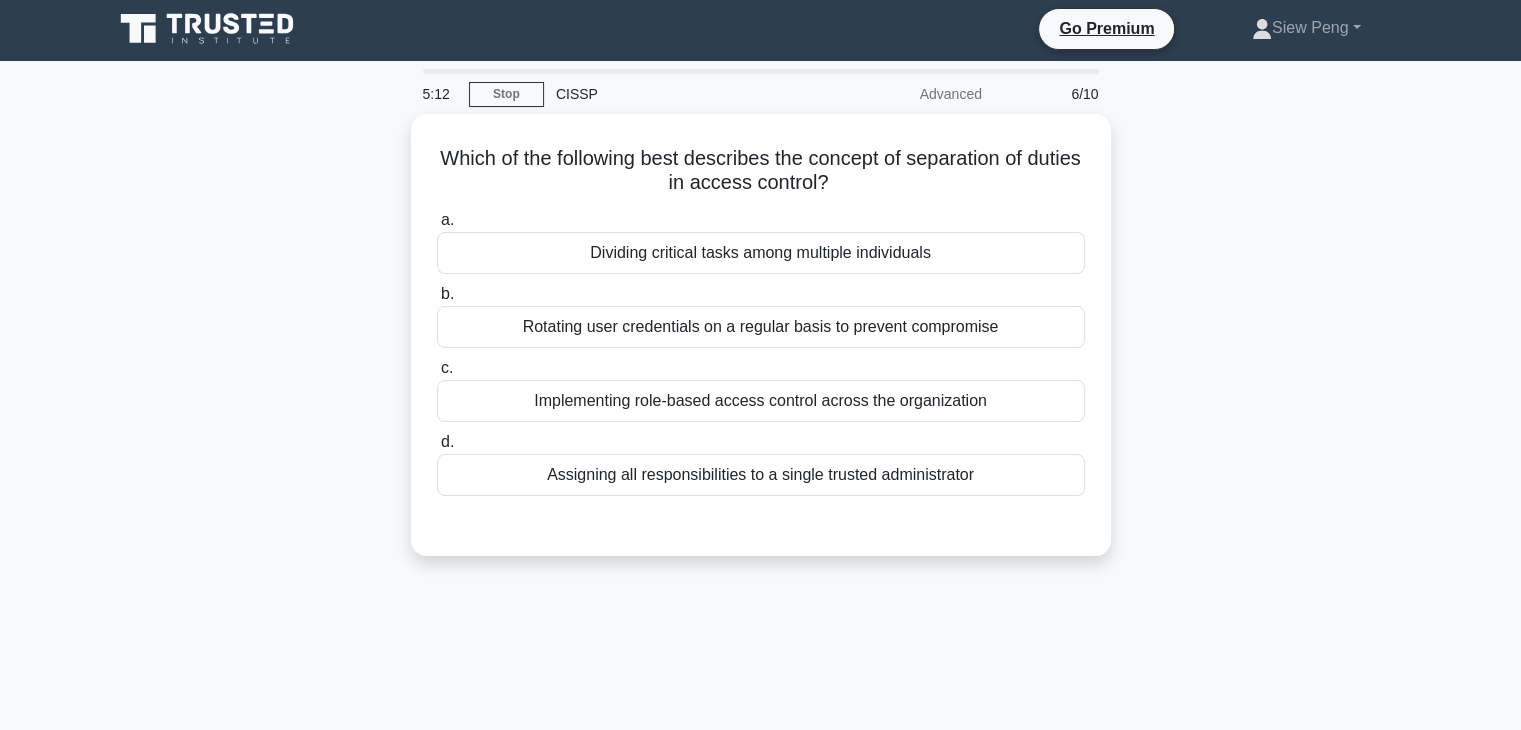 scroll, scrollTop: 0, scrollLeft: 0, axis: both 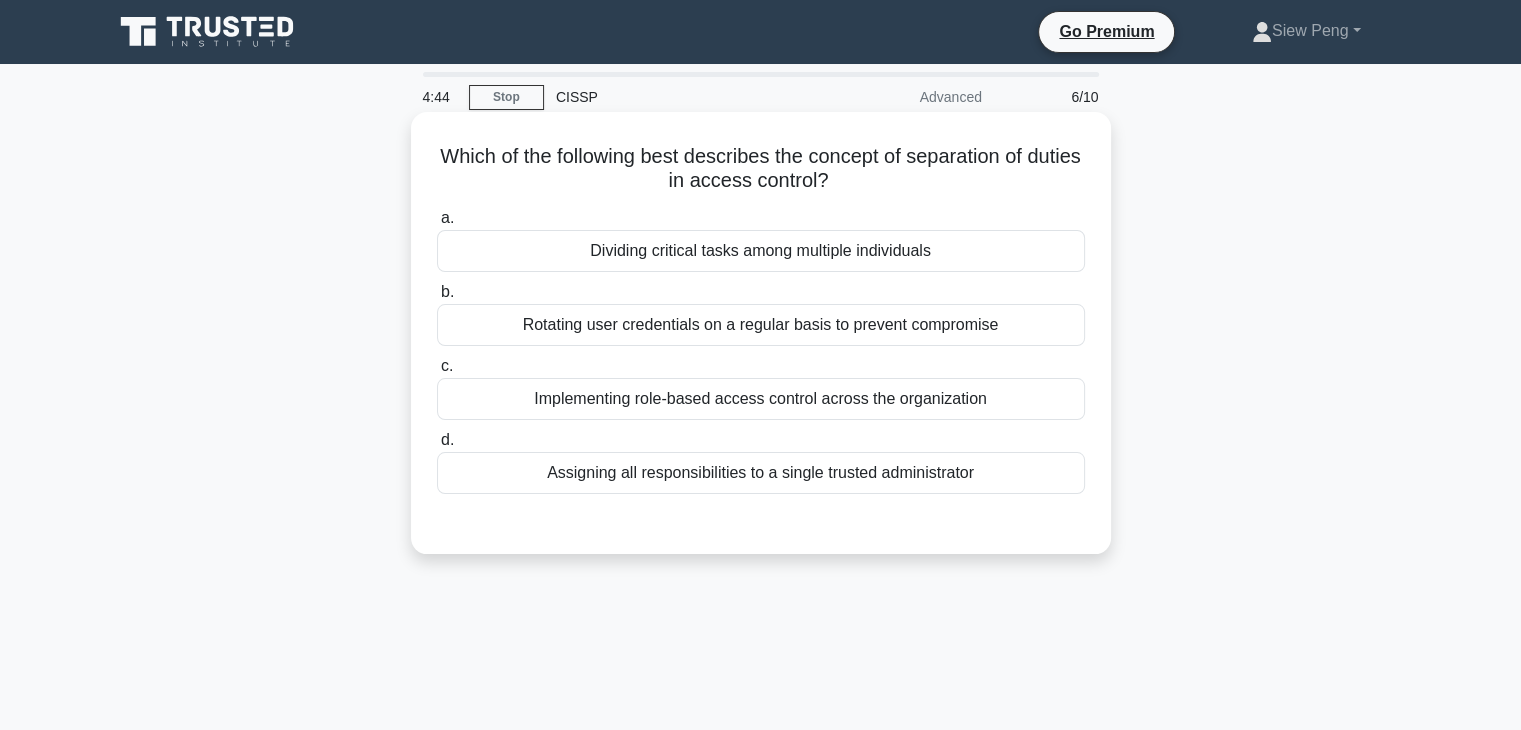 click on "Implementing role-based access control across the organization" at bounding box center (761, 399) 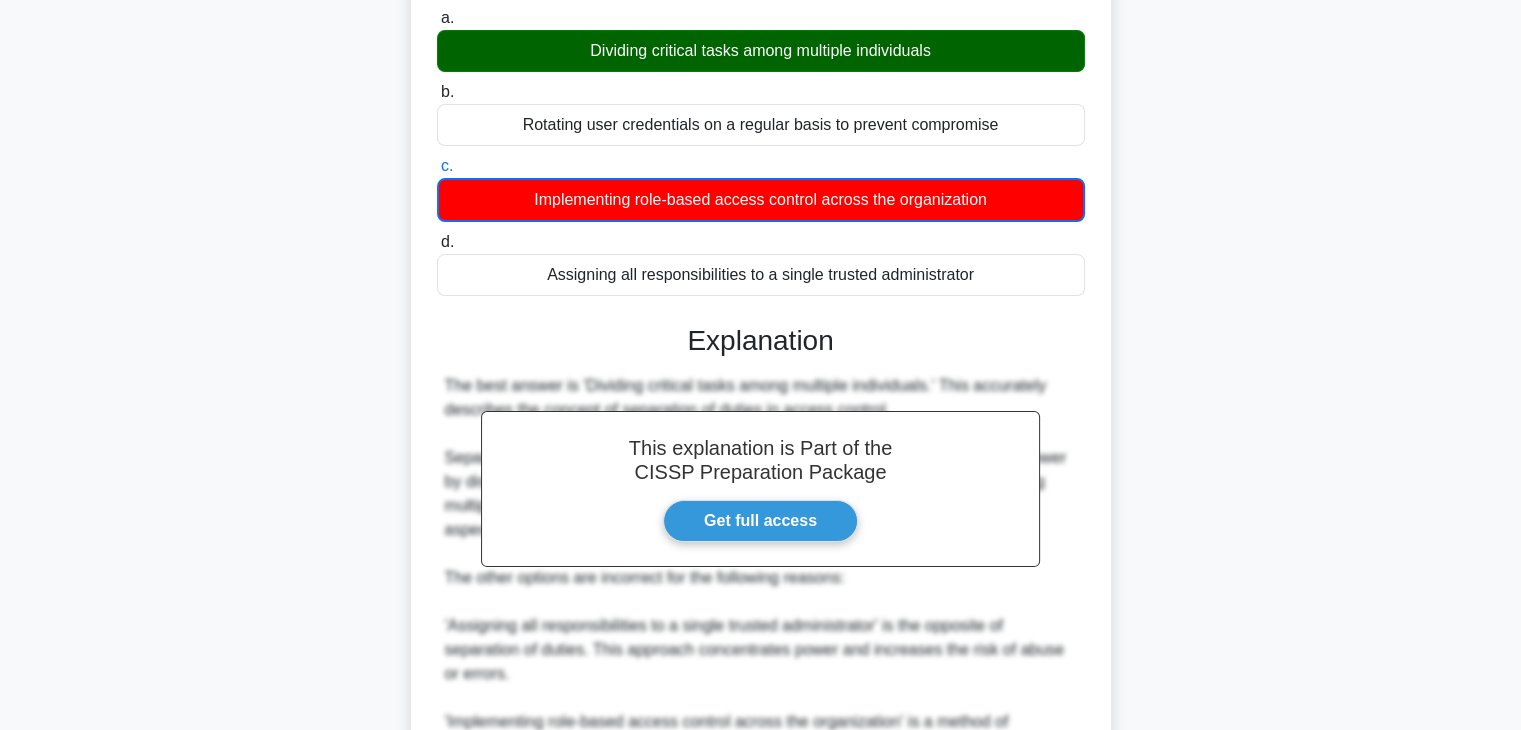 scroll, scrollTop: 500, scrollLeft: 0, axis: vertical 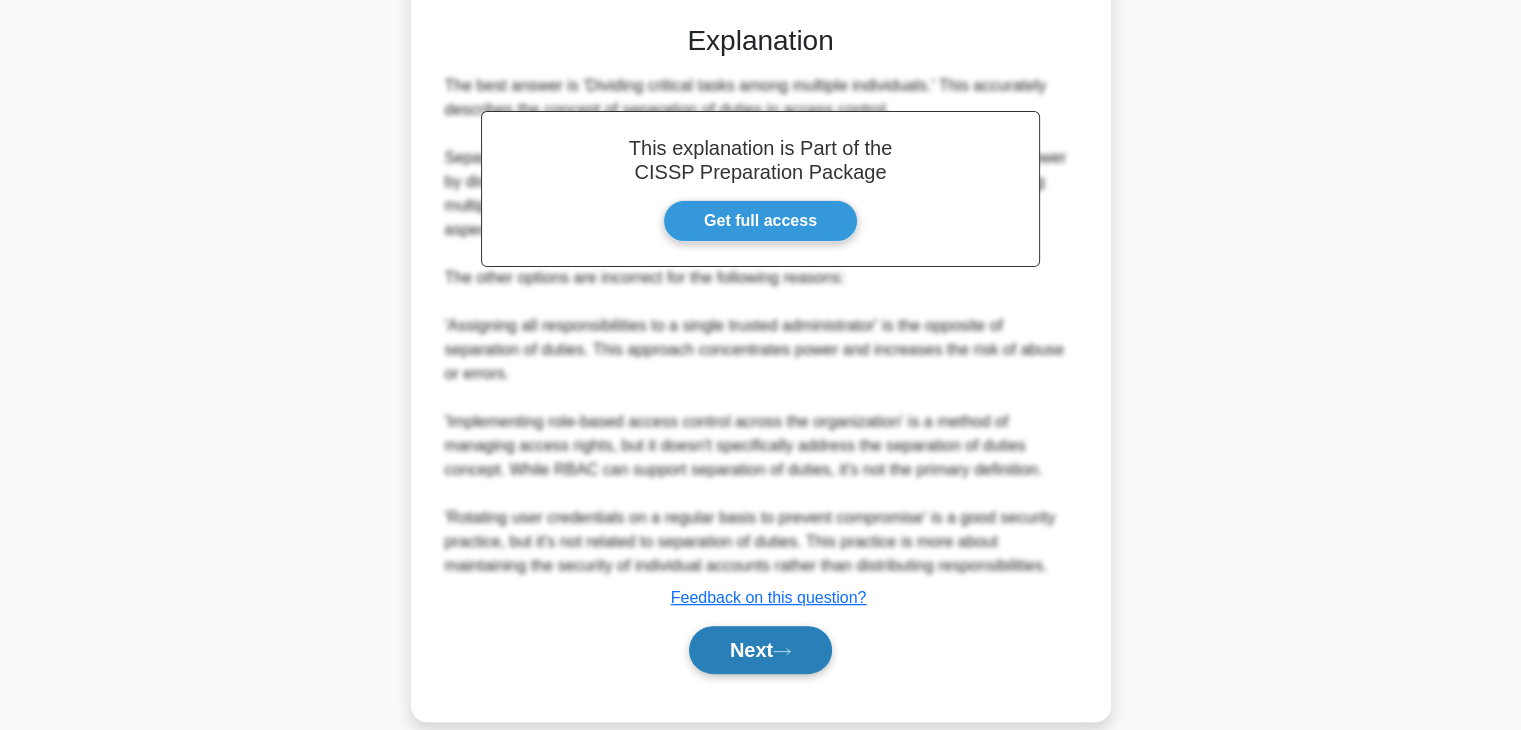 click on "Next" at bounding box center (760, 650) 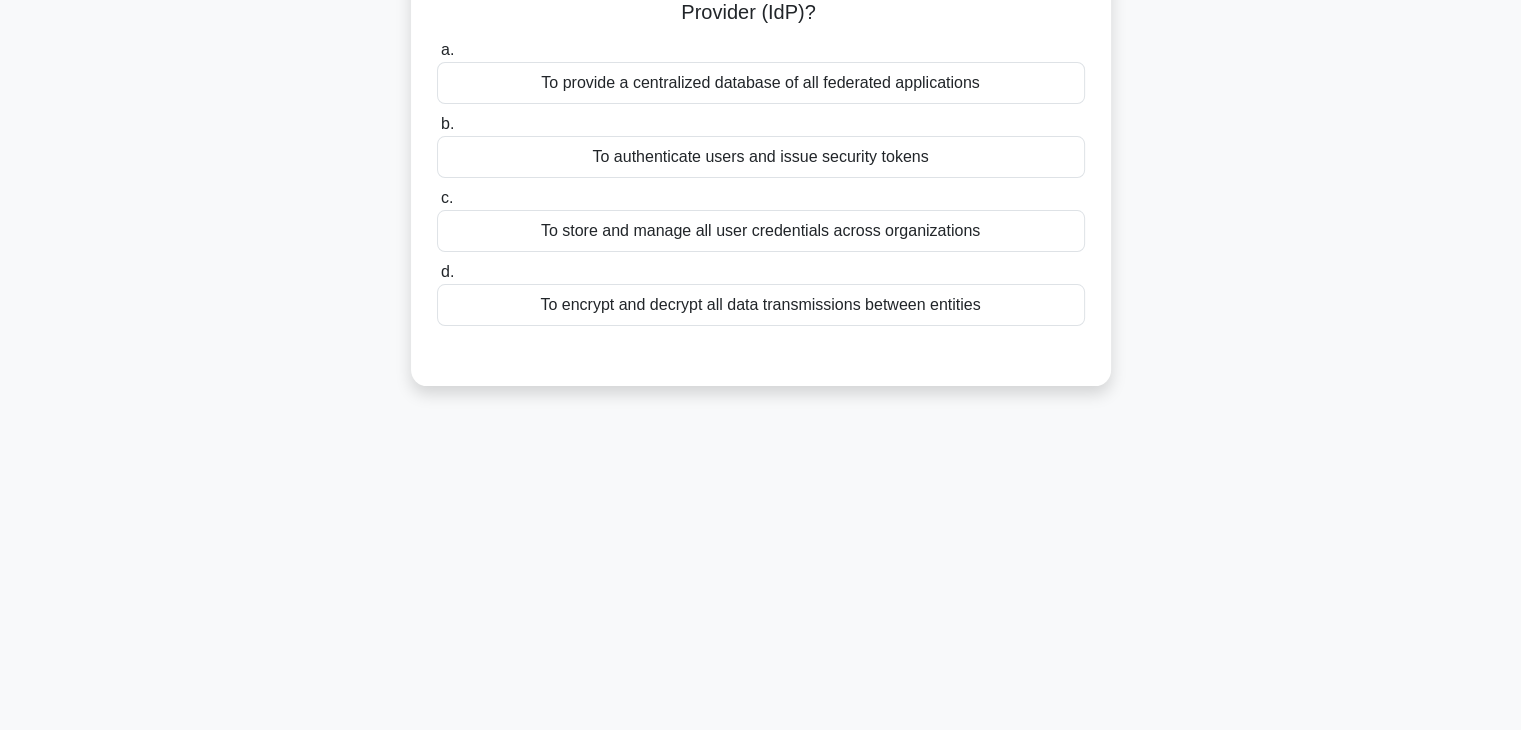scroll, scrollTop: 51, scrollLeft: 0, axis: vertical 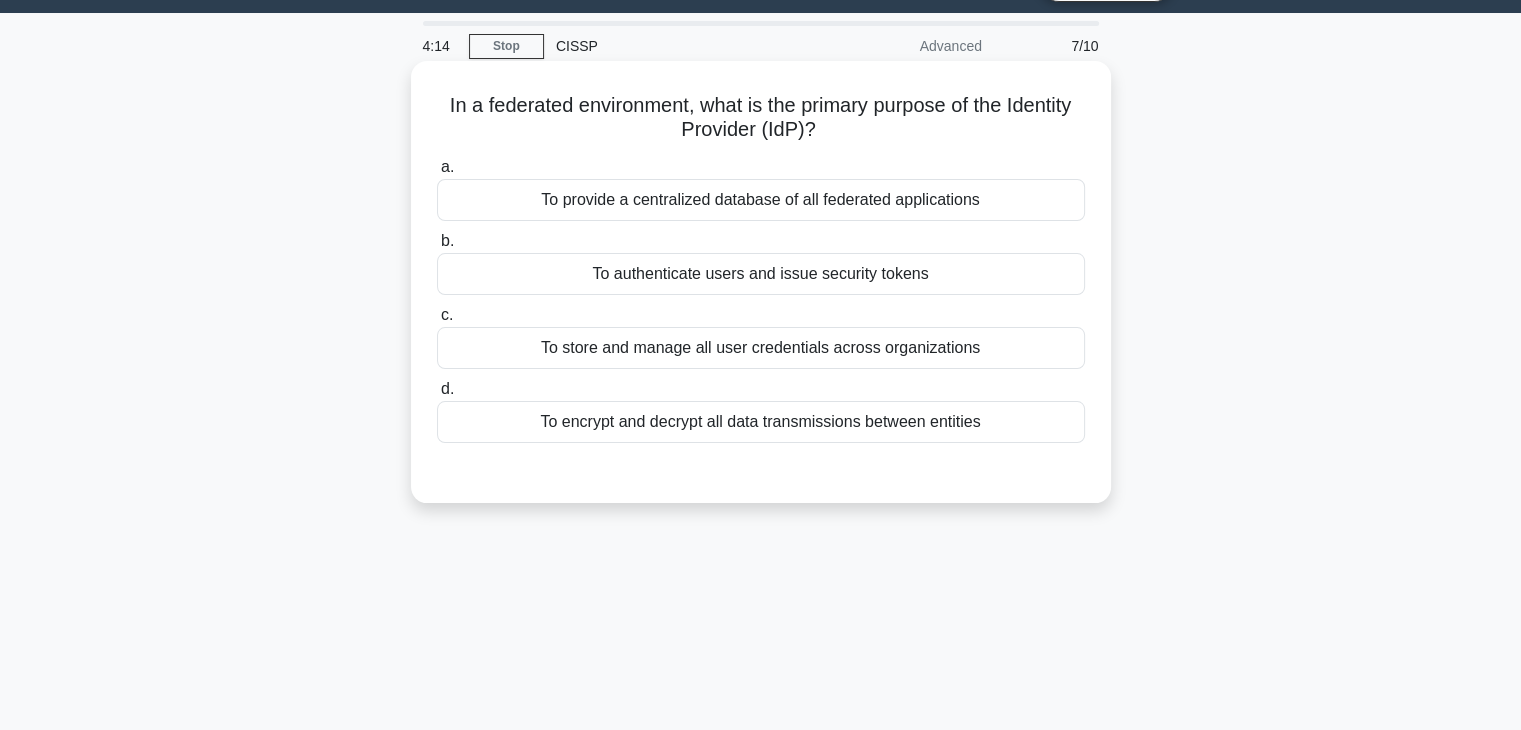 click on "To provide a centralized database of all federated applications" at bounding box center (761, 200) 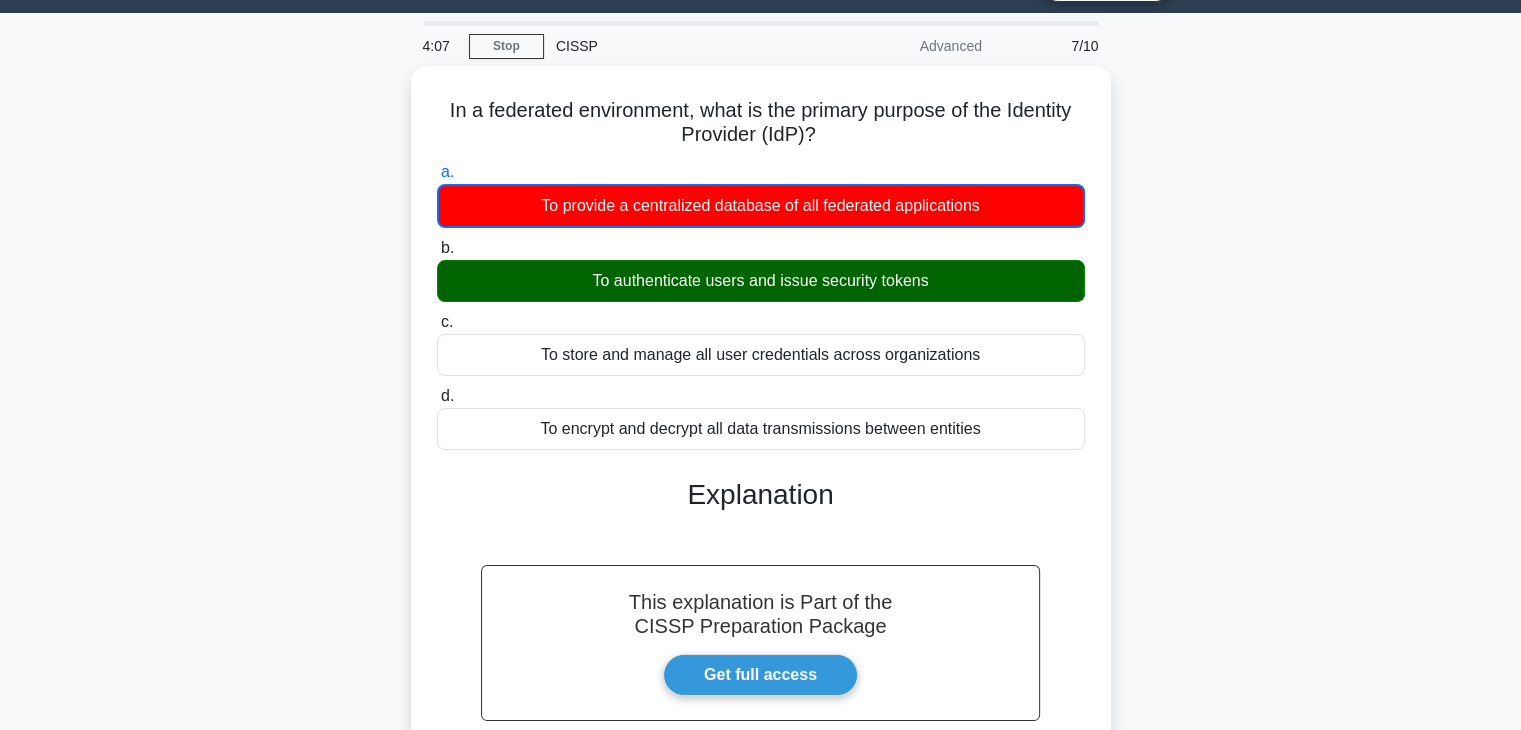 scroll, scrollTop: 351, scrollLeft: 0, axis: vertical 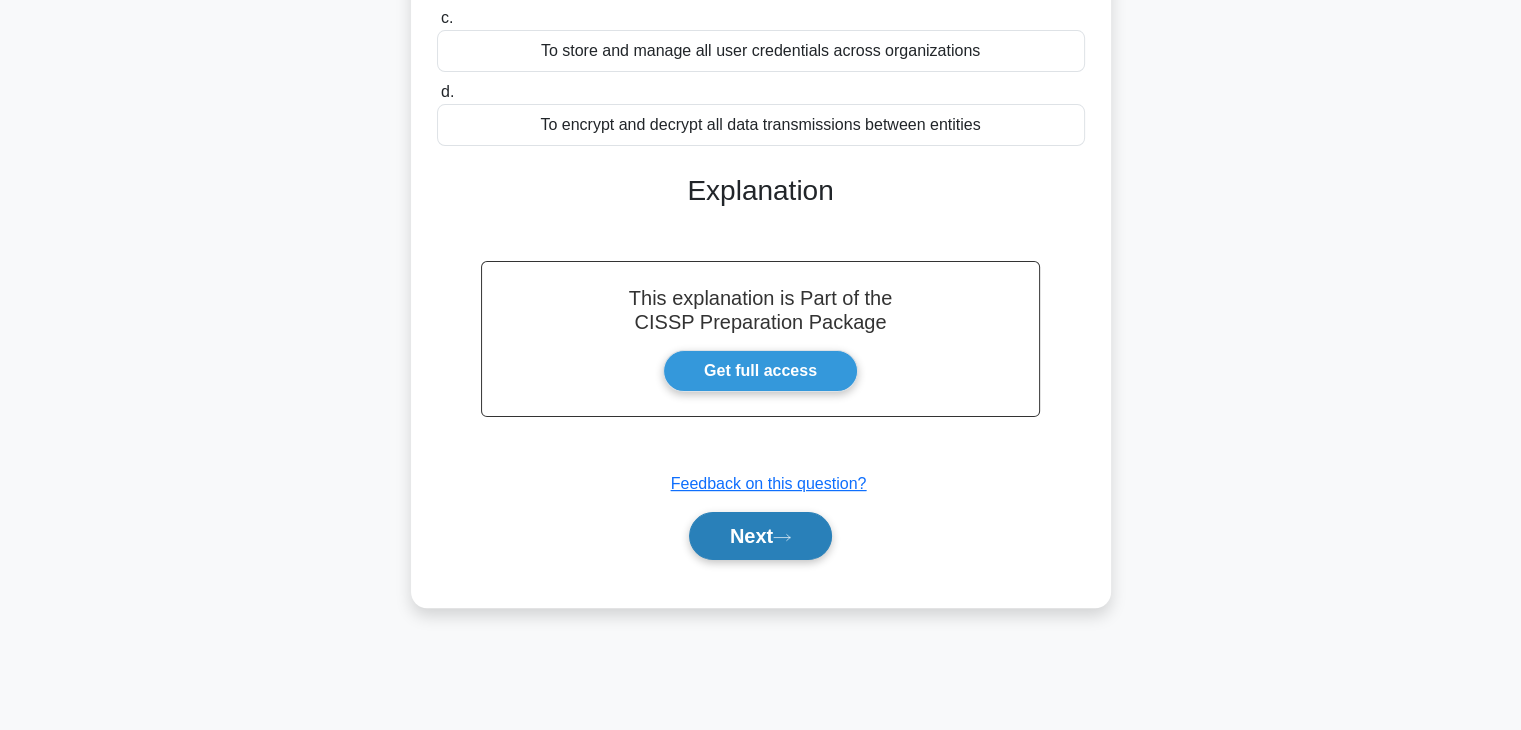click on "Next" at bounding box center (760, 536) 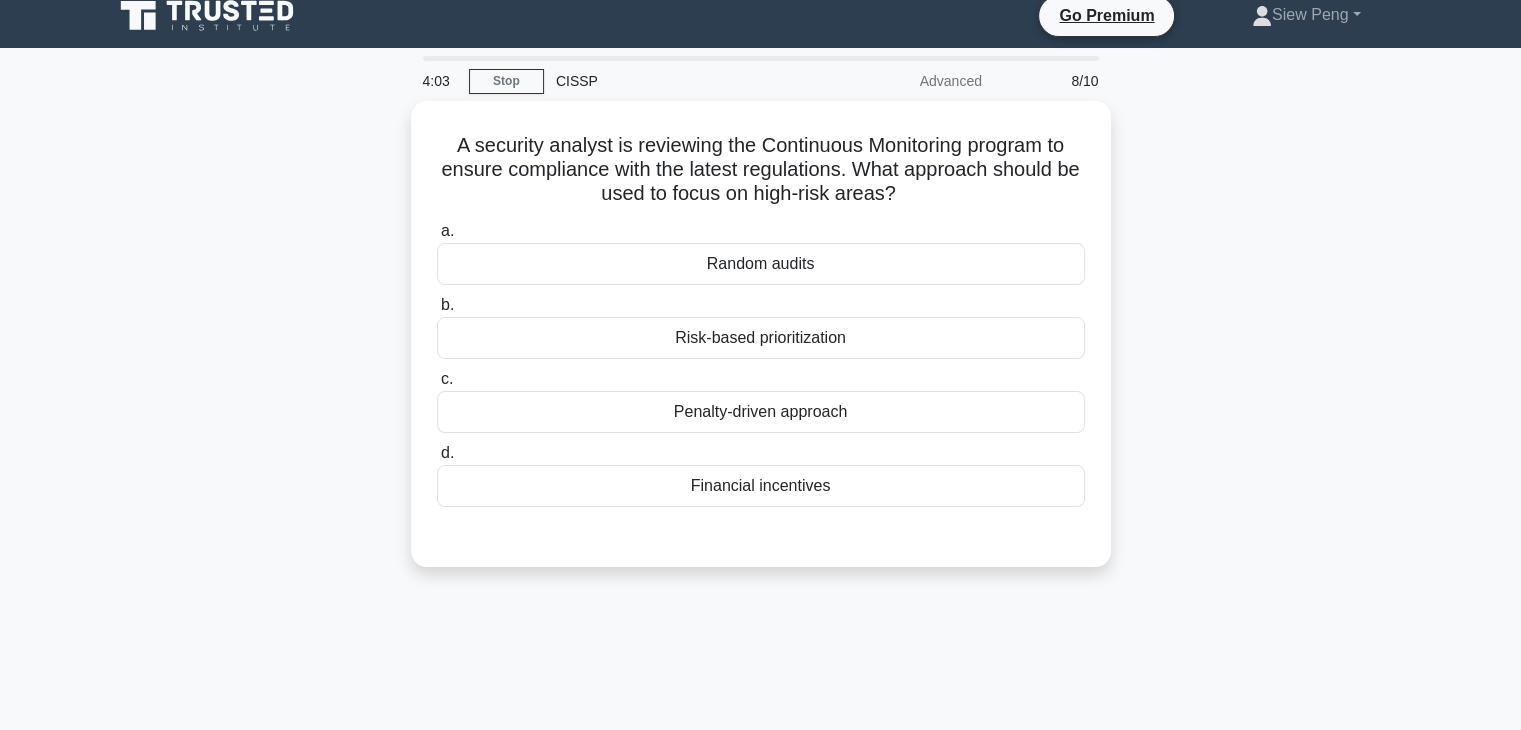 scroll, scrollTop: 0, scrollLeft: 0, axis: both 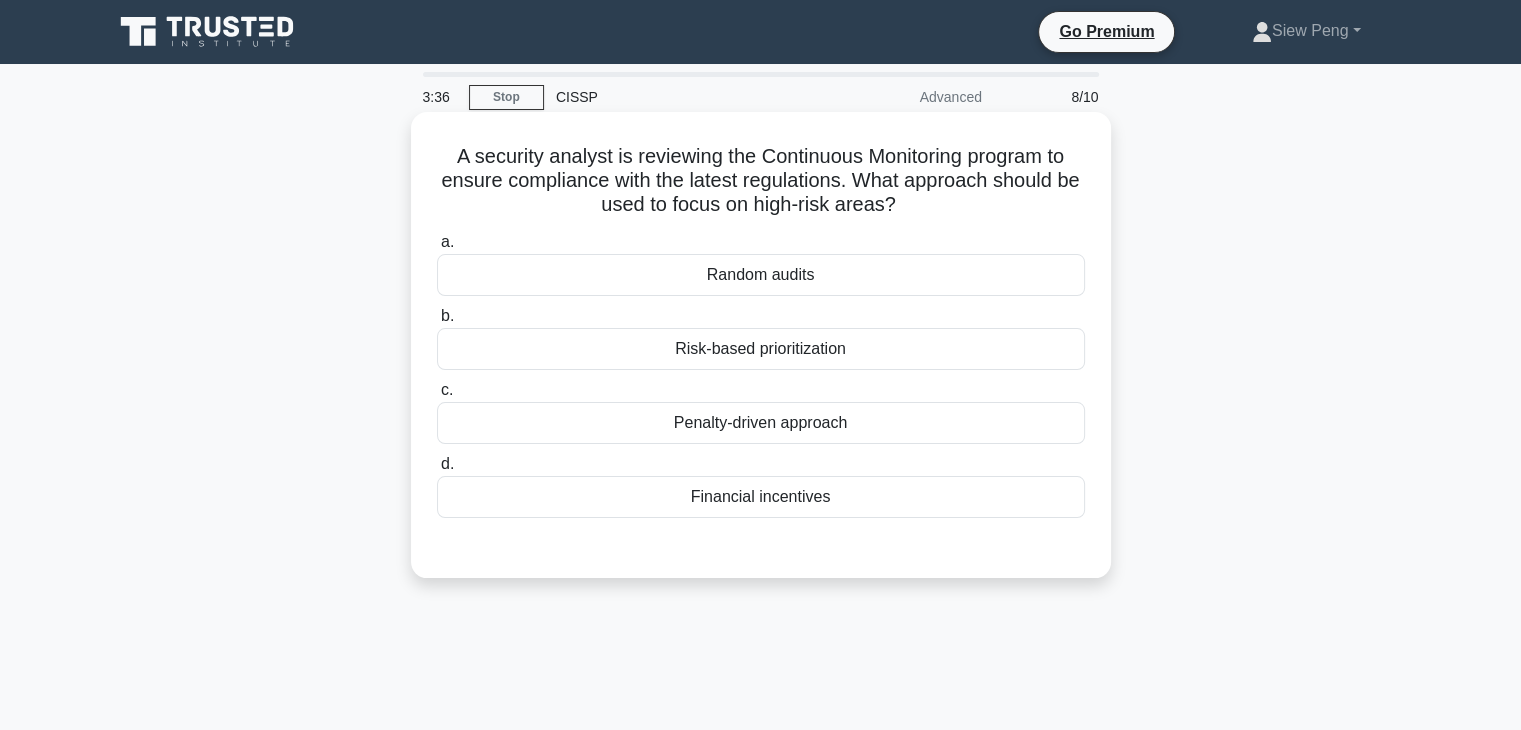 click on "Risk-based prioritization" at bounding box center [761, 349] 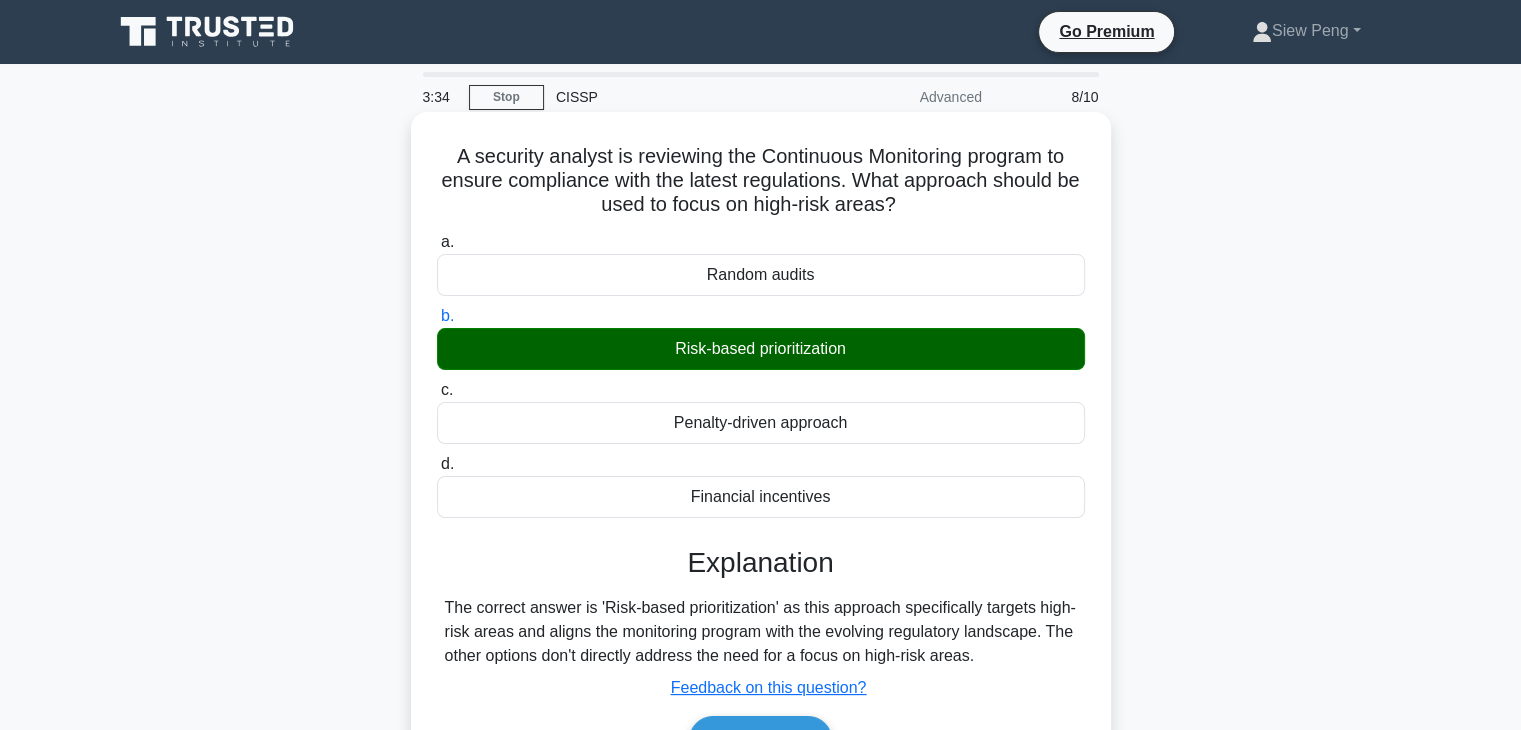 scroll, scrollTop: 200, scrollLeft: 0, axis: vertical 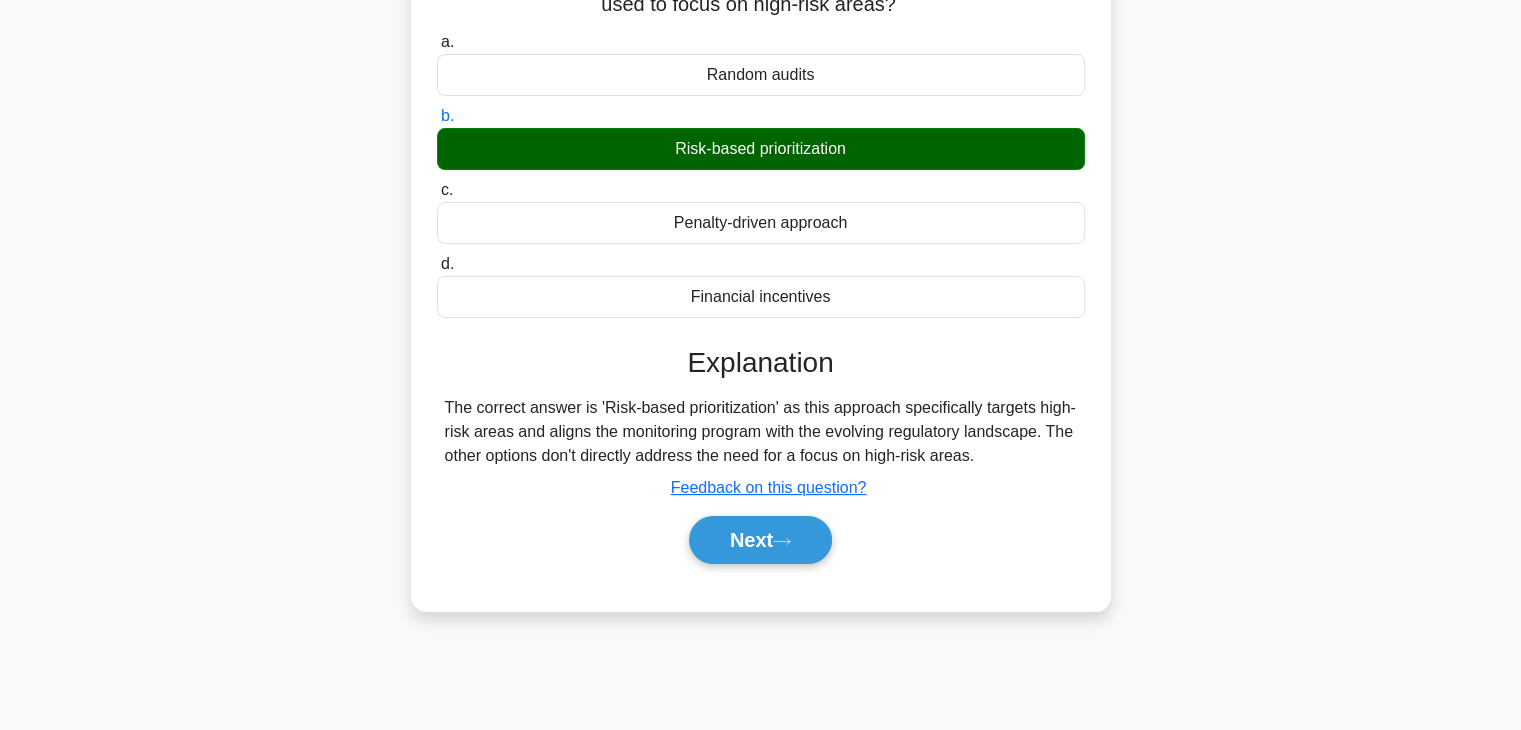 drag, startPoint x: 667, startPoint y: 155, endPoint x: 917, endPoint y: 153, distance: 250.008 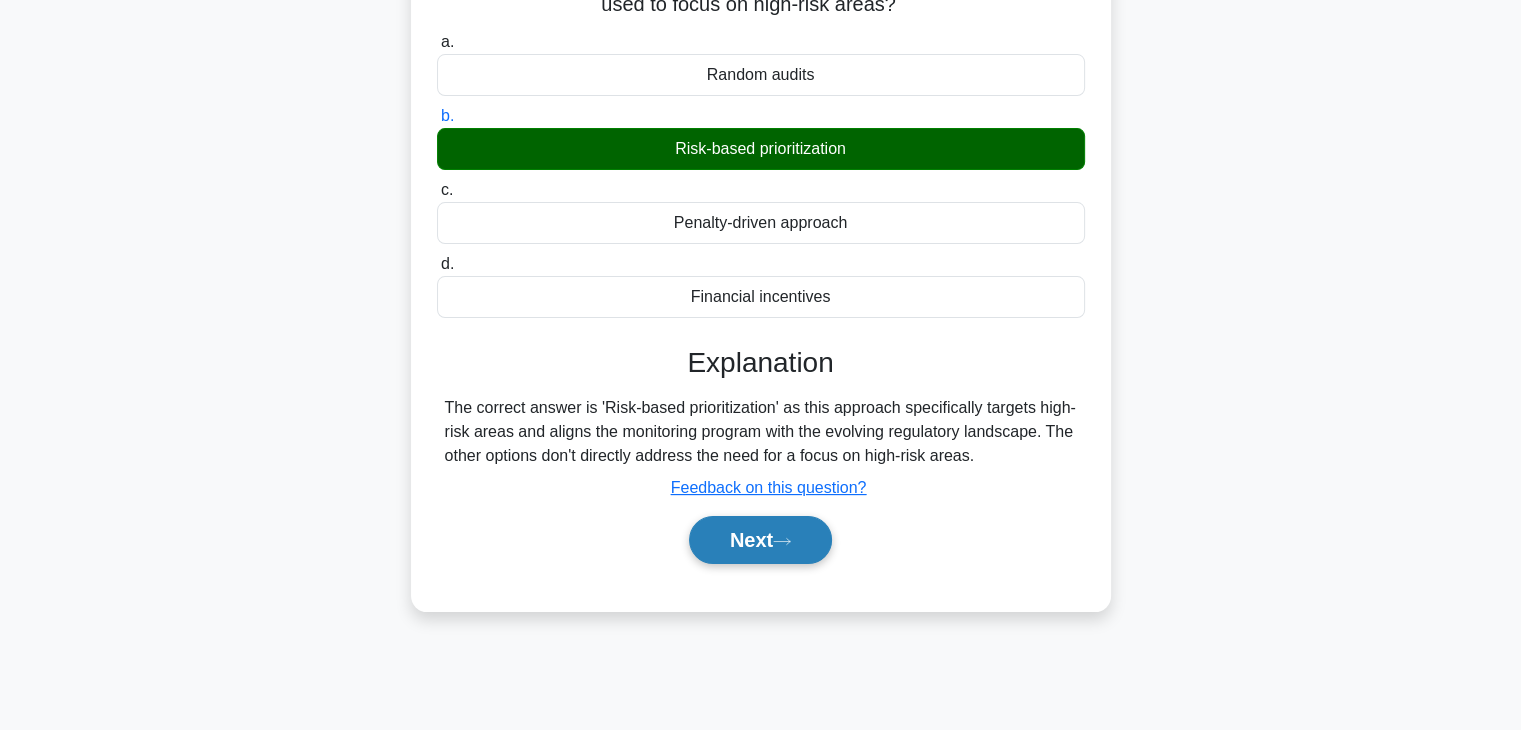click 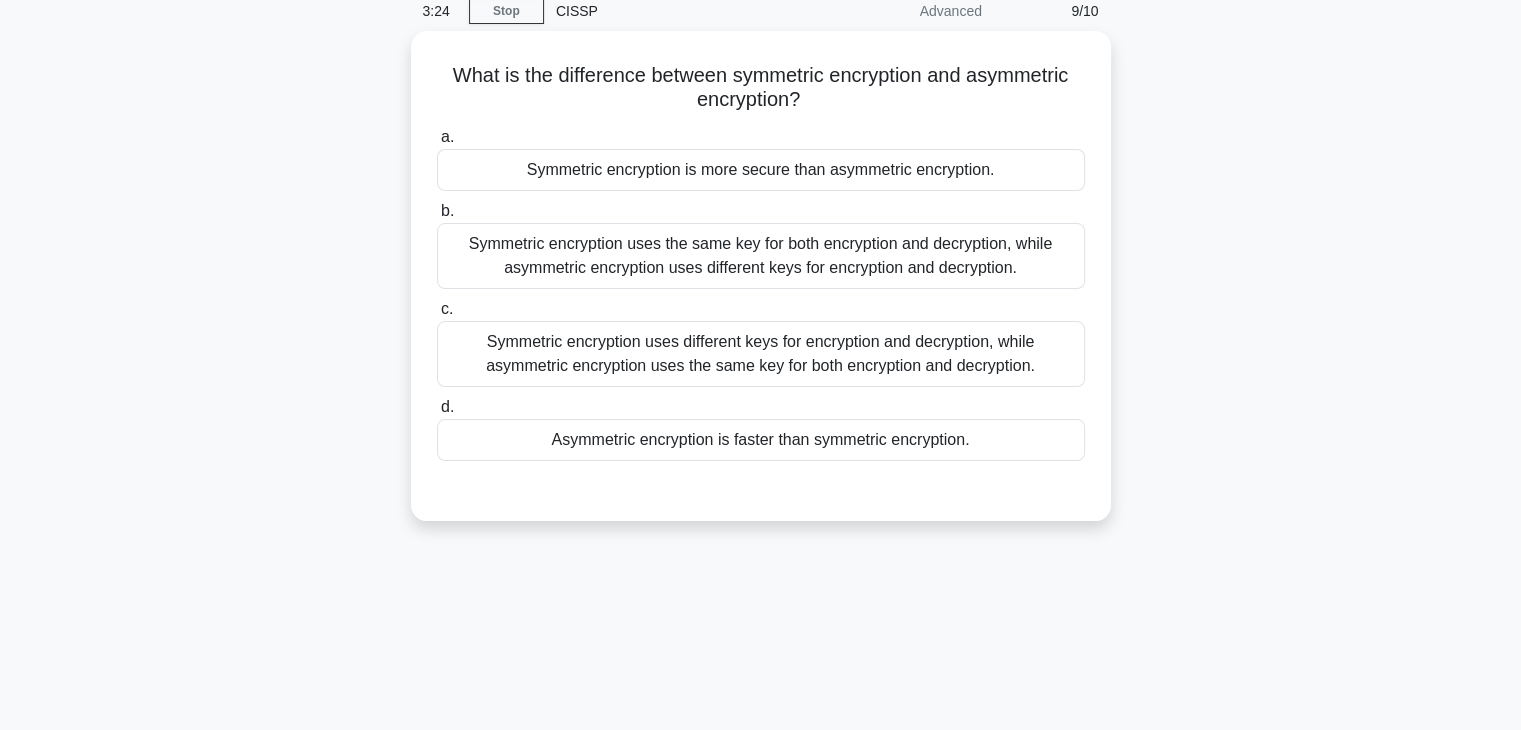 scroll, scrollTop: 0, scrollLeft: 0, axis: both 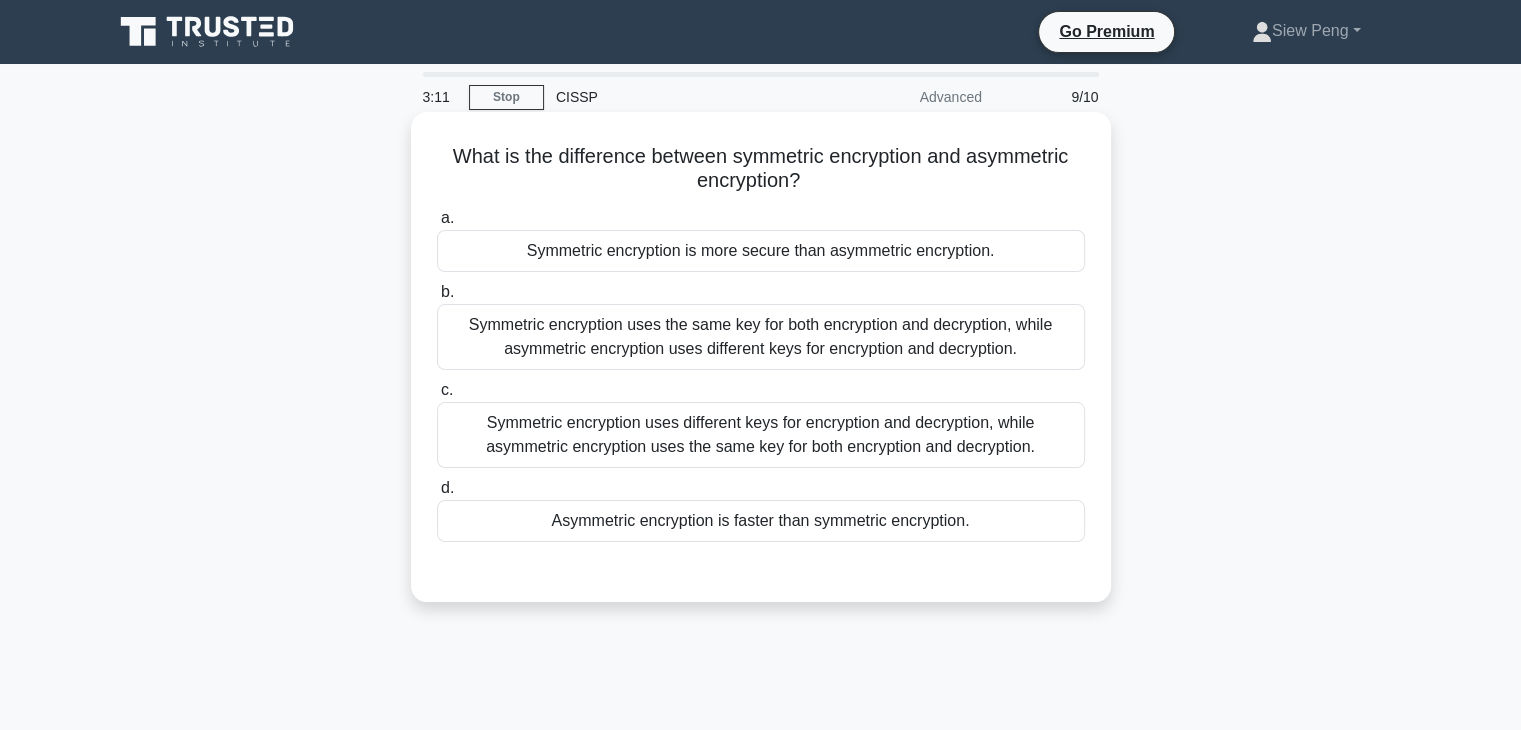 click on "Symmetric encryption uses the same key for both encryption and decryption, while asymmetric encryption uses different keys for encryption and decryption." at bounding box center [761, 337] 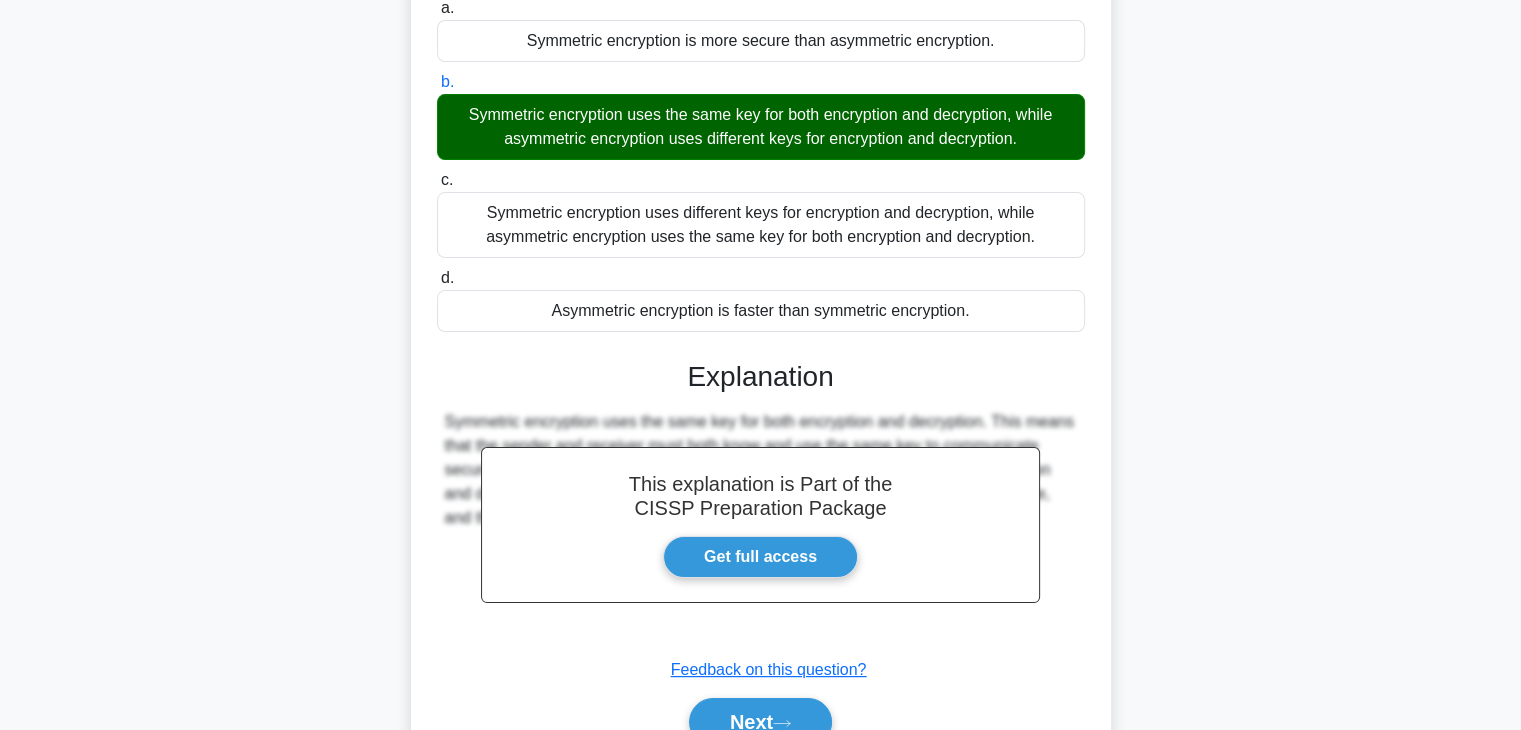 scroll, scrollTop: 351, scrollLeft: 0, axis: vertical 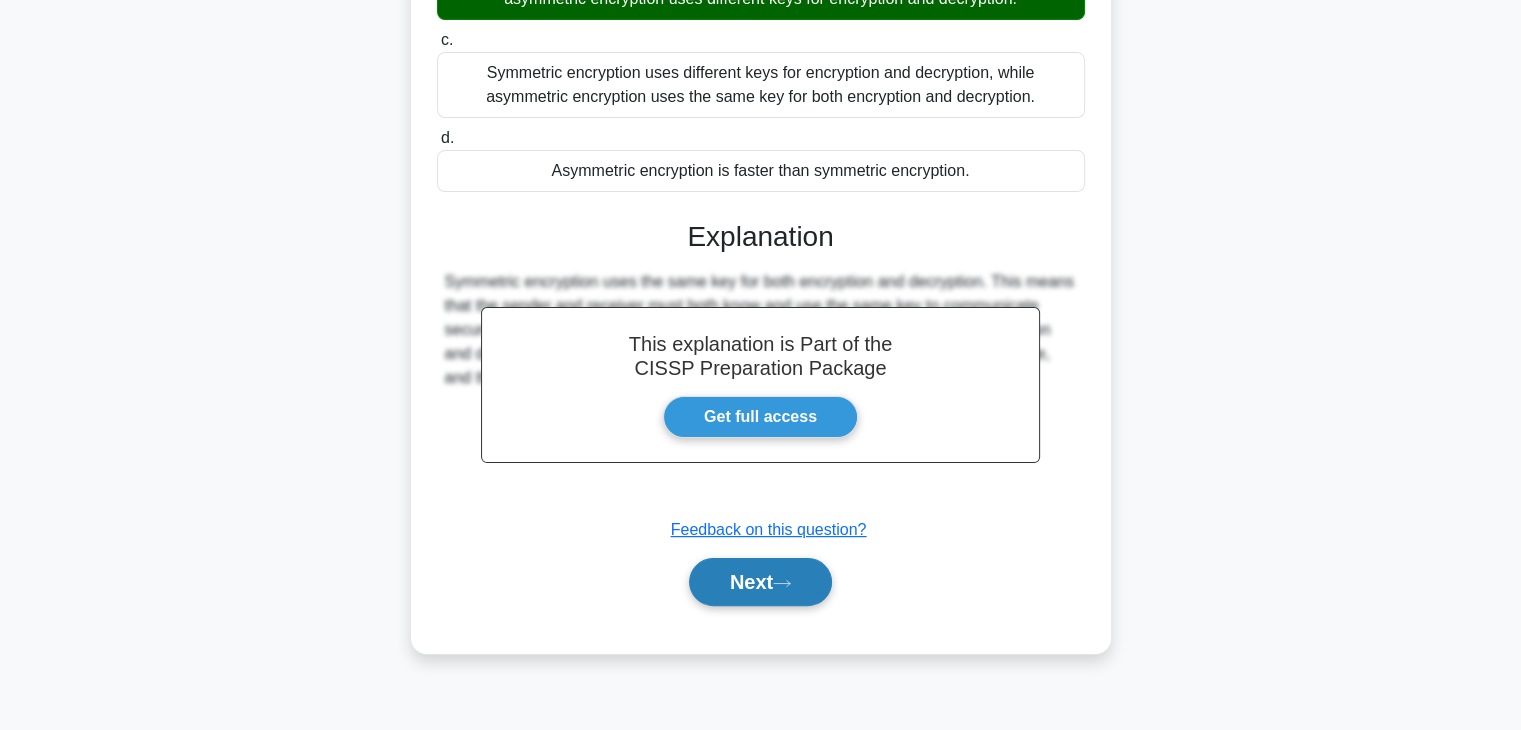click on "Next" at bounding box center (760, 582) 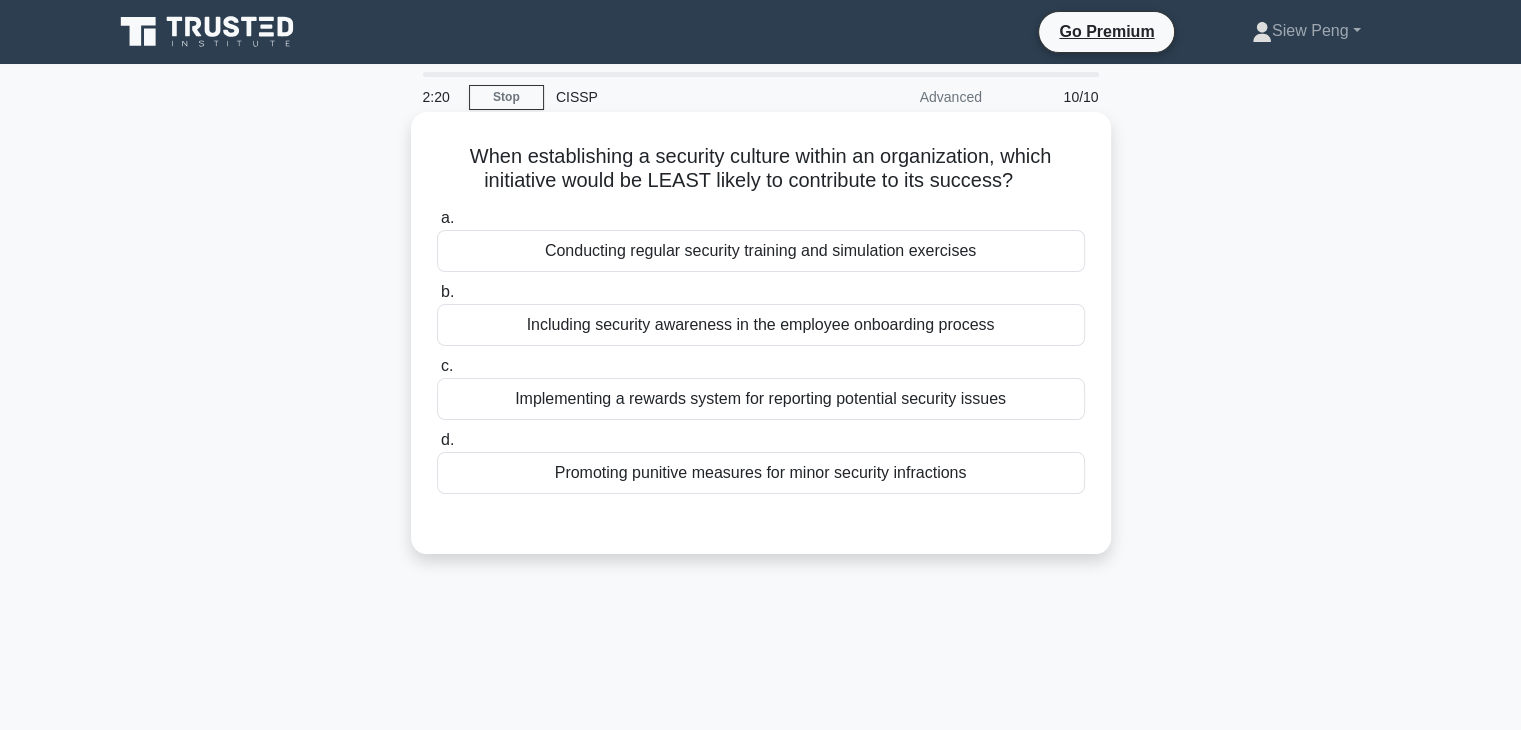 click on "Promoting punitive measures for minor security infractions" at bounding box center (761, 473) 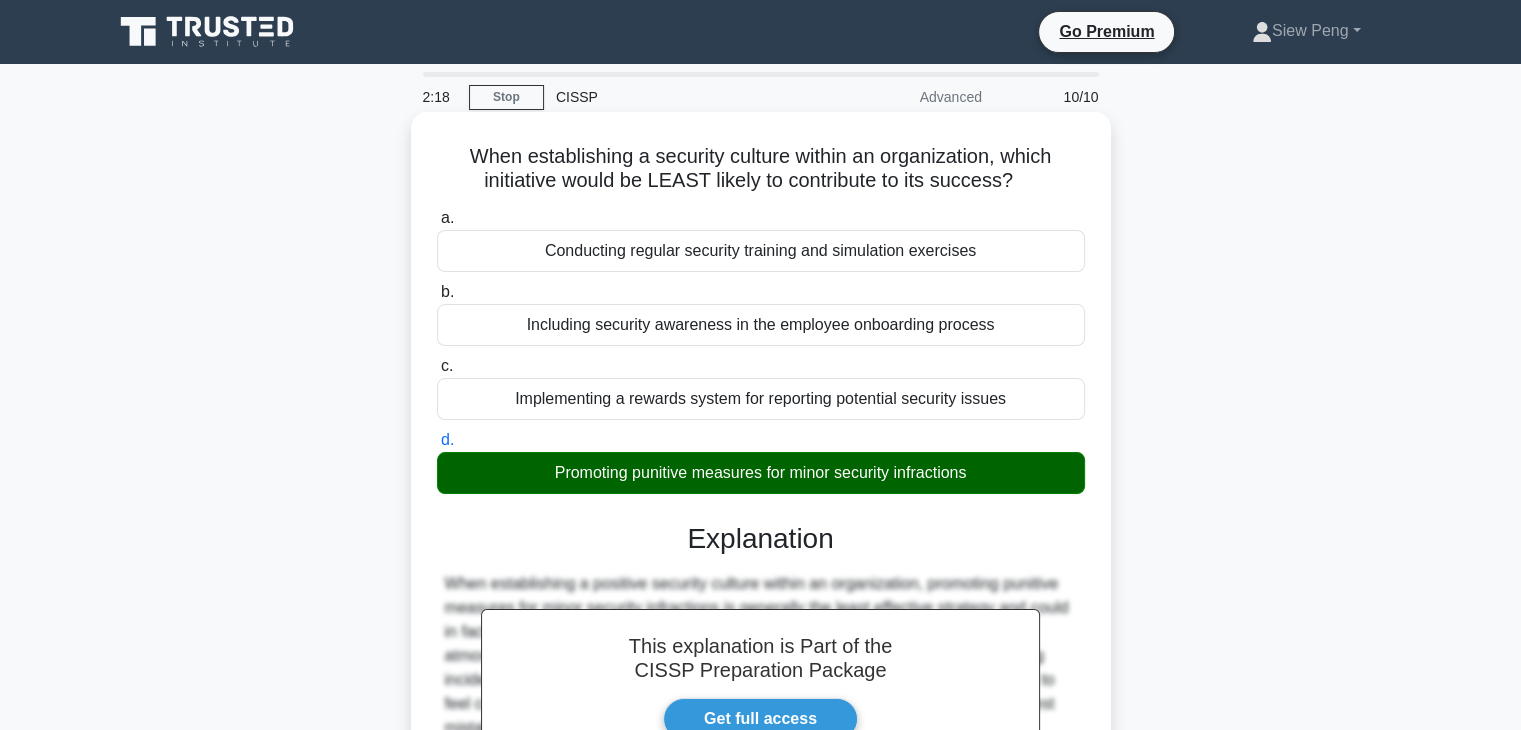scroll, scrollTop: 406, scrollLeft: 0, axis: vertical 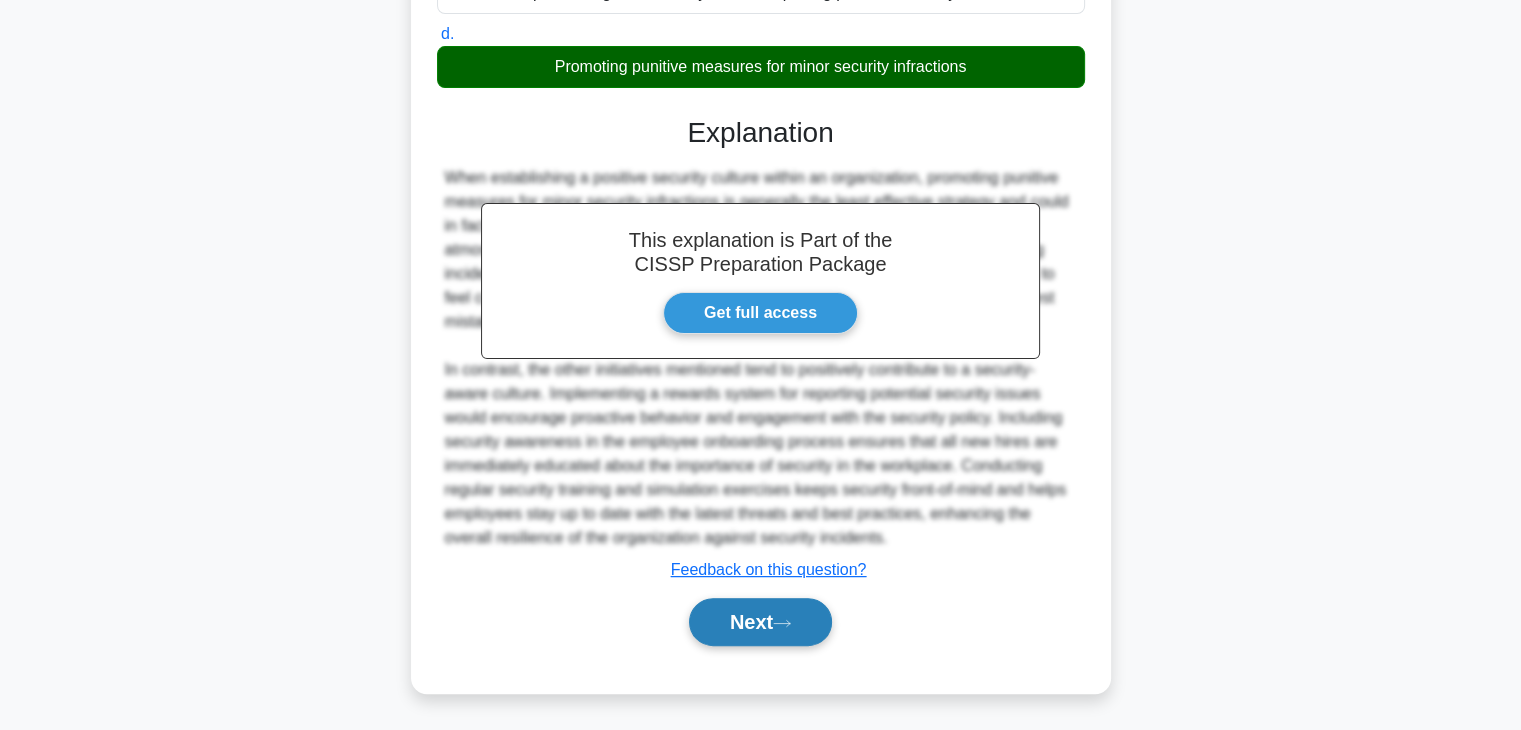 click on "Next" at bounding box center [760, 622] 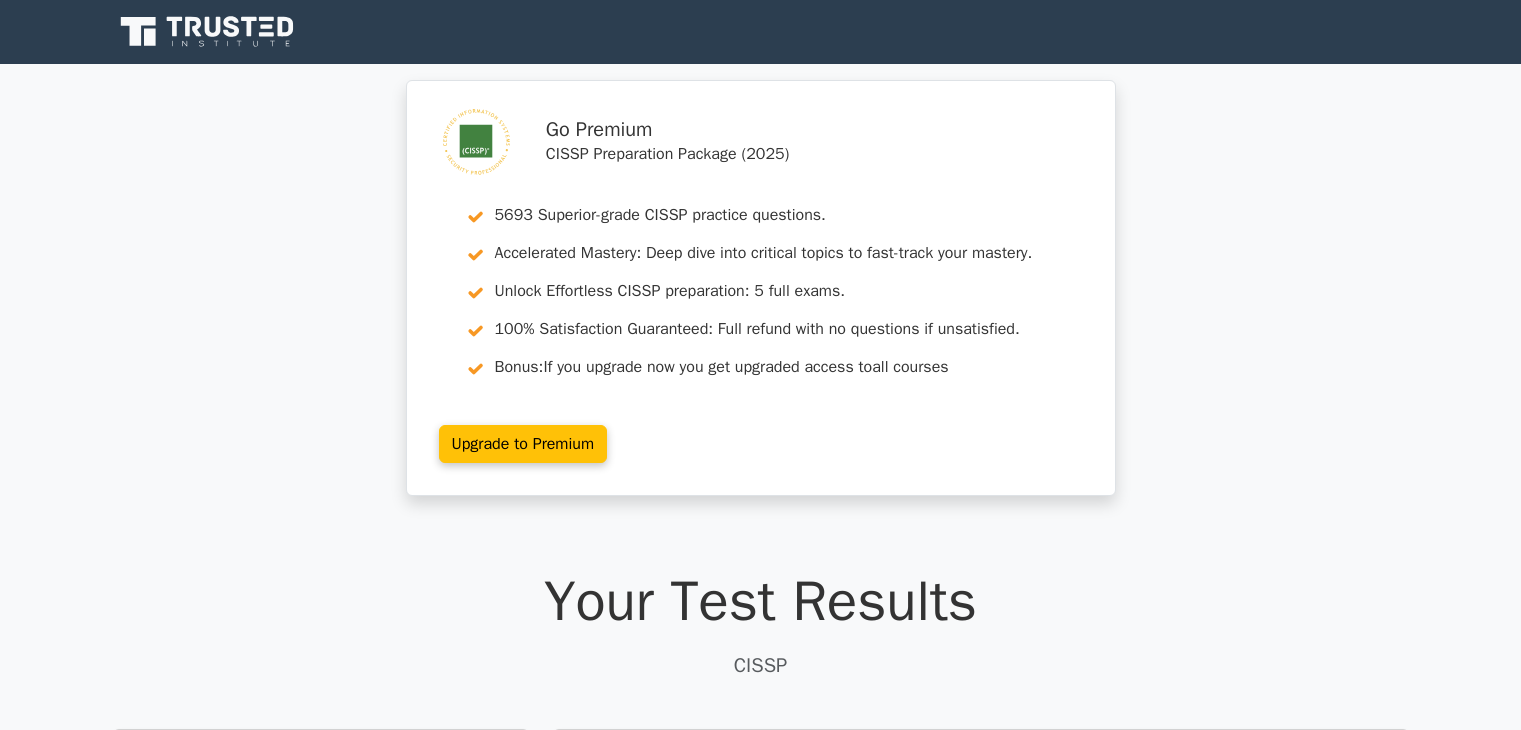 scroll, scrollTop: 442, scrollLeft: 0, axis: vertical 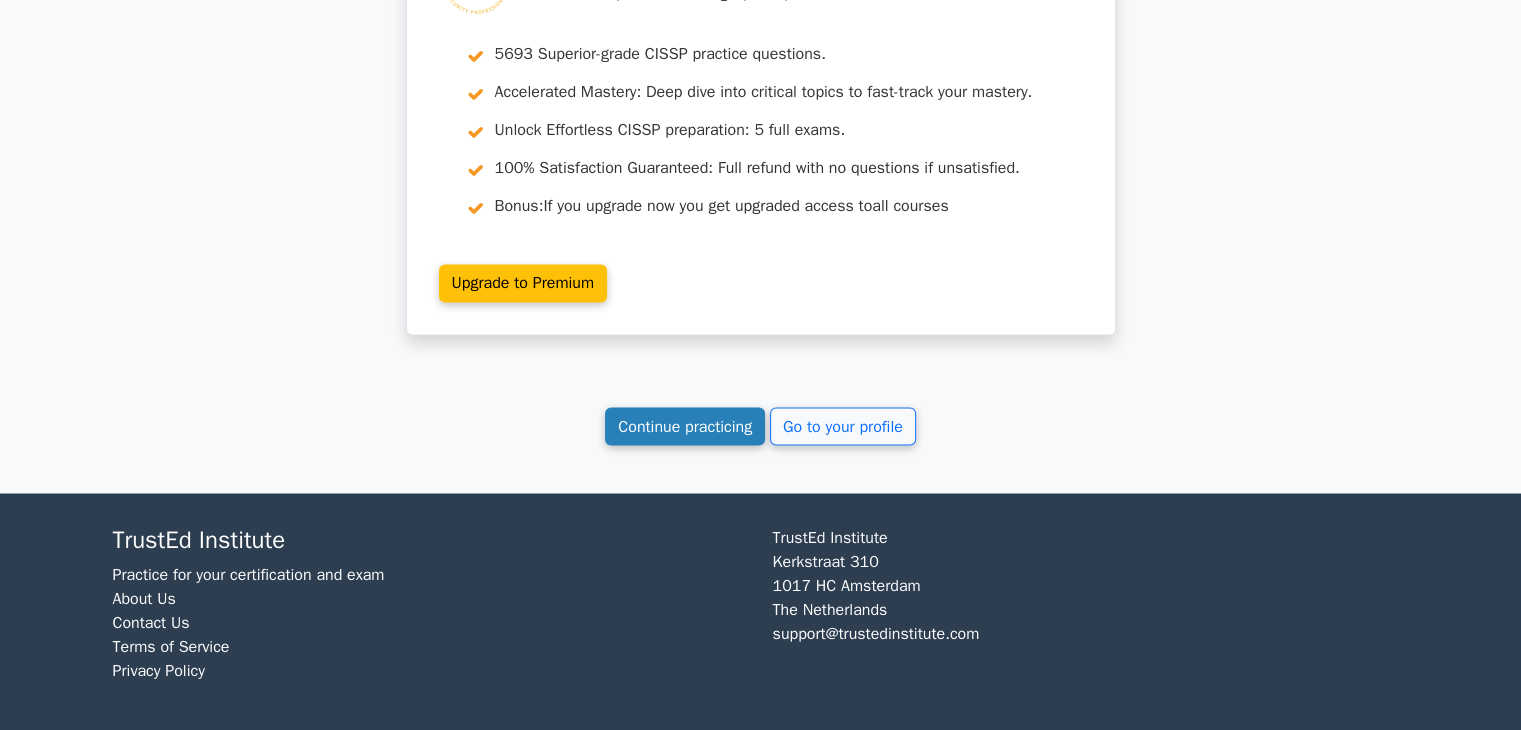 click on "Continue practicing" at bounding box center (685, 426) 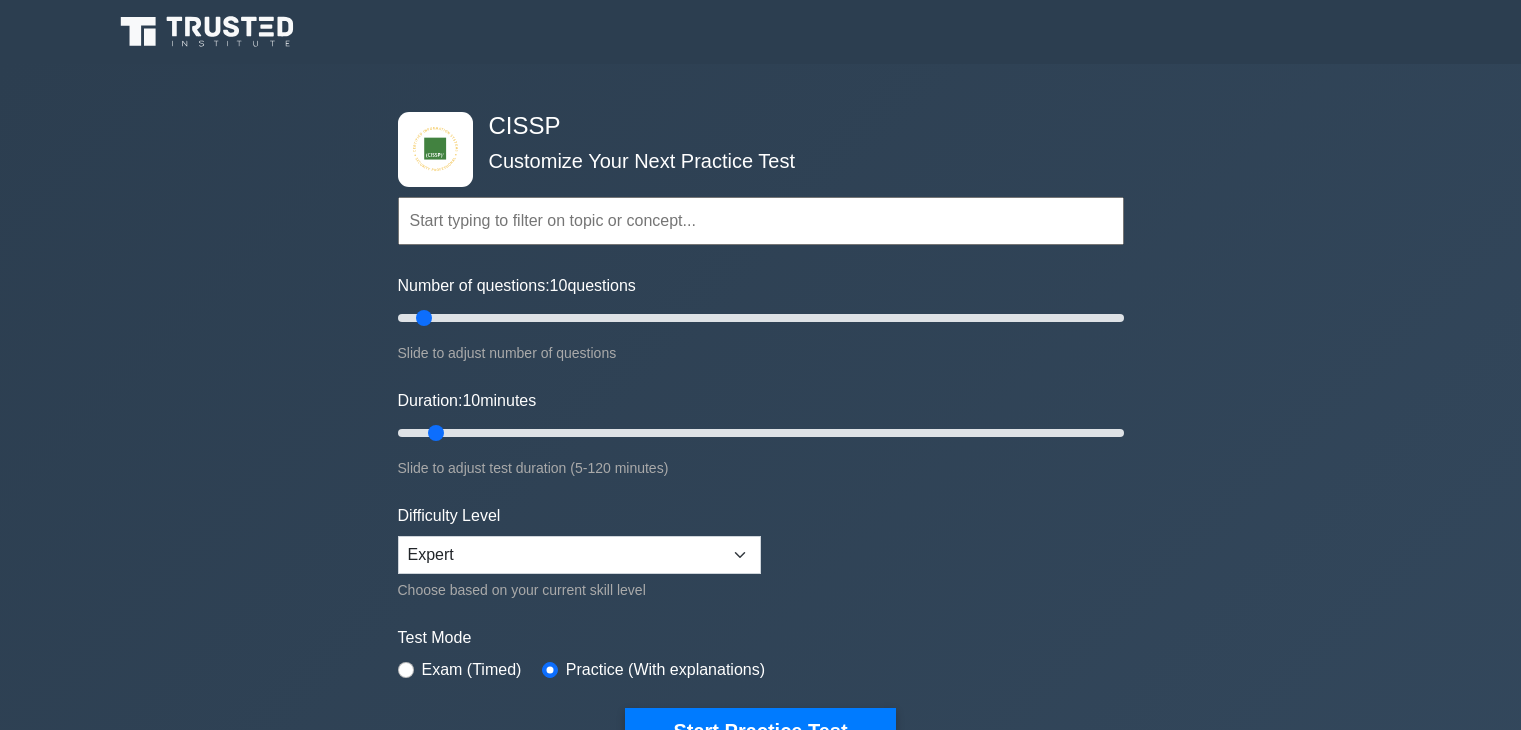 scroll, scrollTop: 0, scrollLeft: 0, axis: both 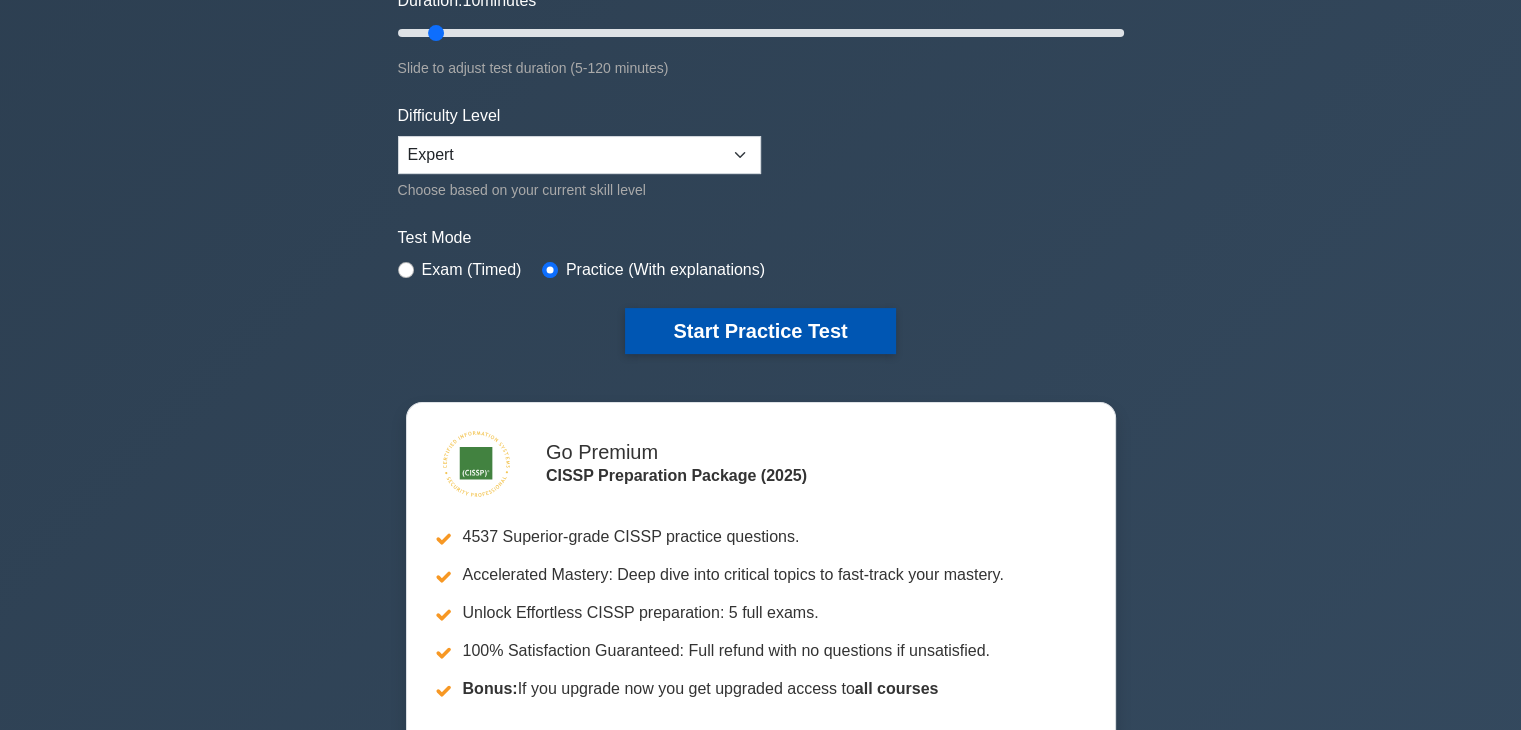 click on "Start Practice Test" at bounding box center [760, 331] 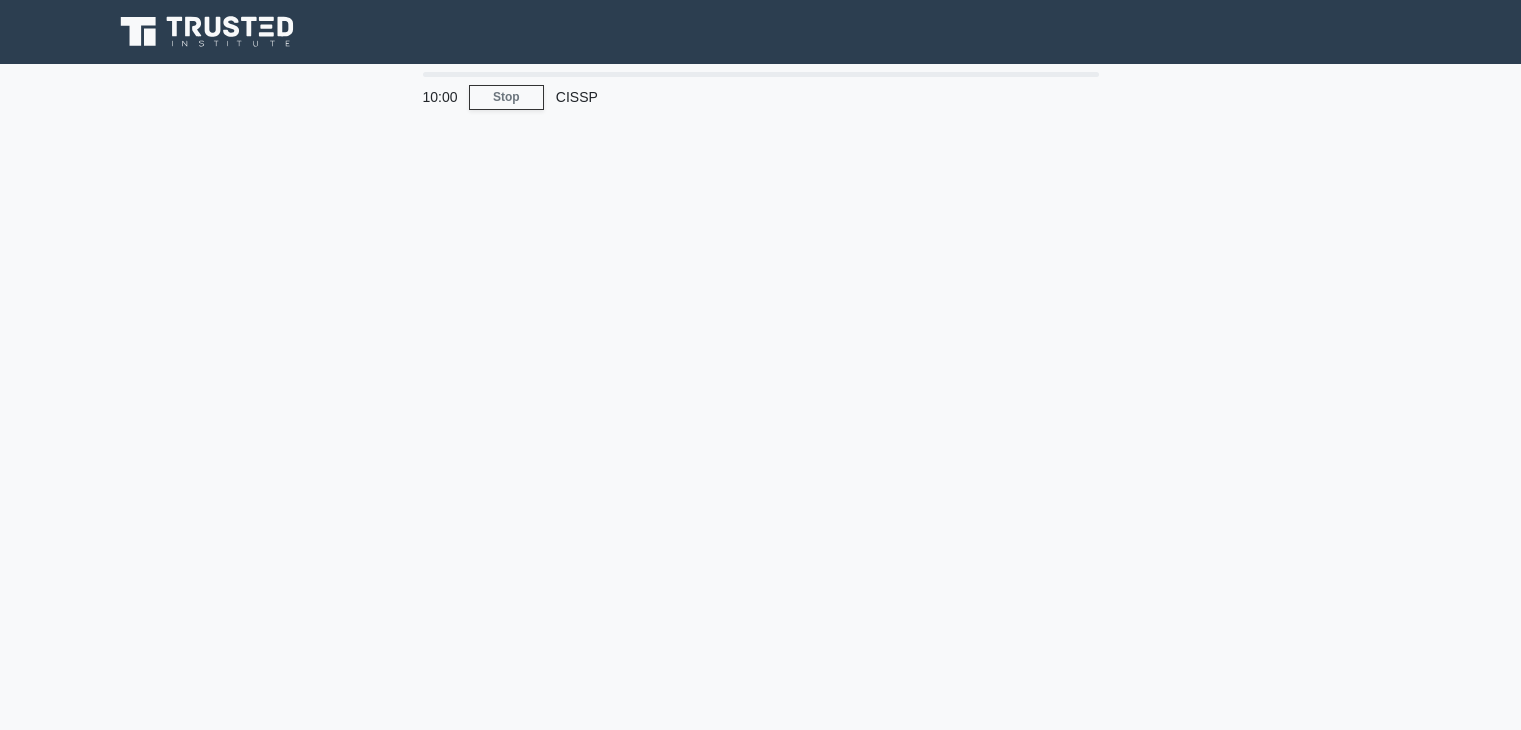 scroll, scrollTop: 0, scrollLeft: 0, axis: both 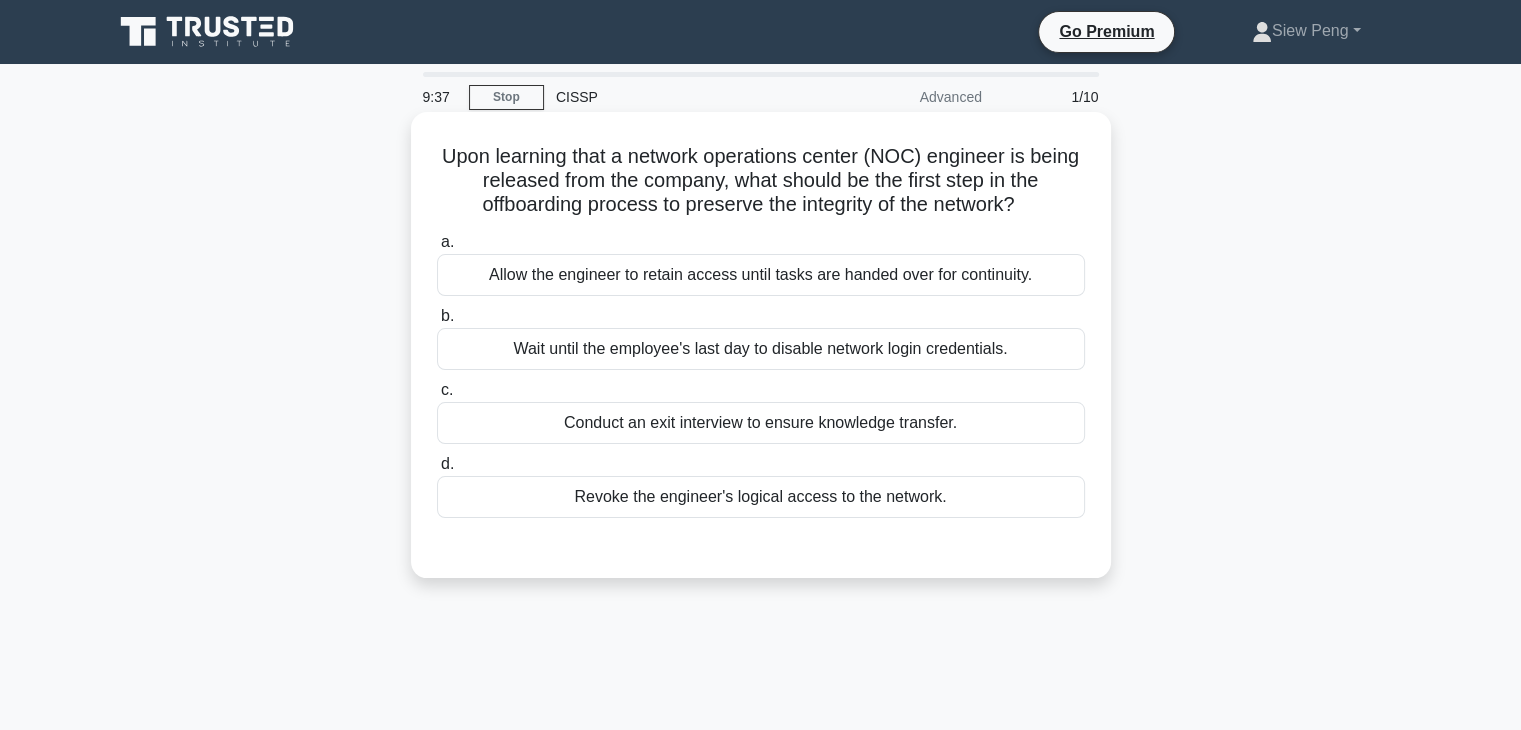 click on "Revoke the engineer's logical access to the network." at bounding box center (761, 497) 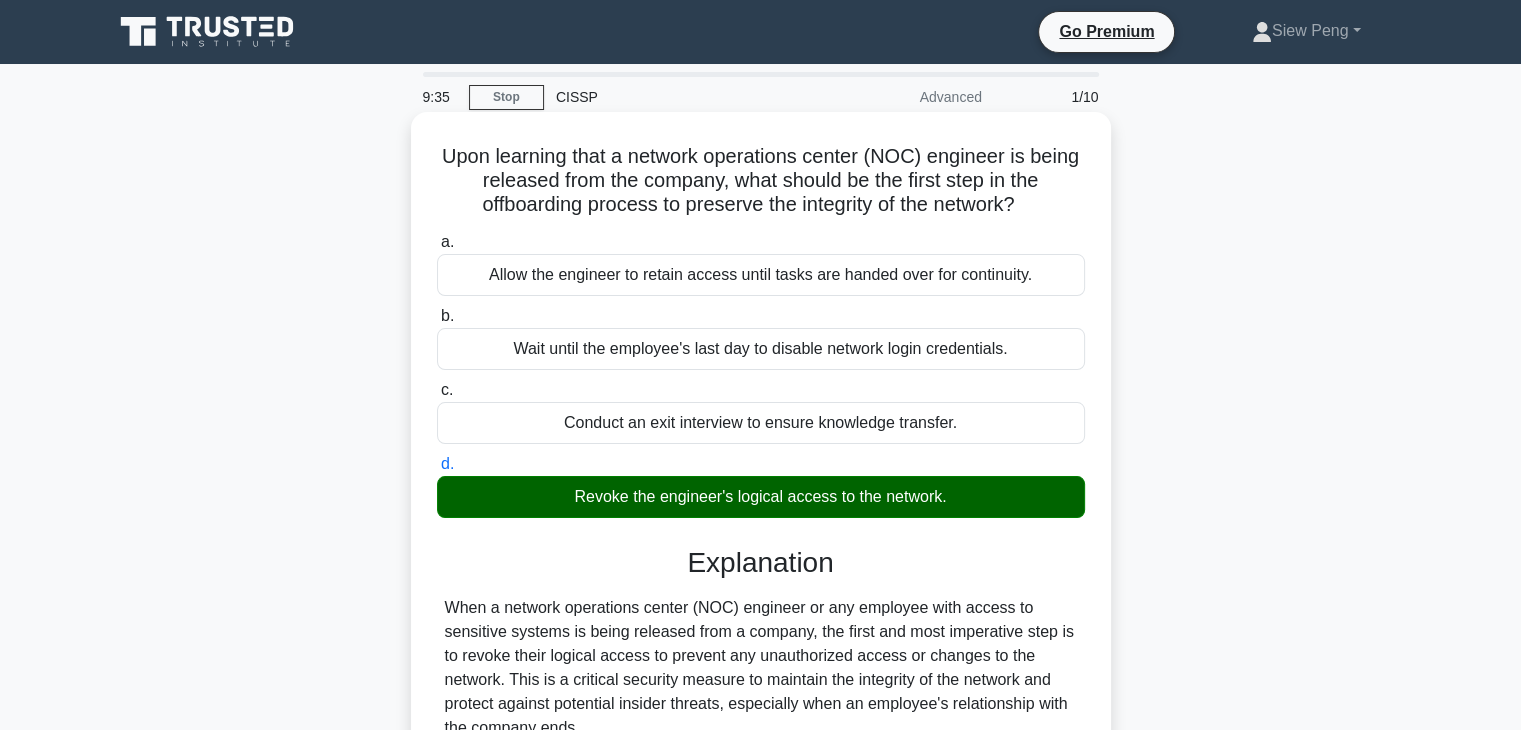 scroll, scrollTop: 300, scrollLeft: 0, axis: vertical 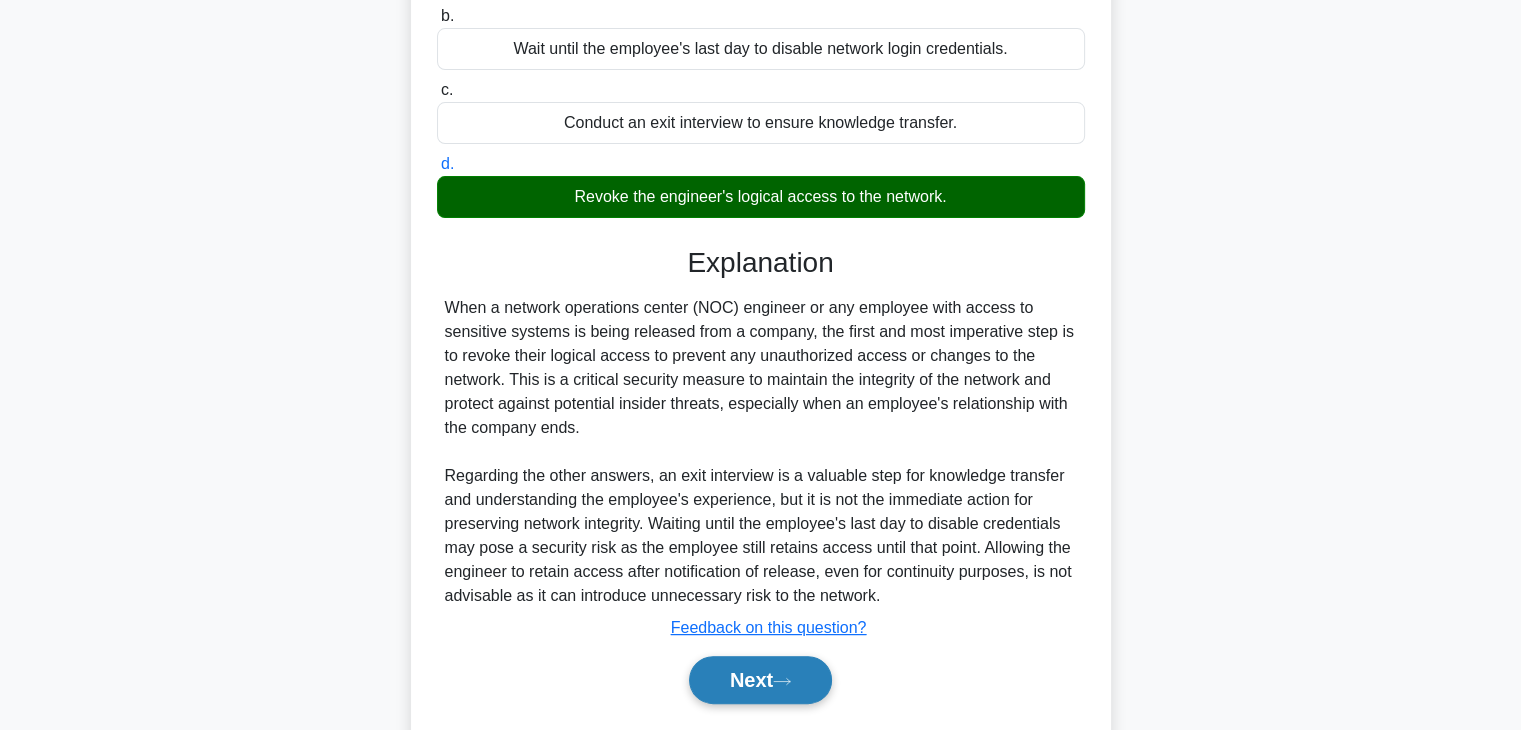 click on "Next" at bounding box center (760, 680) 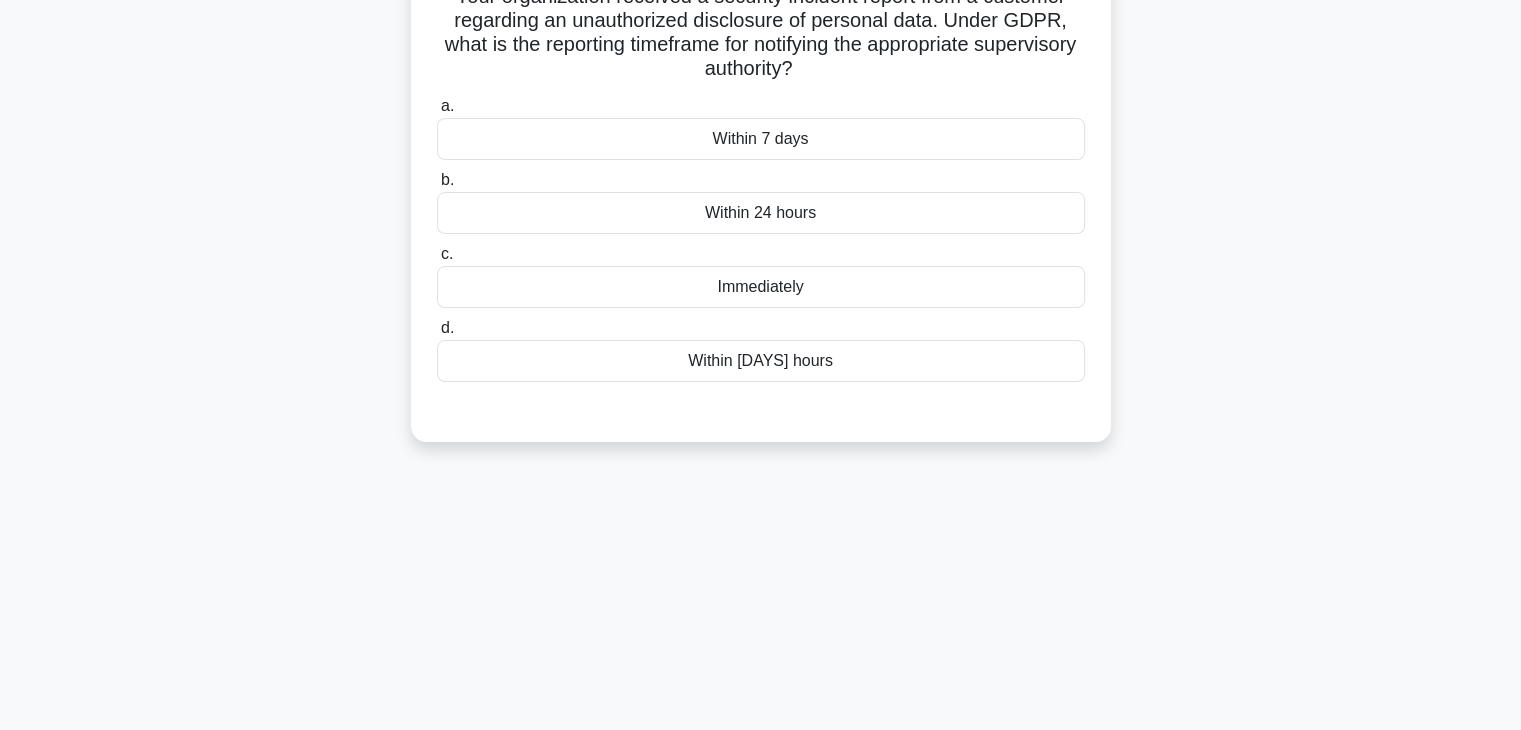 scroll, scrollTop: 0, scrollLeft: 0, axis: both 